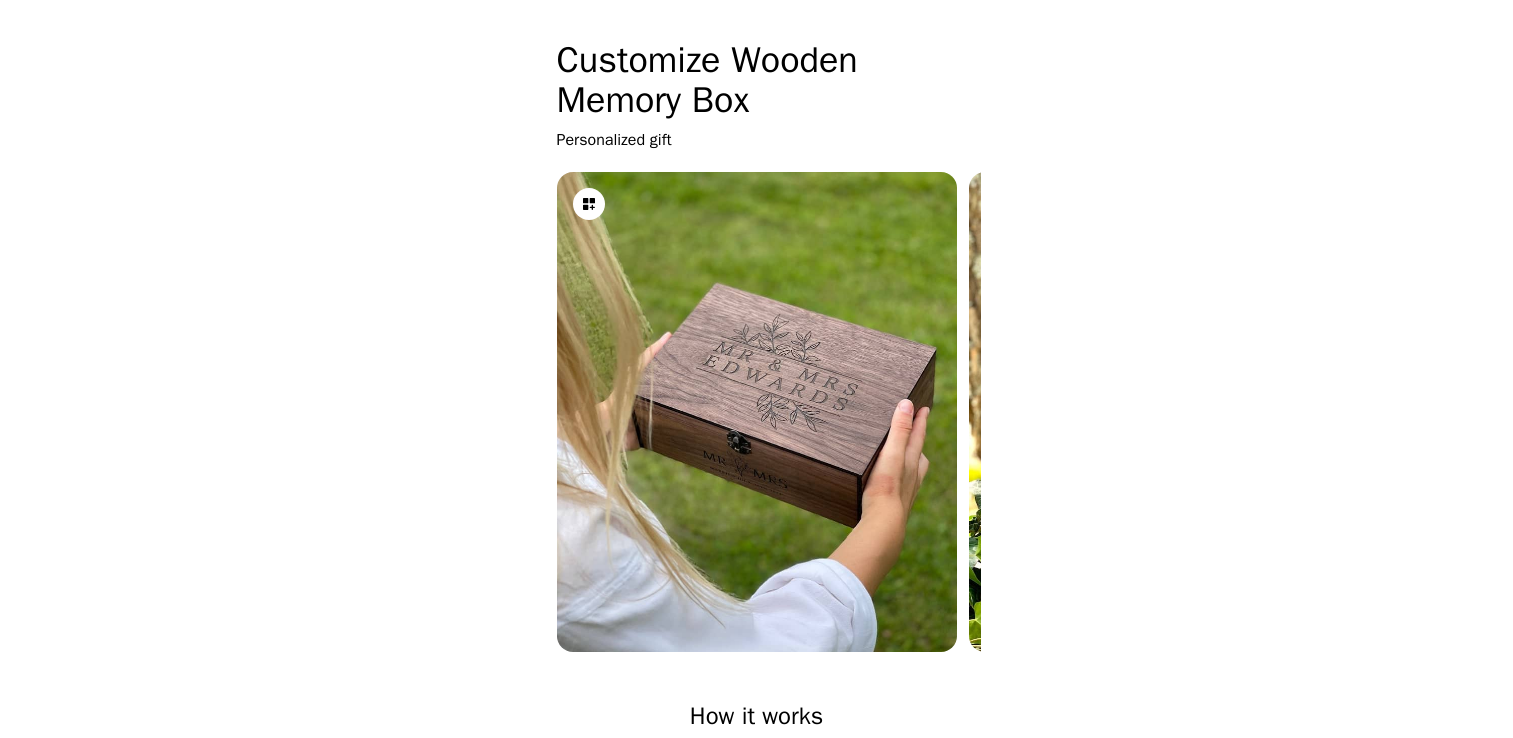 scroll, scrollTop: 0, scrollLeft: 0, axis: both 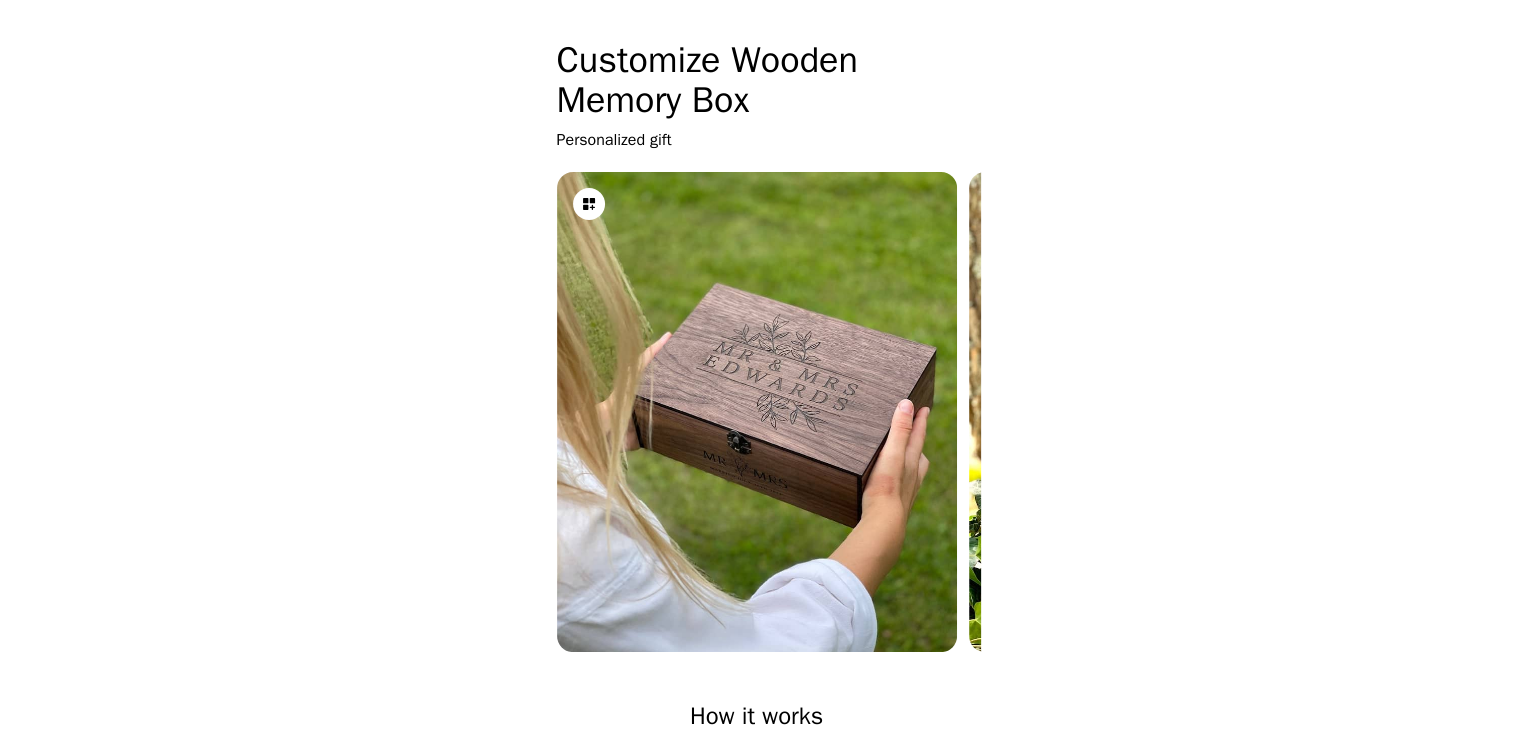 click 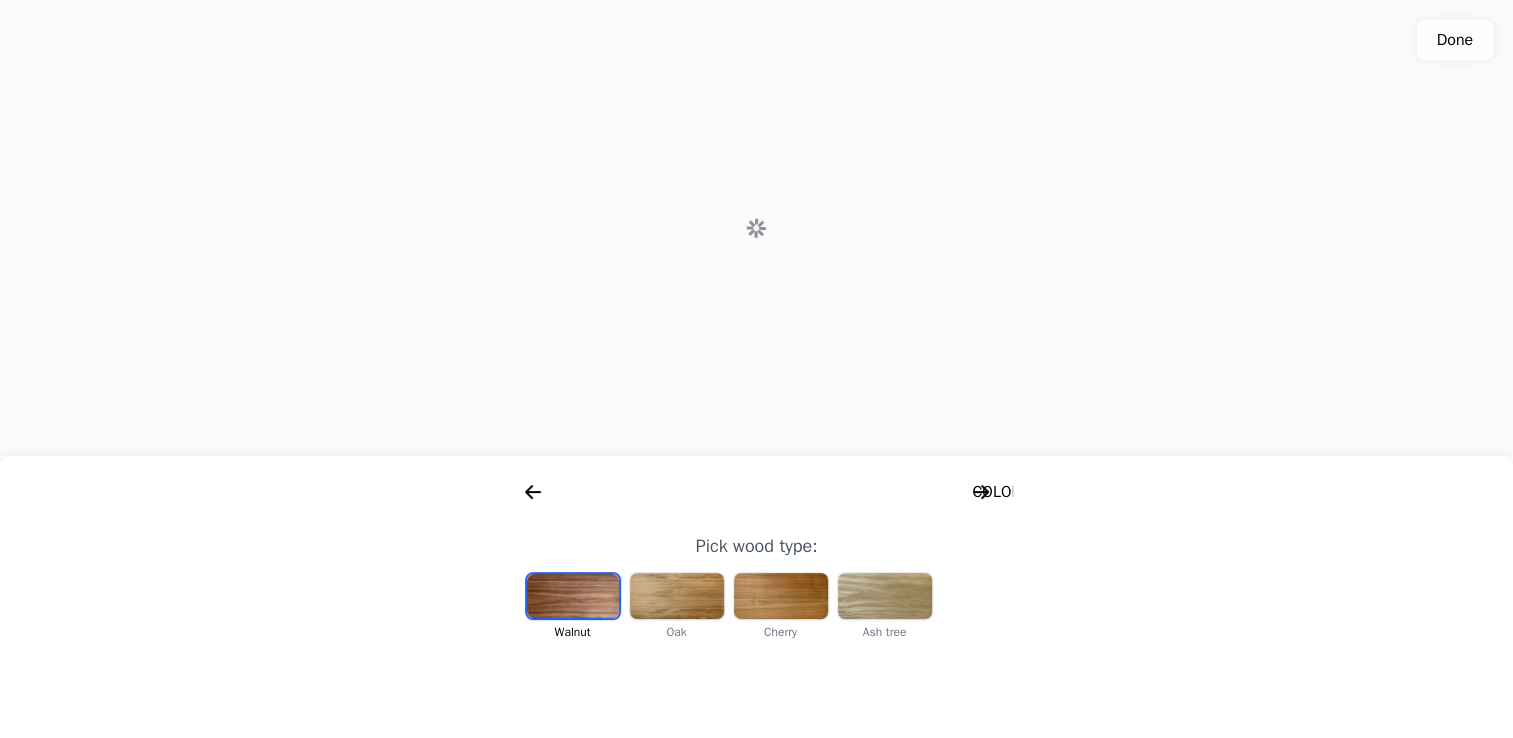 scroll, scrollTop: 0, scrollLeft: 256, axis: horizontal 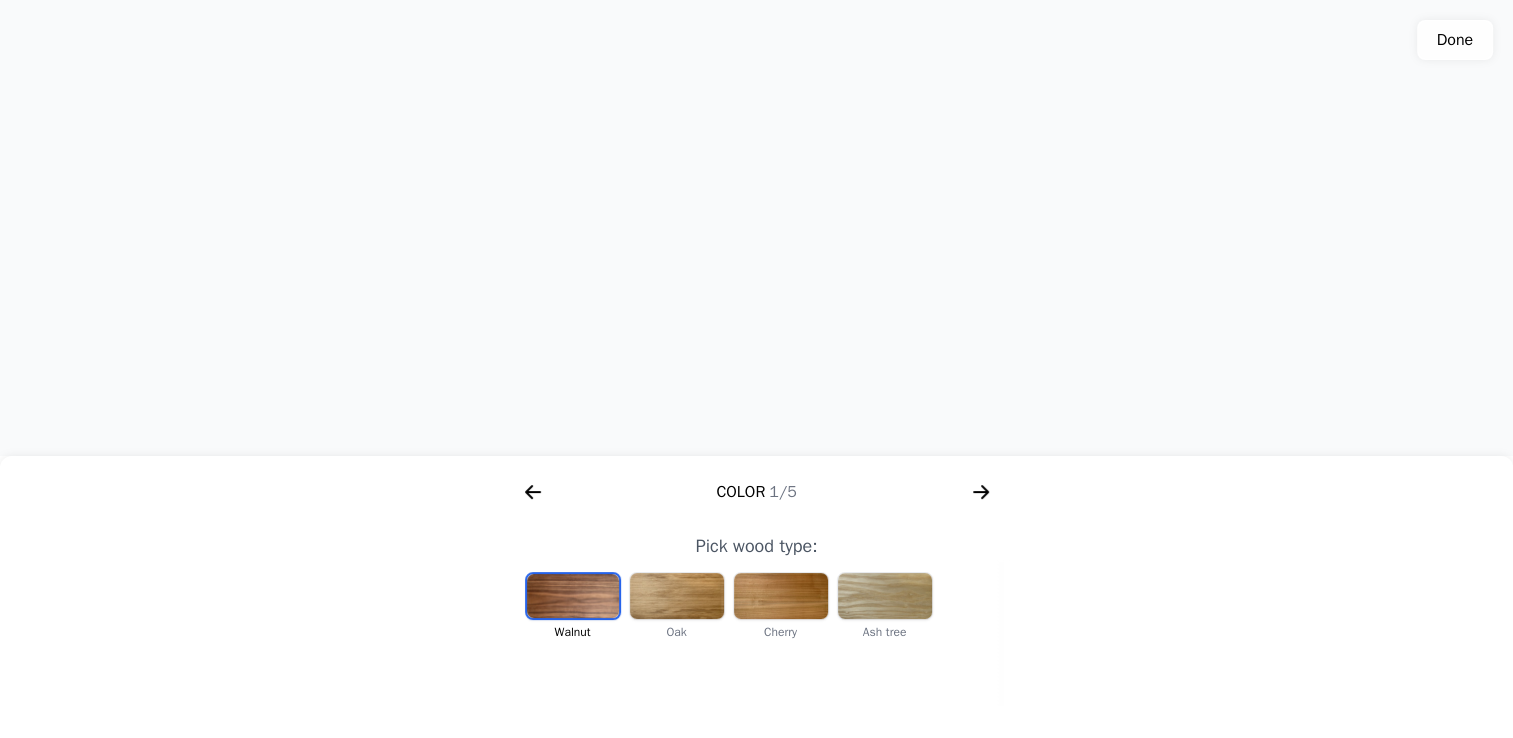 click at bounding box center [677, 596] 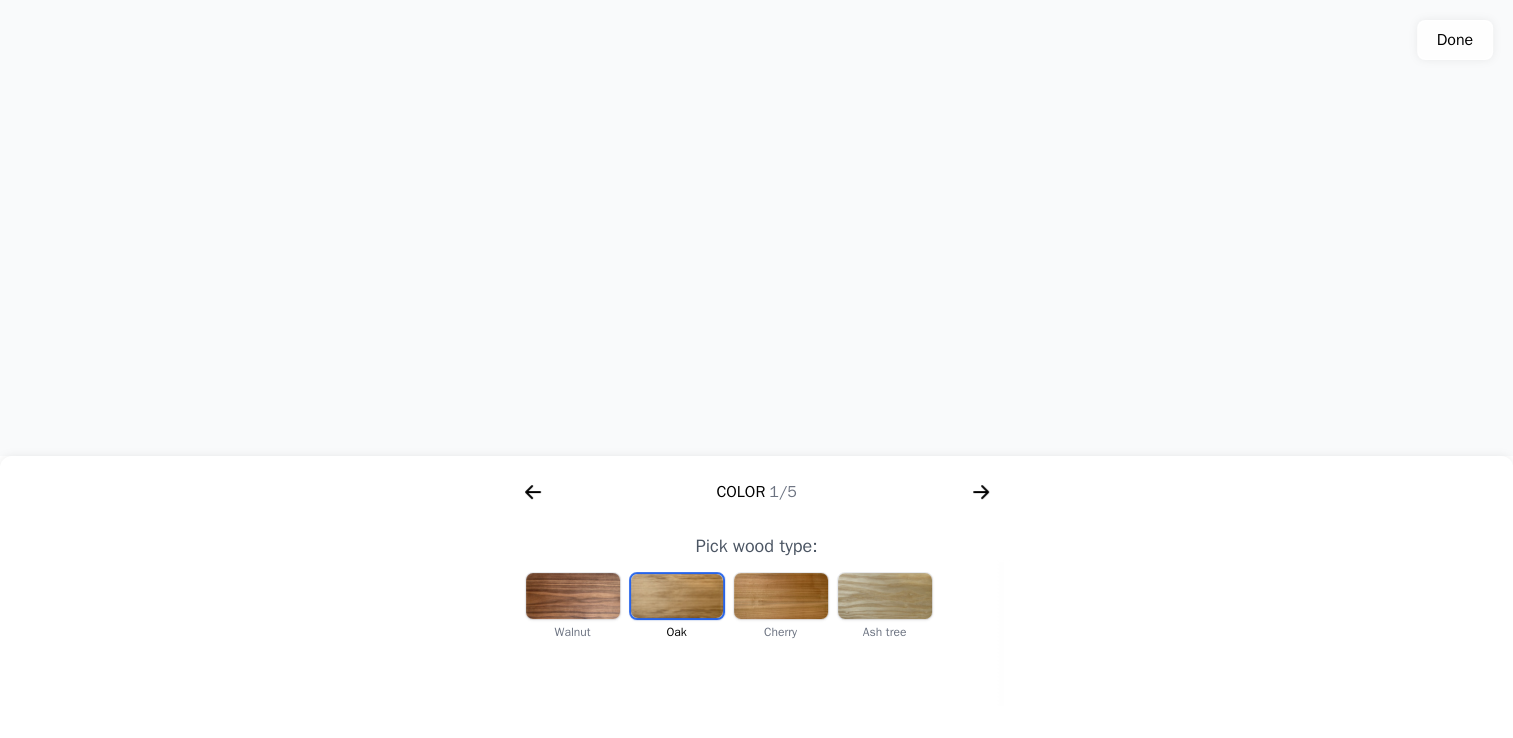 click 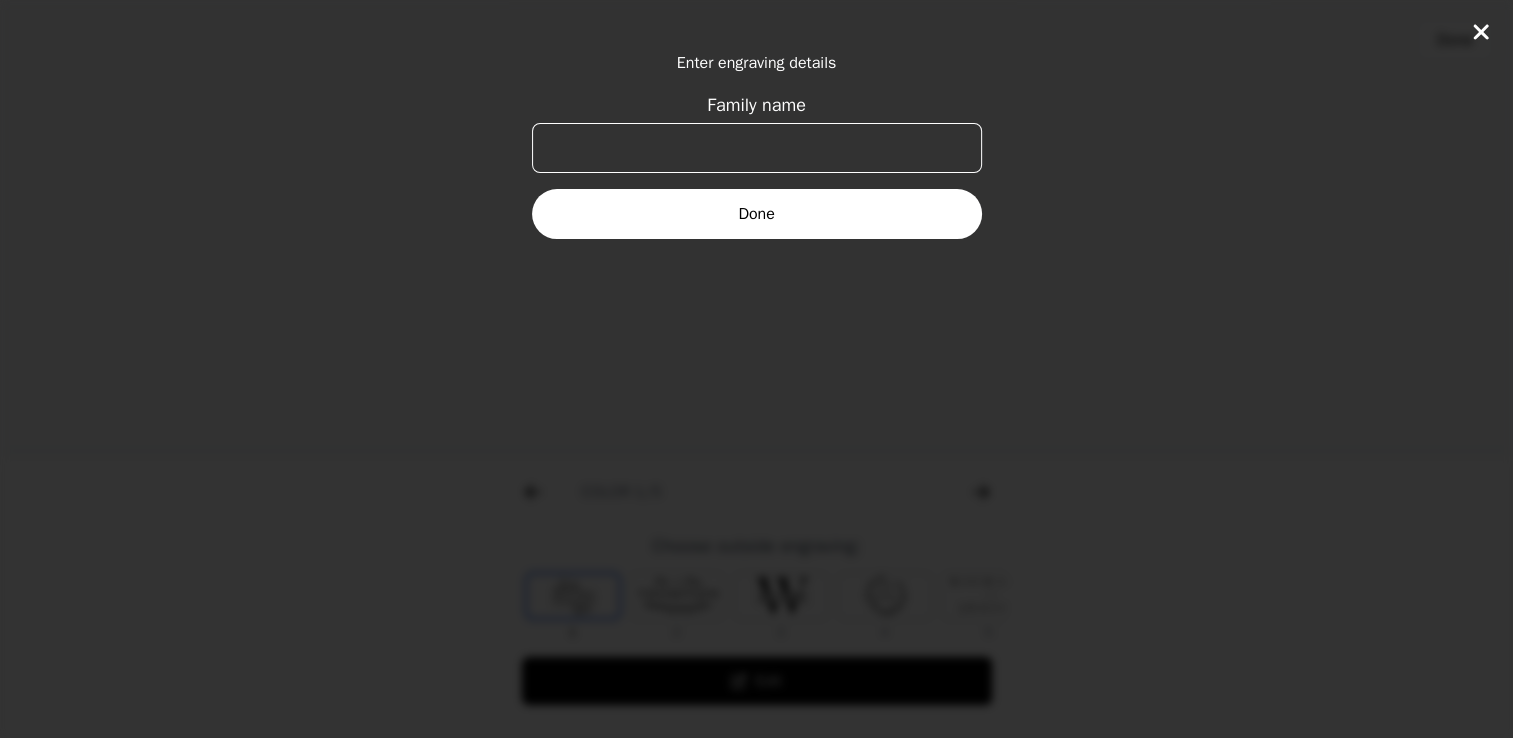 scroll, scrollTop: 0, scrollLeft: 768, axis: horizontal 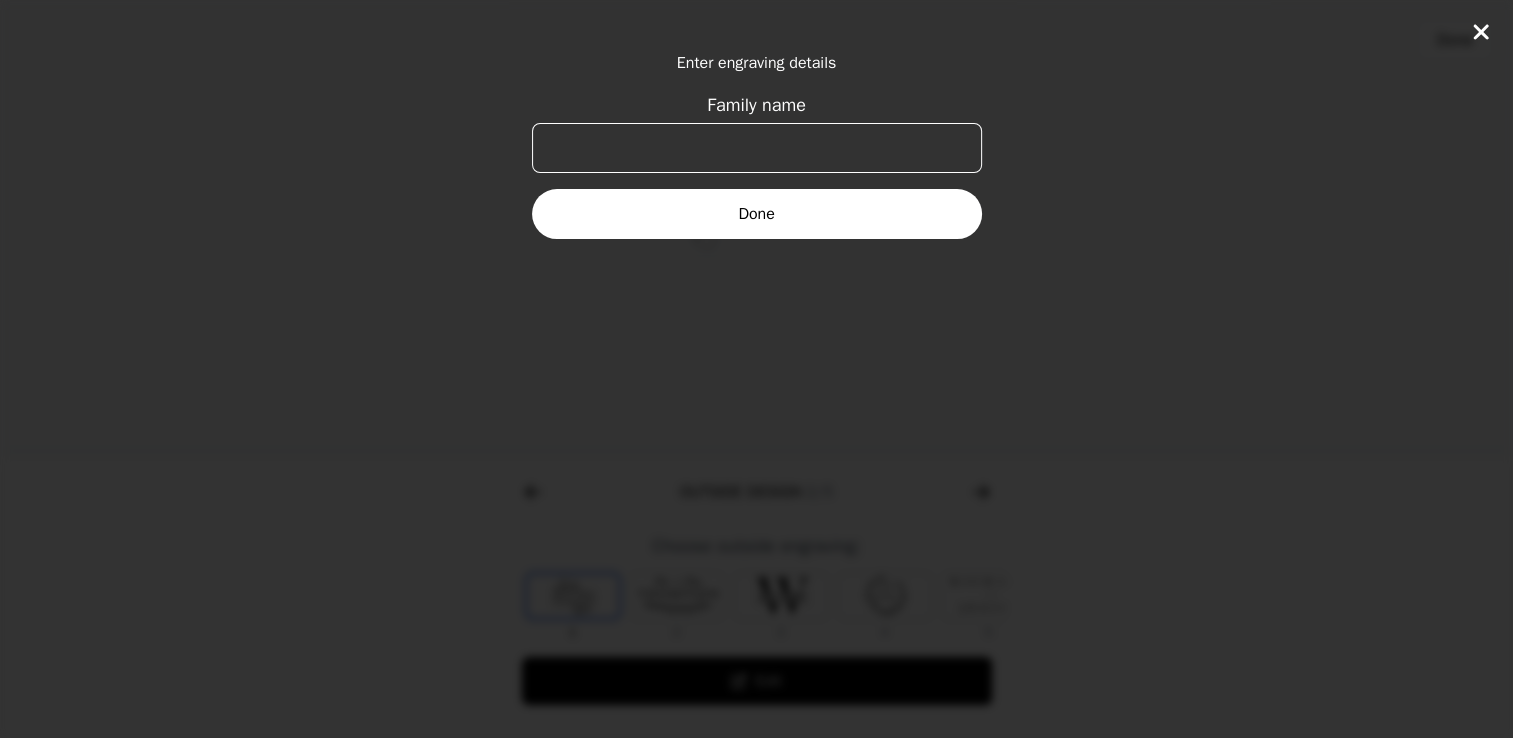 click on "Family name" at bounding box center [757, 148] 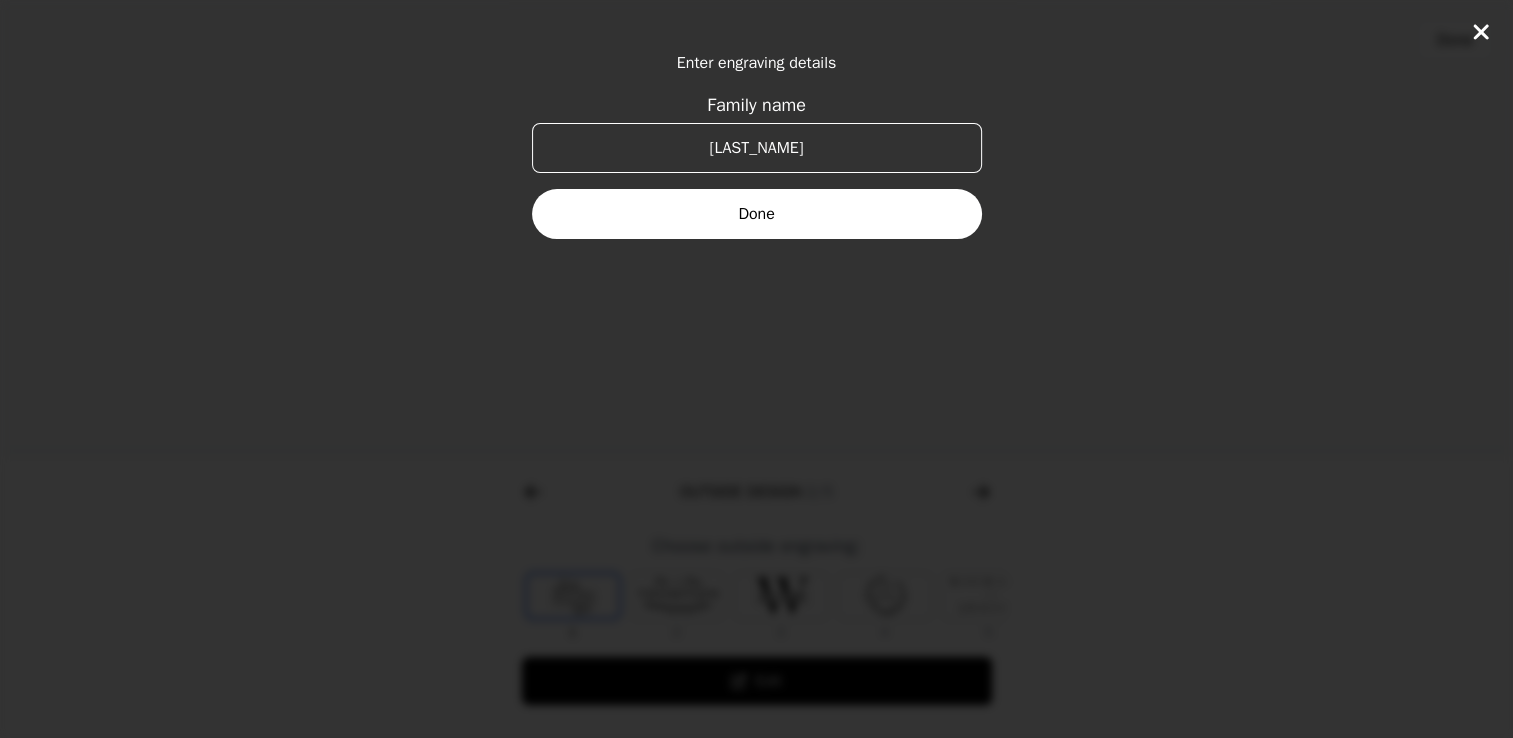 type on "[LAST_NAME]" 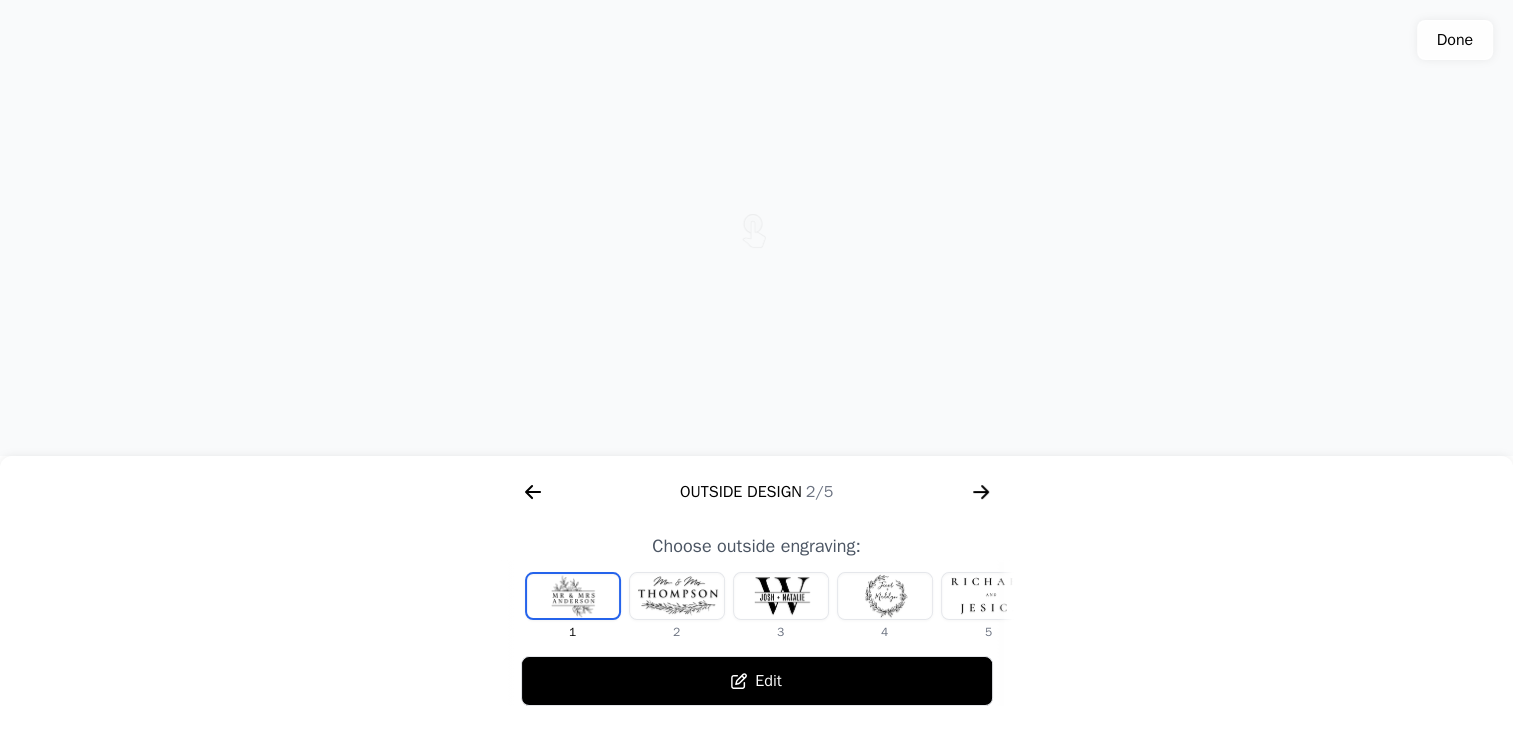 click at bounding box center (677, 596) 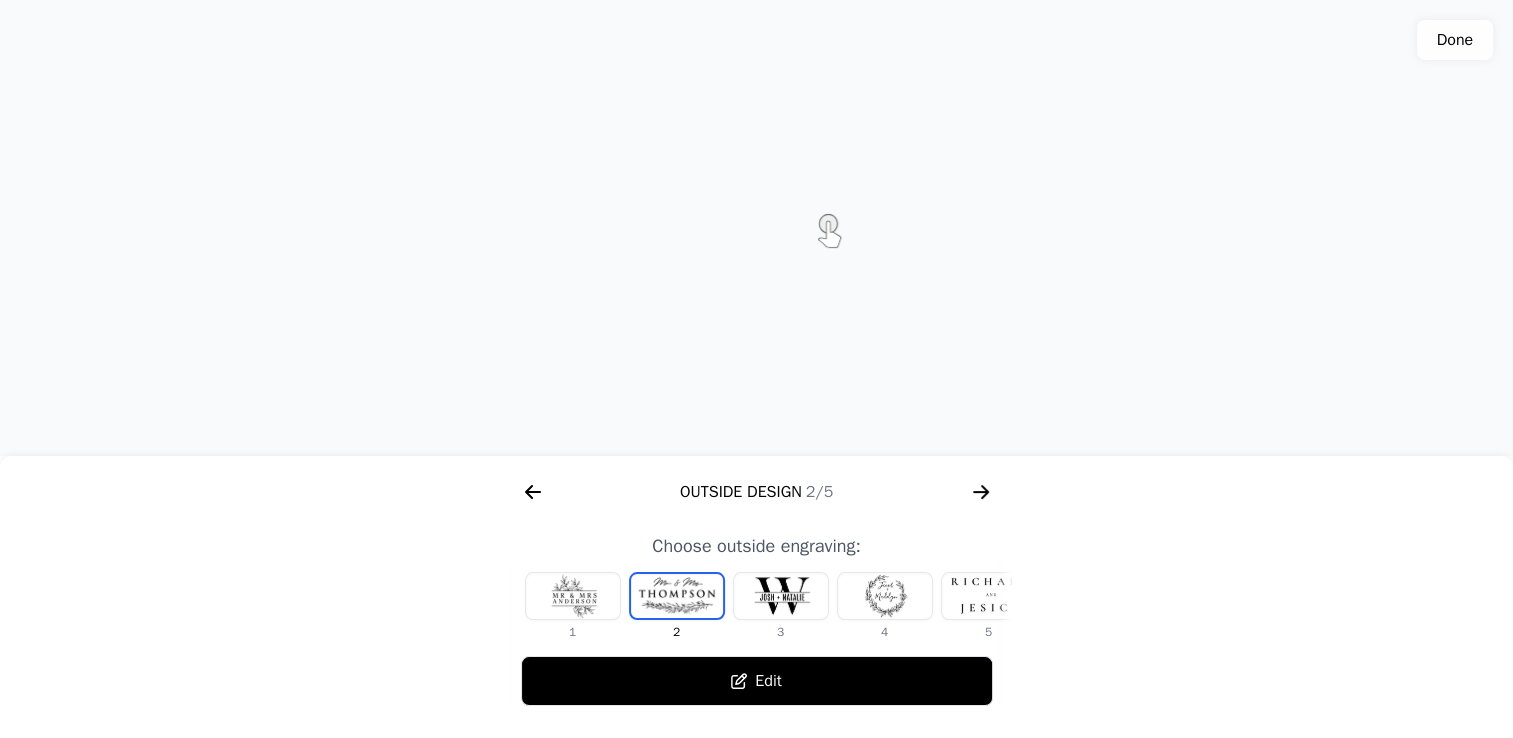 click at bounding box center (989, 596) 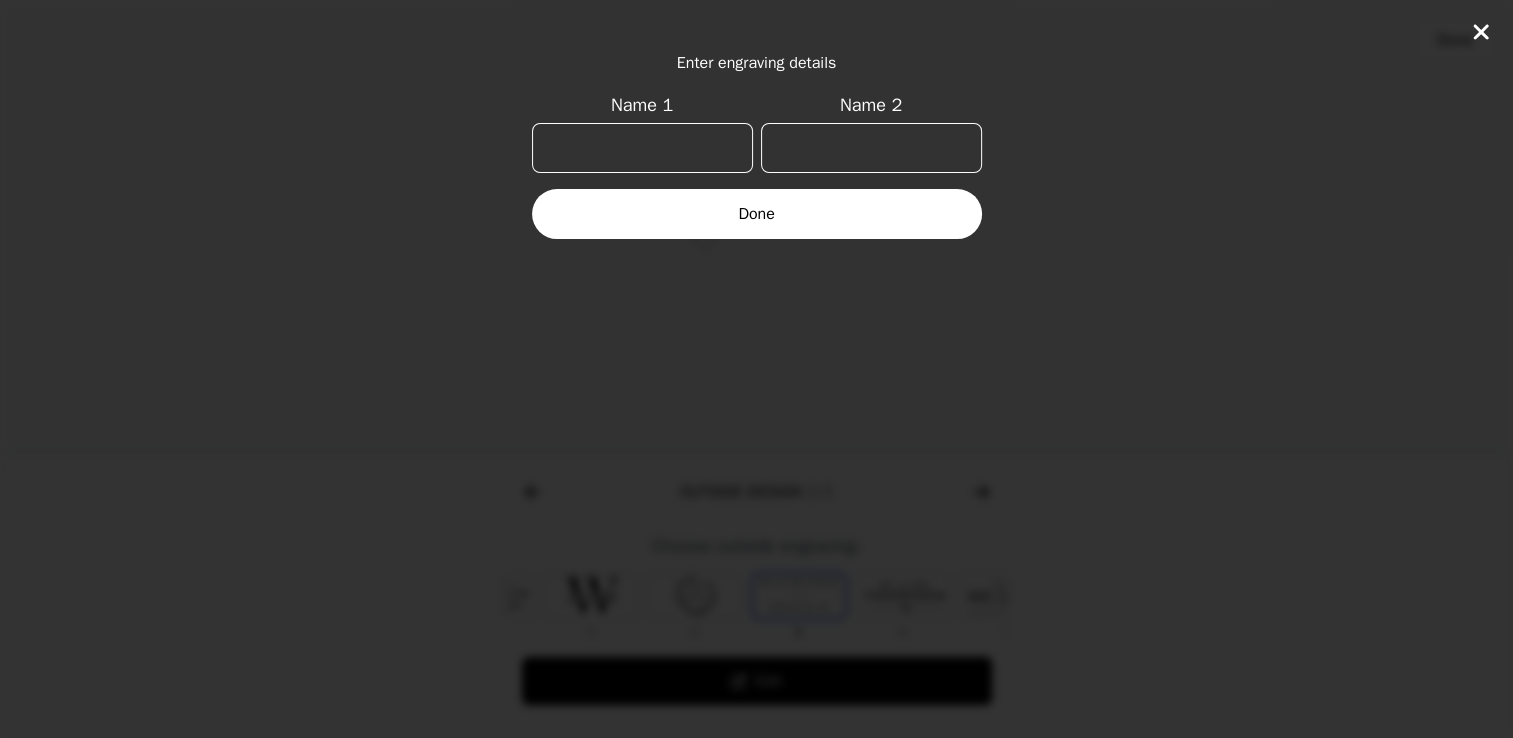 scroll, scrollTop: 0, scrollLeft: 232, axis: horizontal 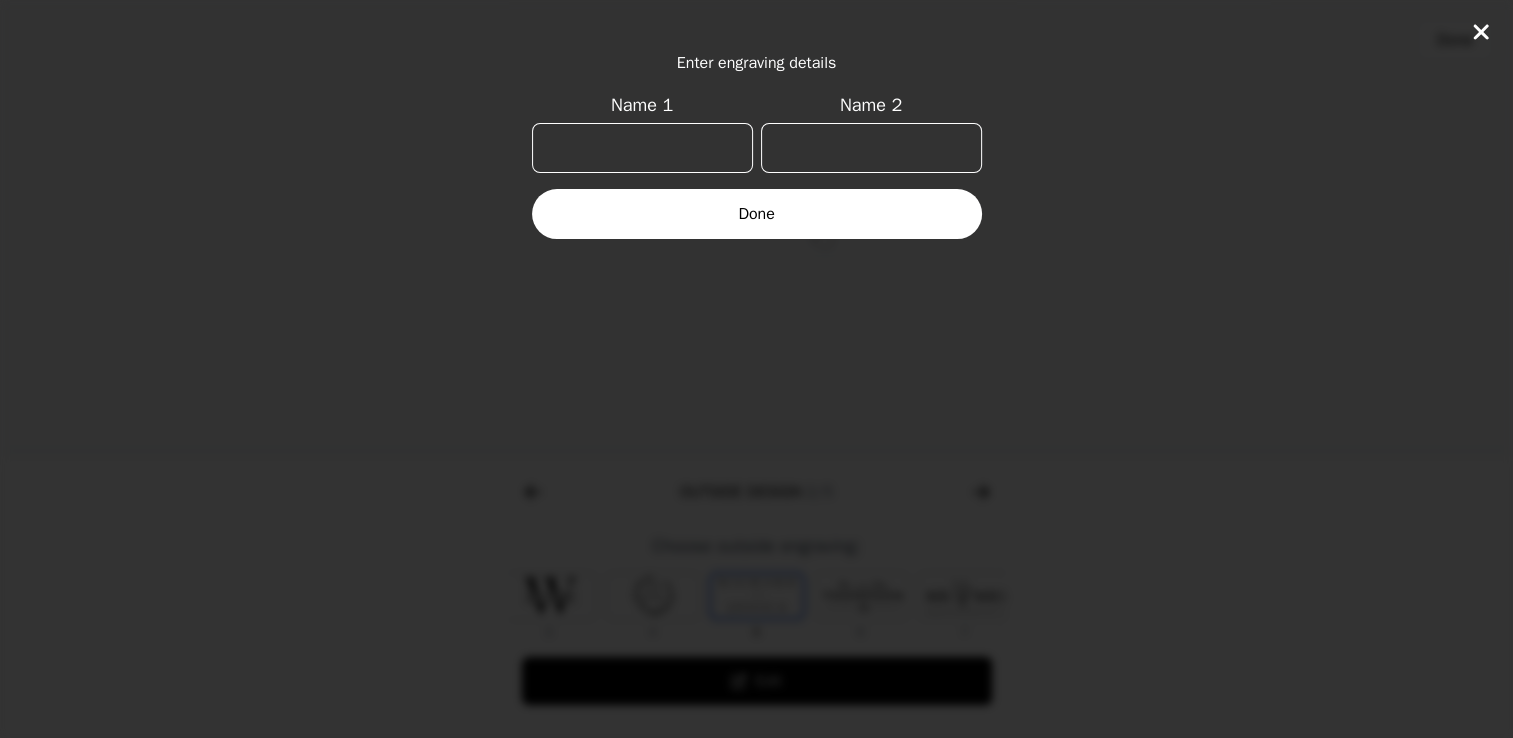 click on "Name 1" at bounding box center [642, 148] 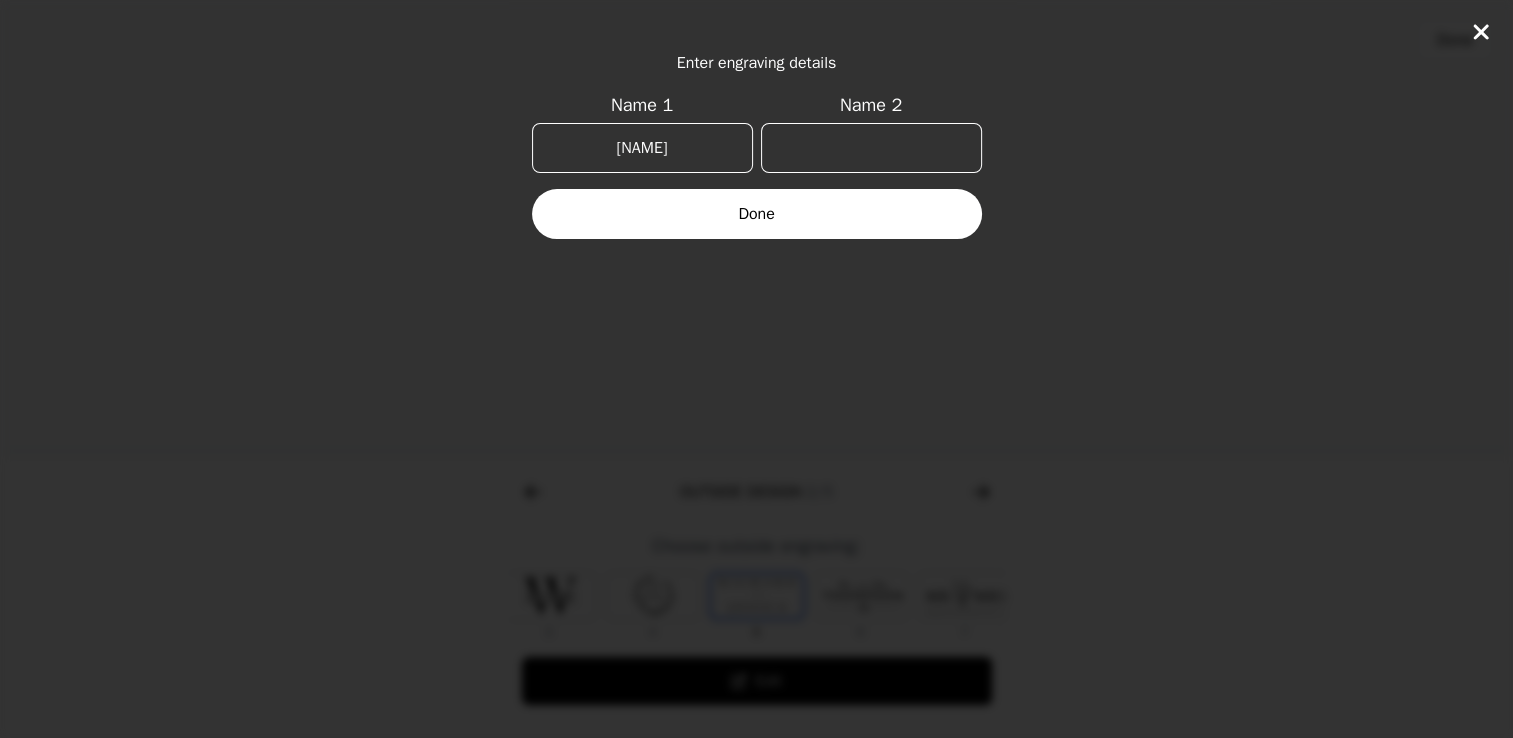 type on "[NAME]" 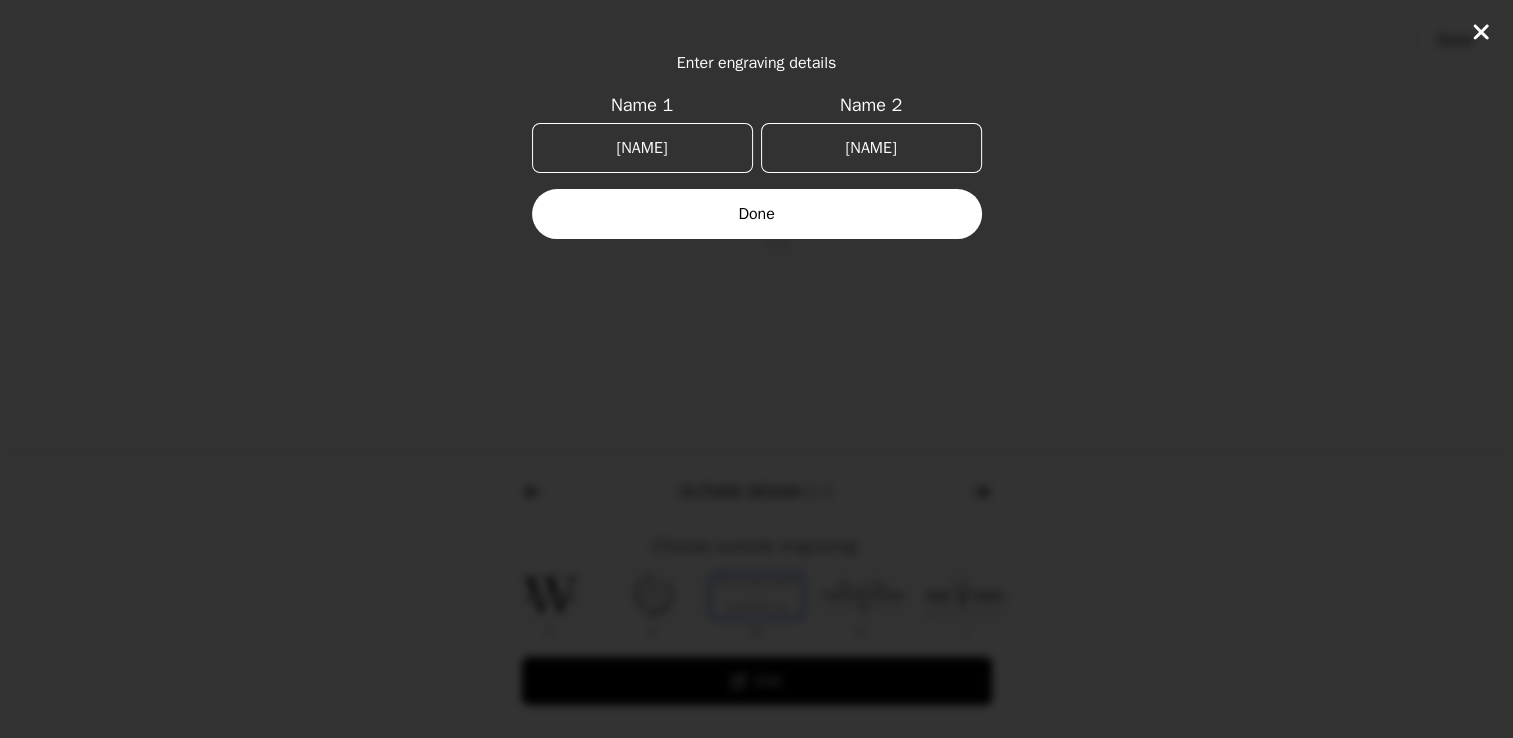 type on "[NAME]" 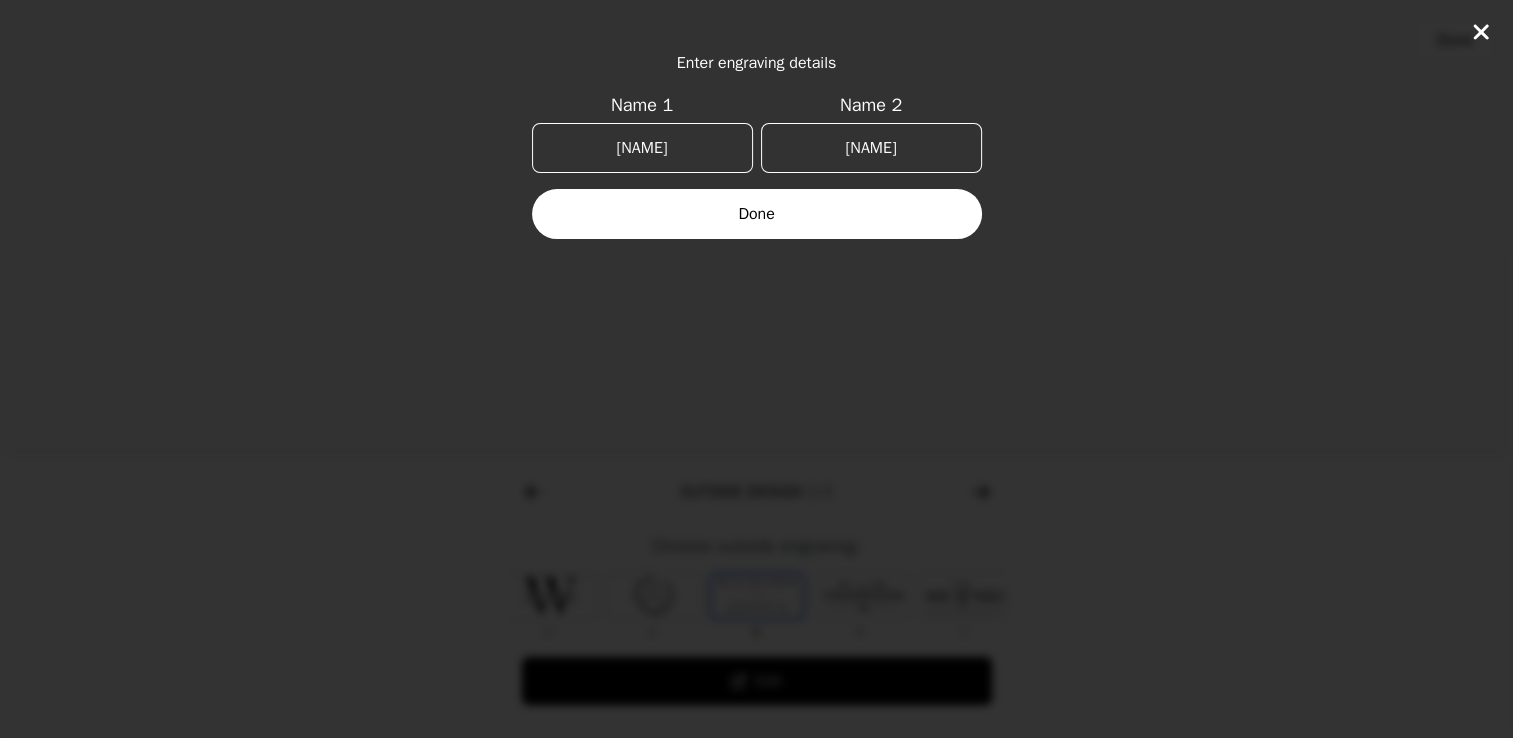 click on "Done" at bounding box center [757, 214] 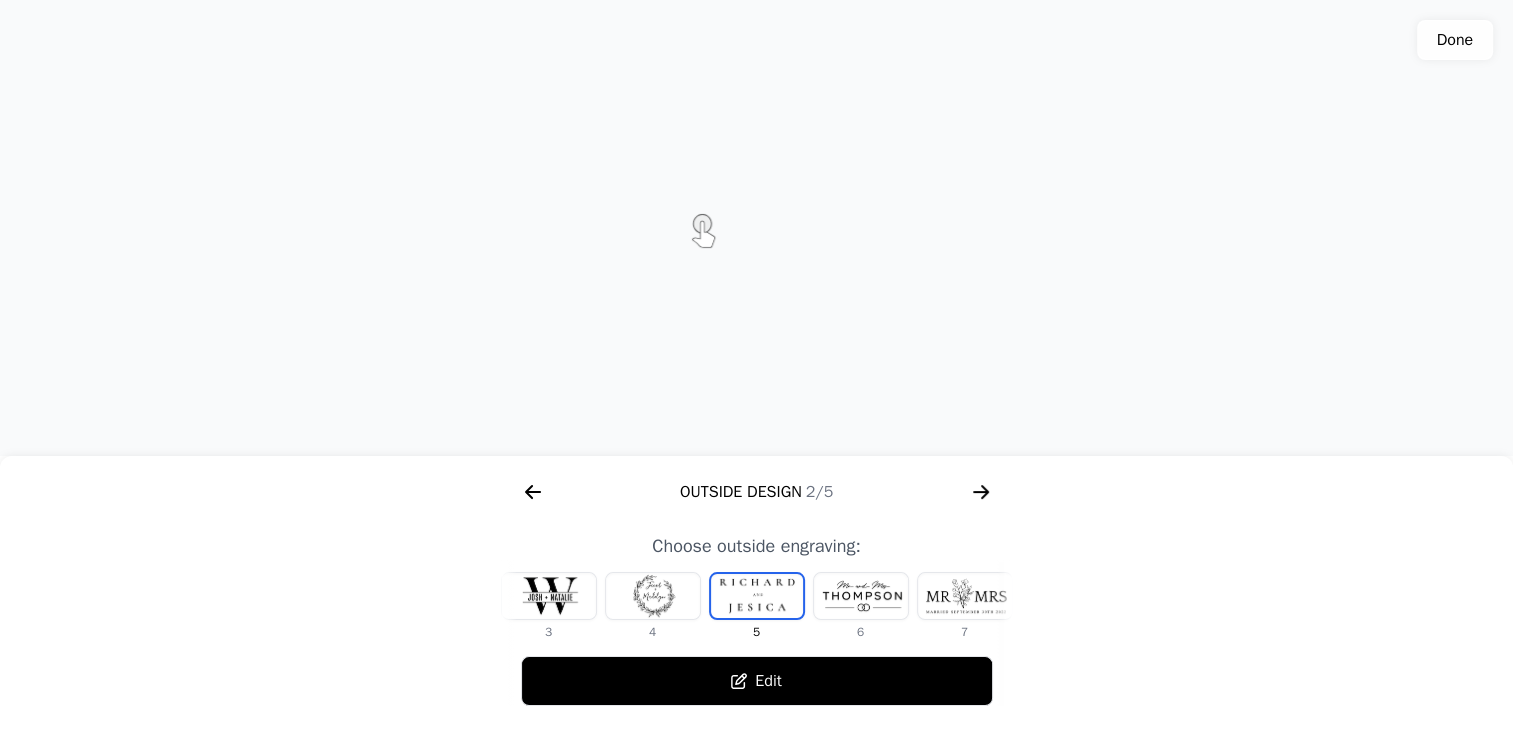 click at bounding box center [861, 596] 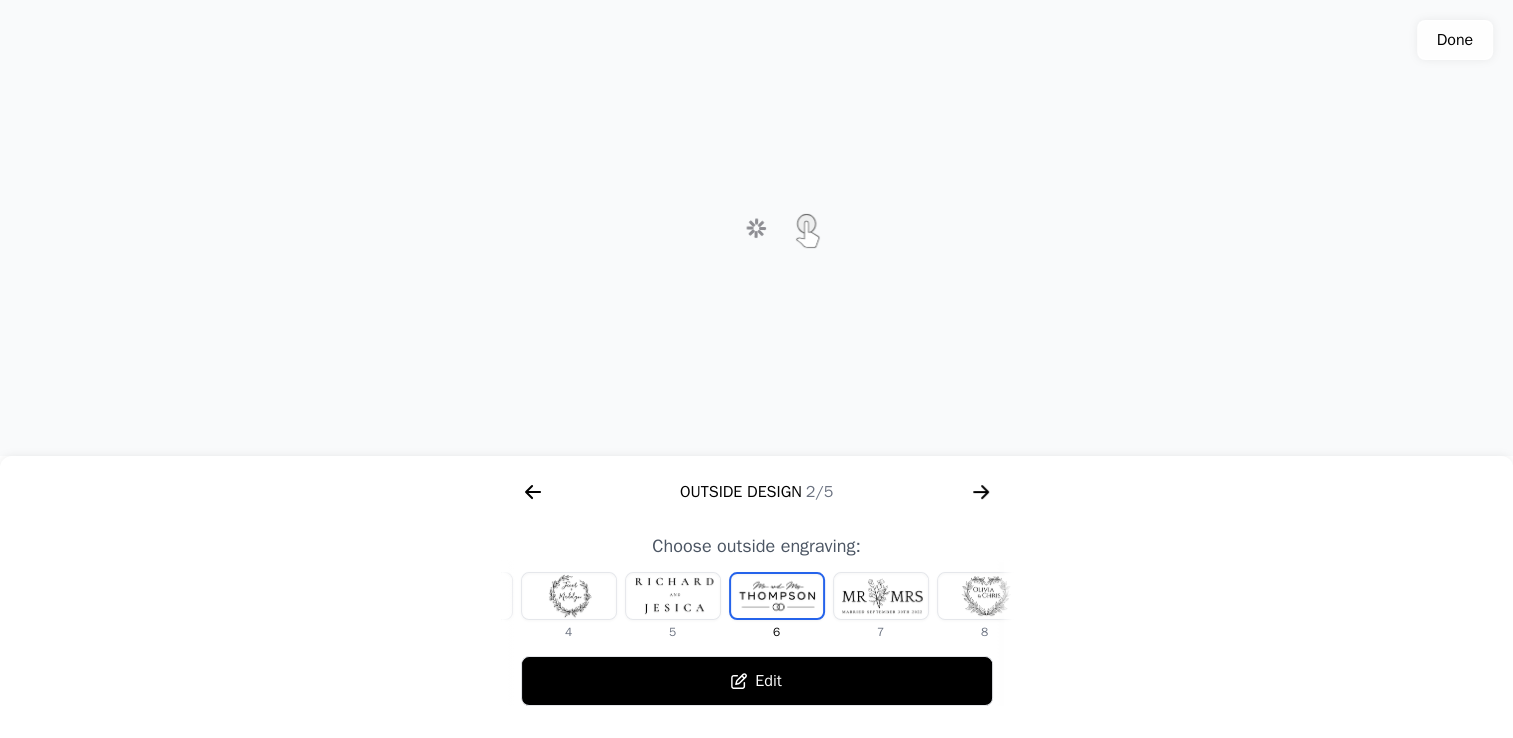 scroll, scrollTop: 0, scrollLeft: 336, axis: horizontal 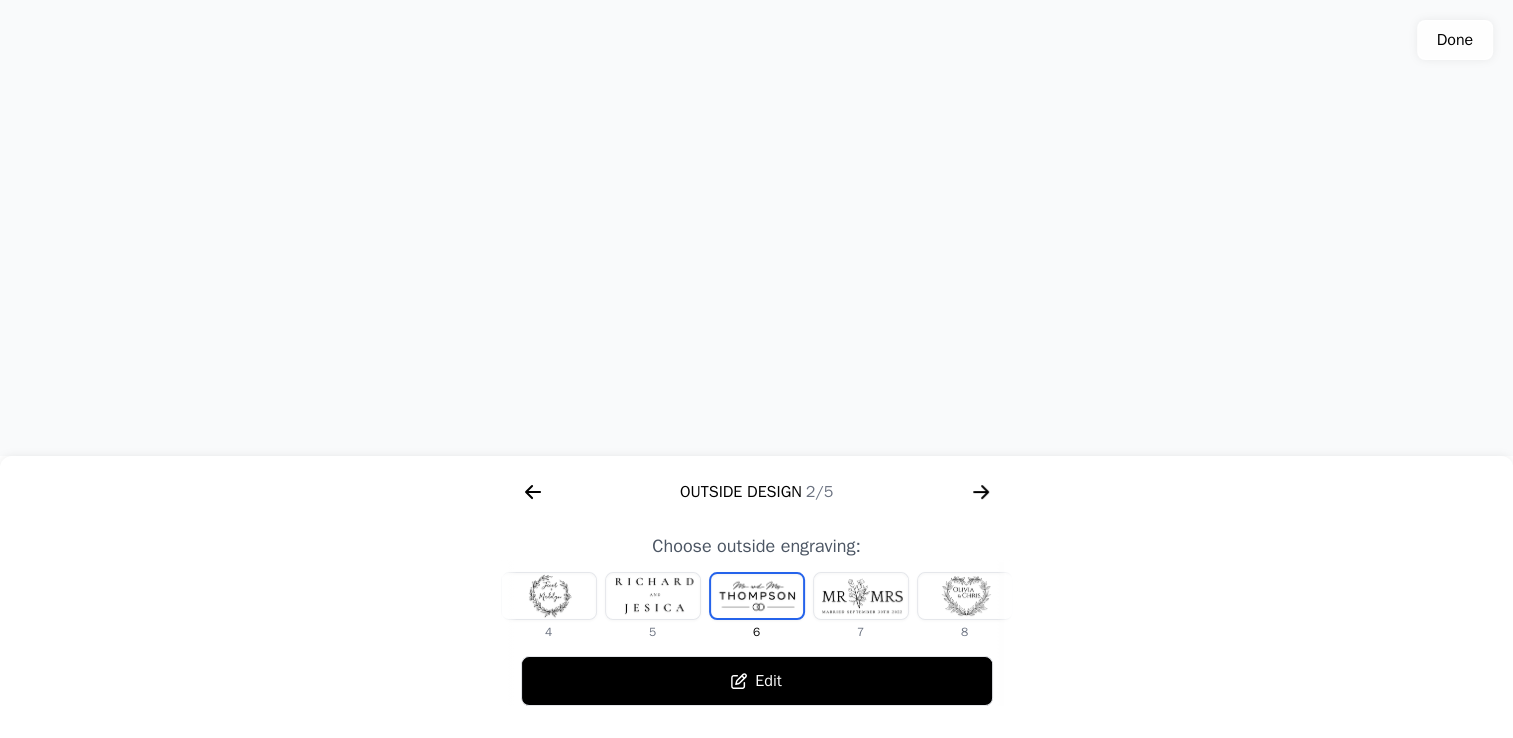 click 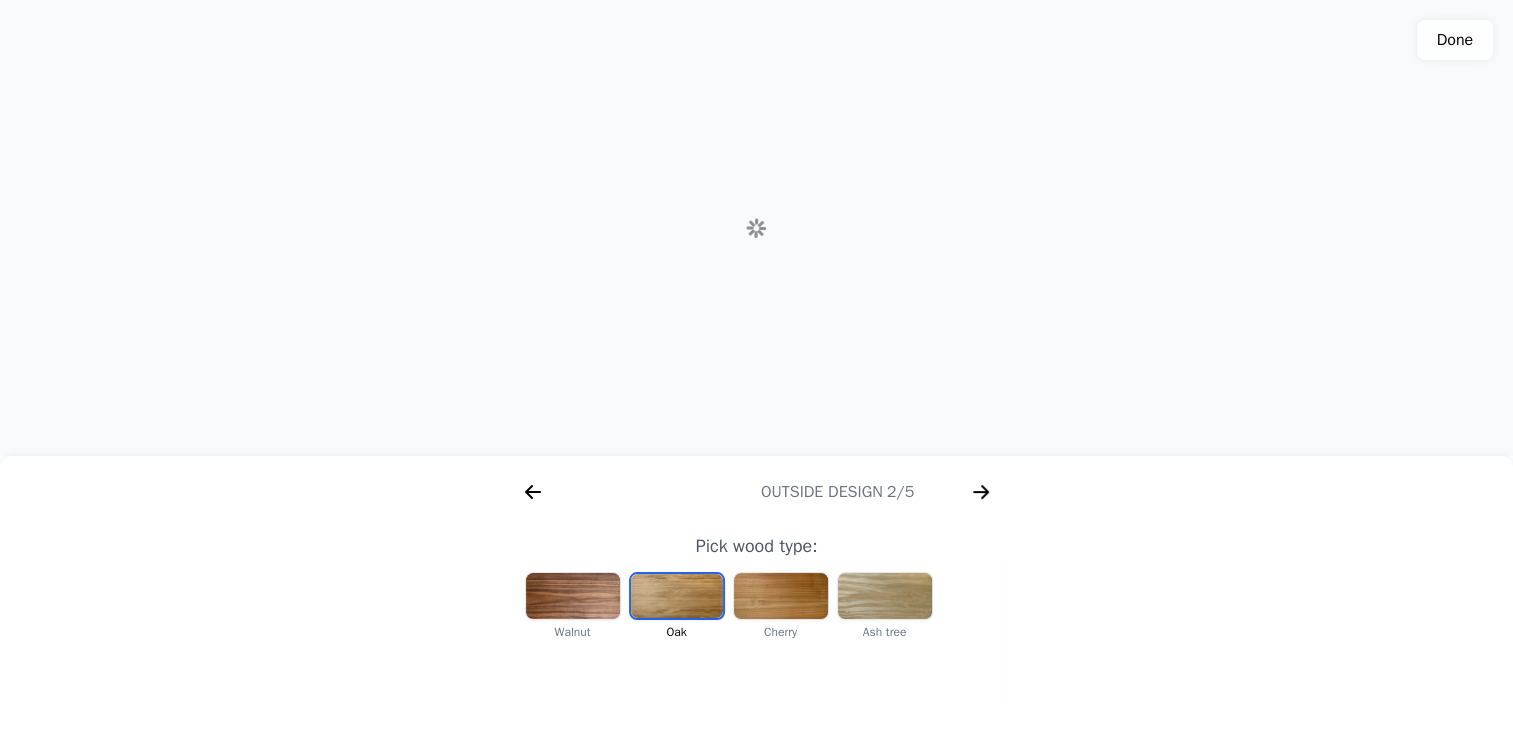 scroll, scrollTop: 0, scrollLeft: 256, axis: horizontal 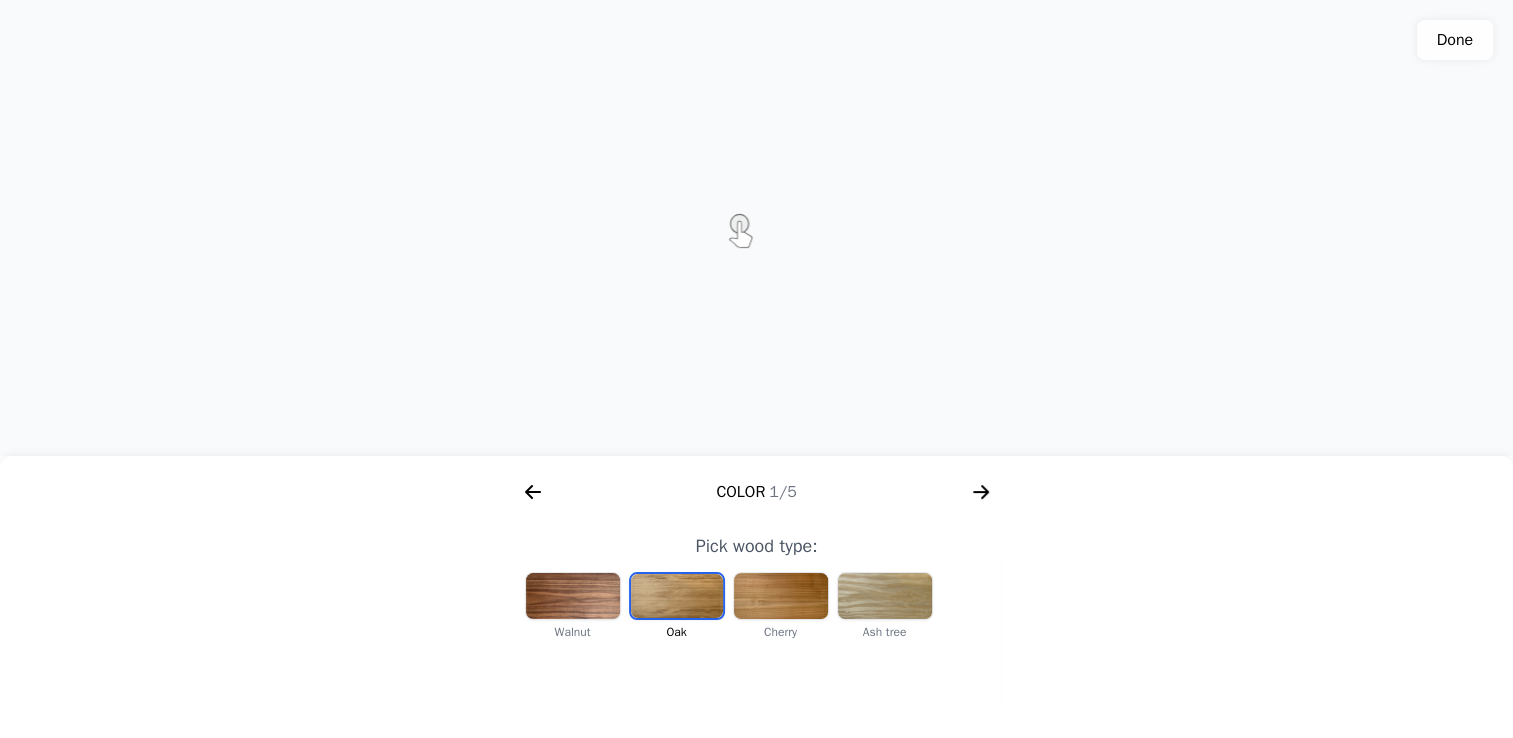 click 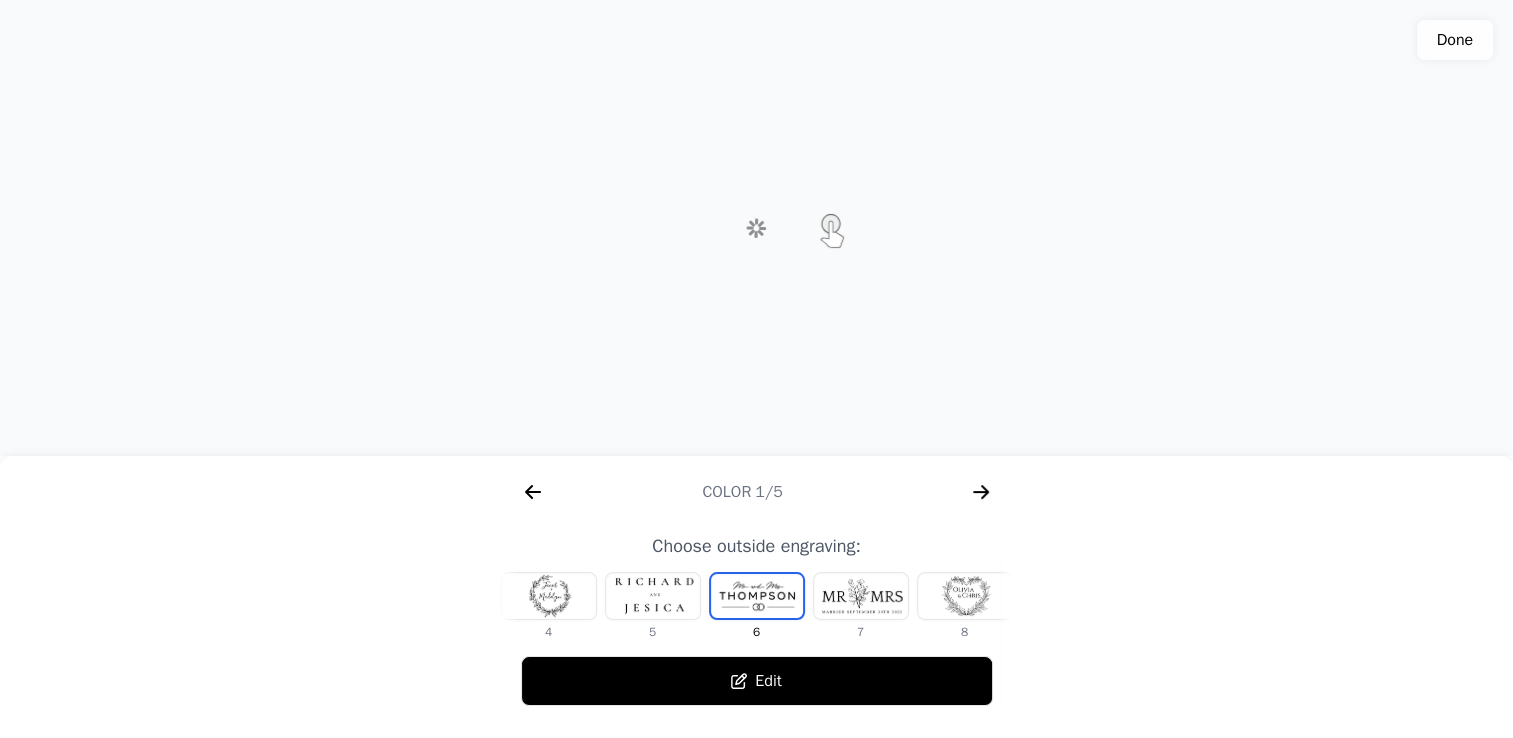 scroll, scrollTop: 0, scrollLeft: 768, axis: horizontal 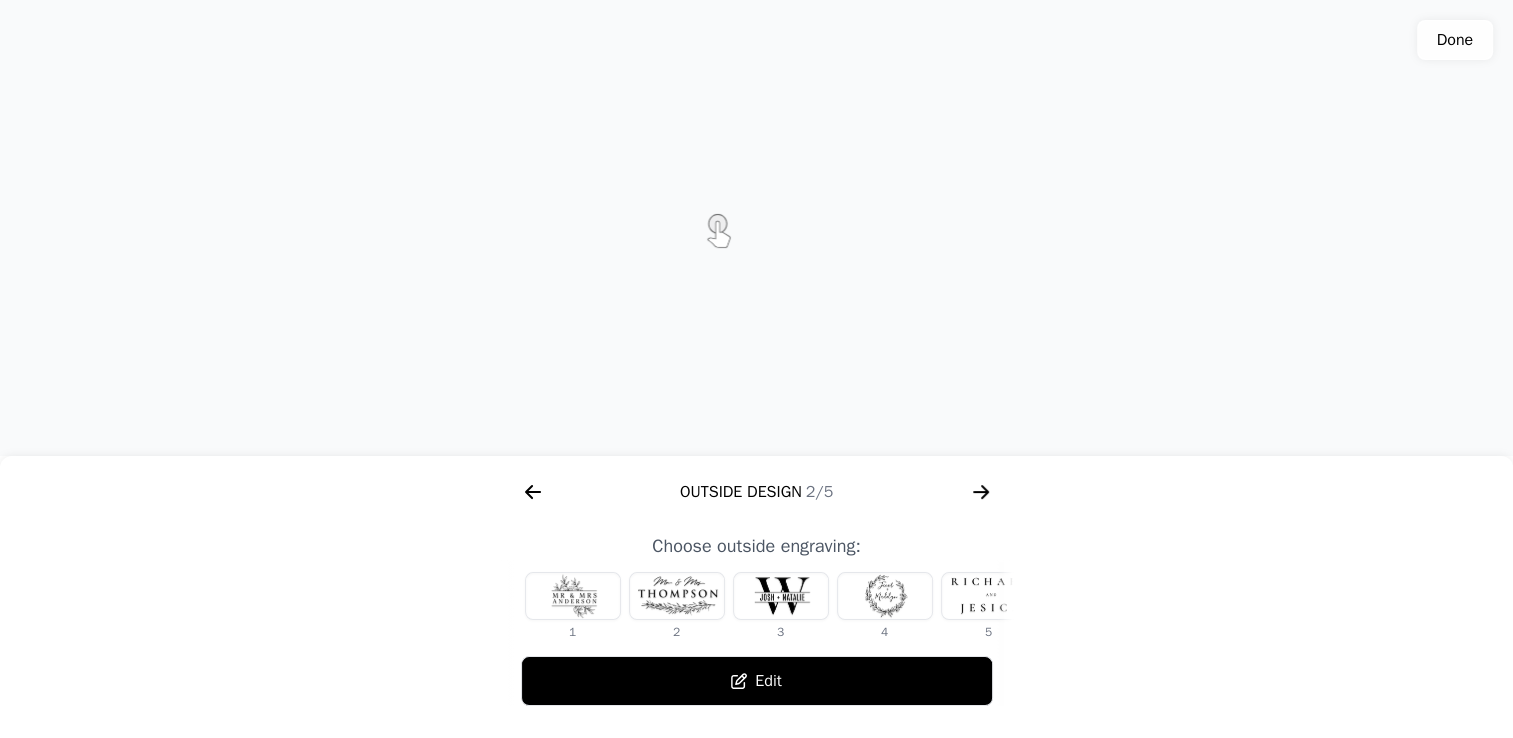click at bounding box center (573, 596) 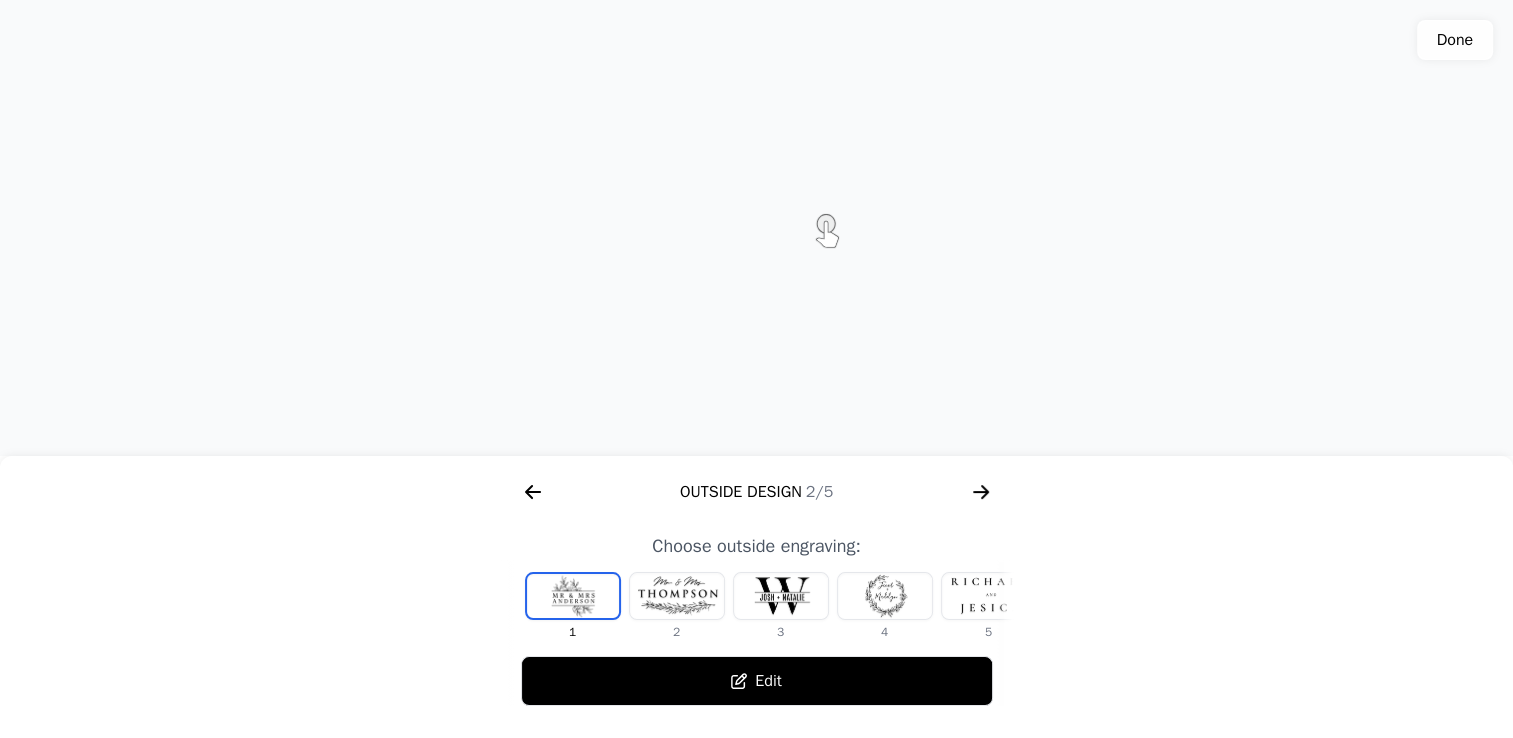 click 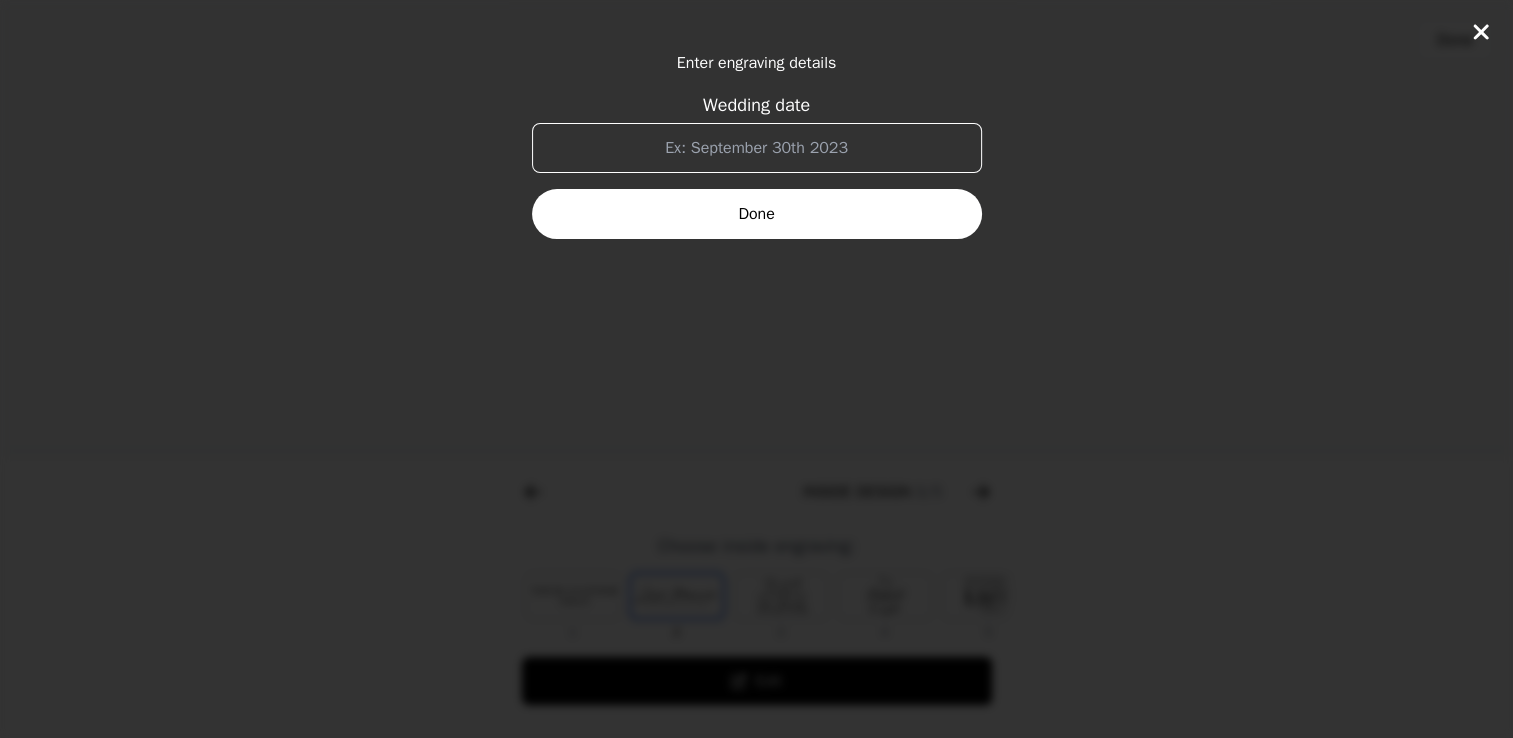 scroll, scrollTop: 0, scrollLeft: 1280, axis: horizontal 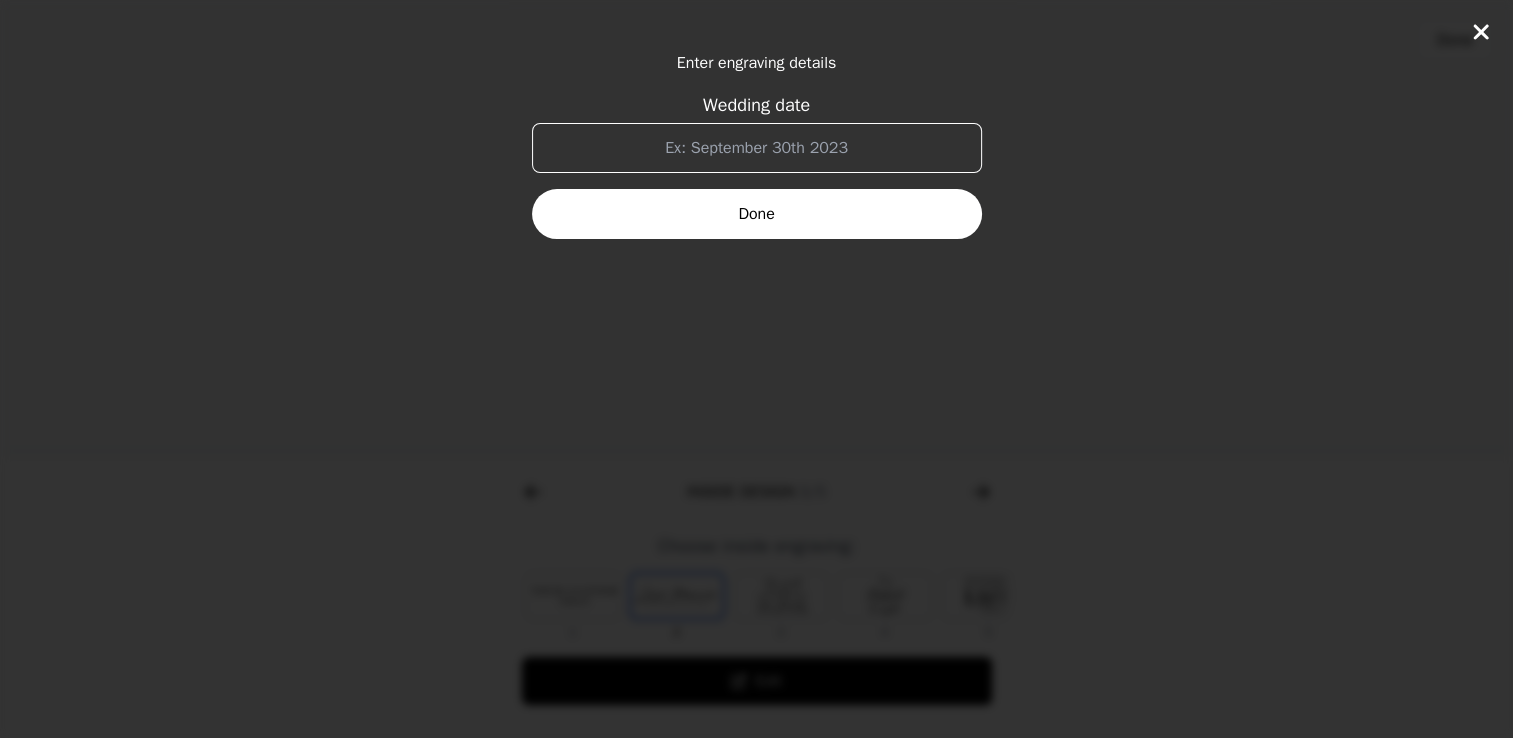 click on "Wedding date" at bounding box center (757, 148) 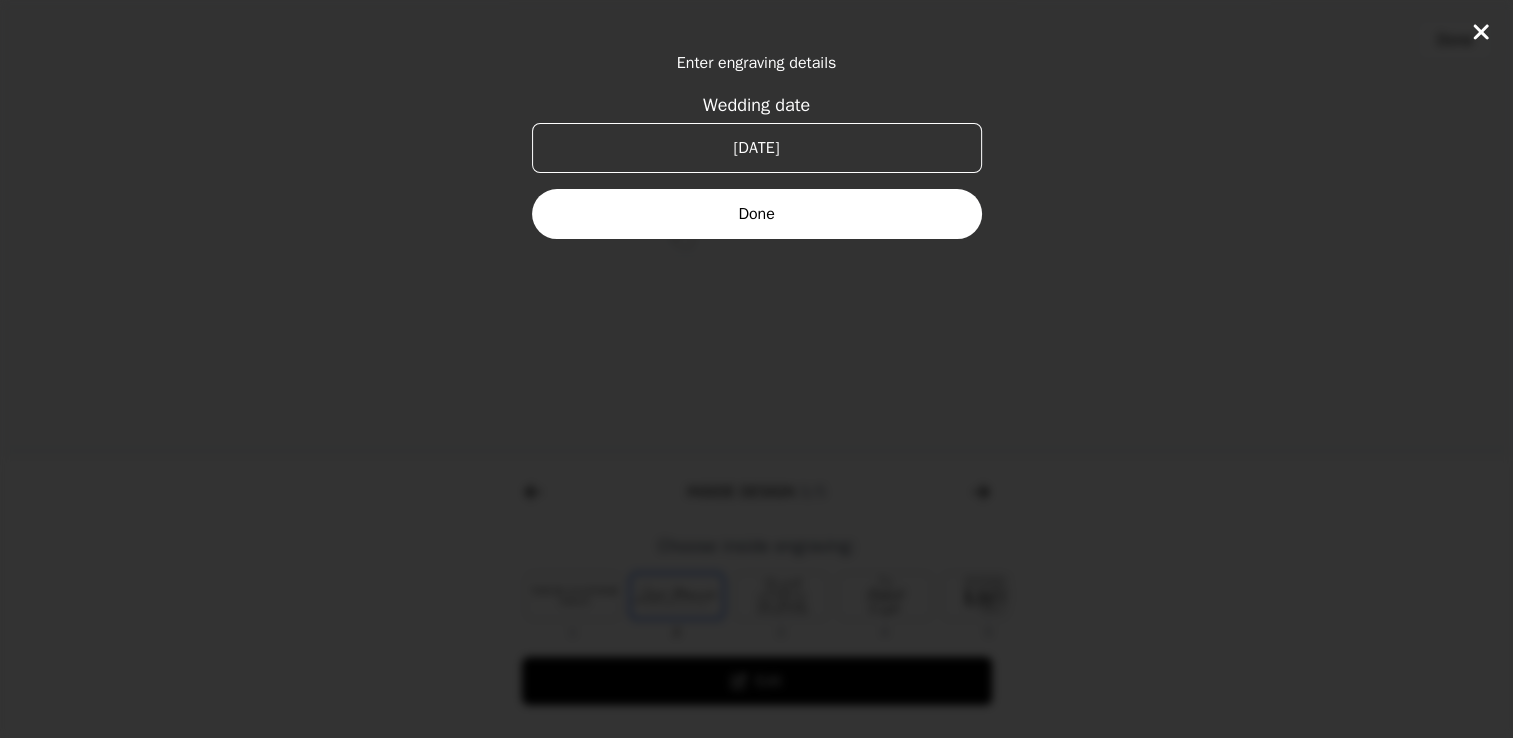 type on "[DATE]" 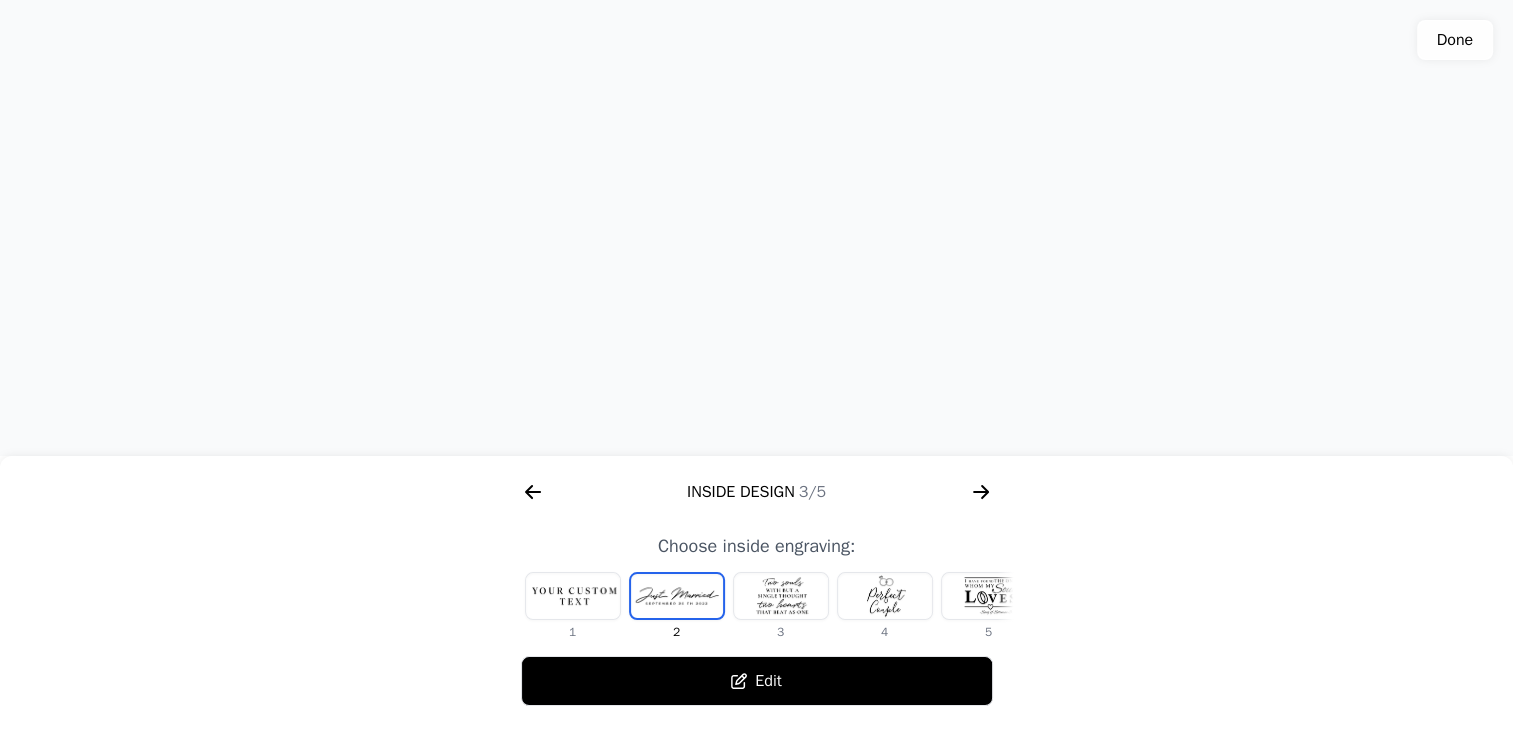 click 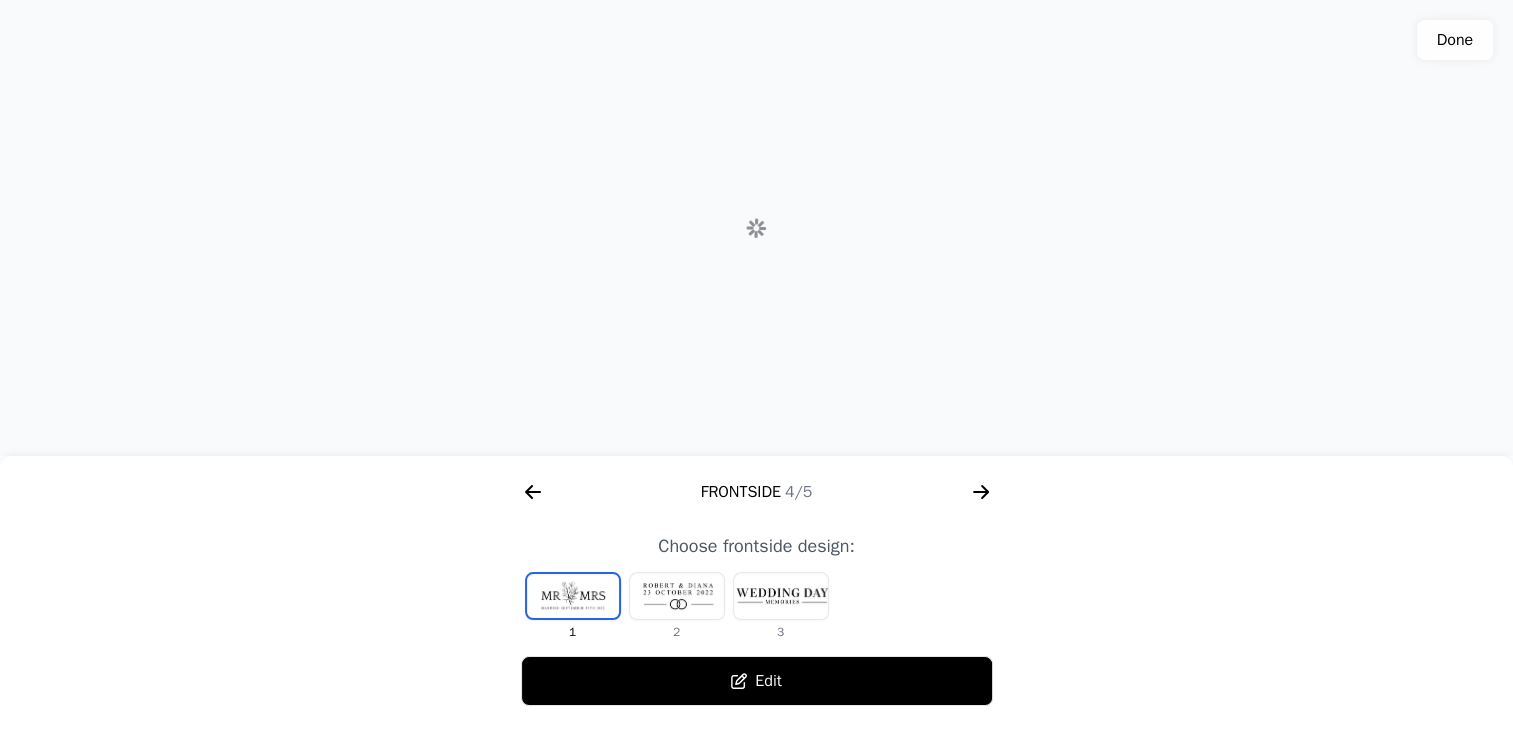 click at bounding box center (677, 596) 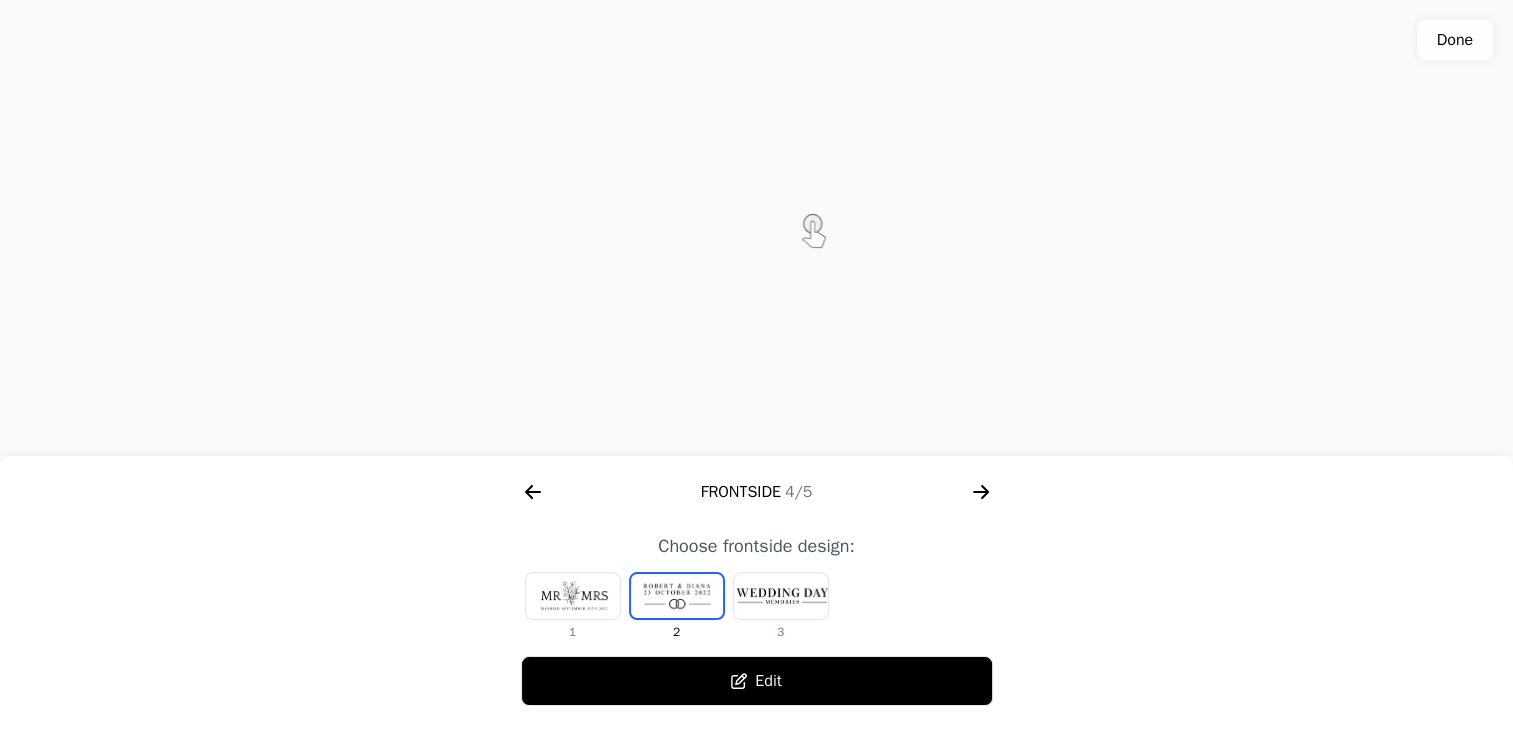 click 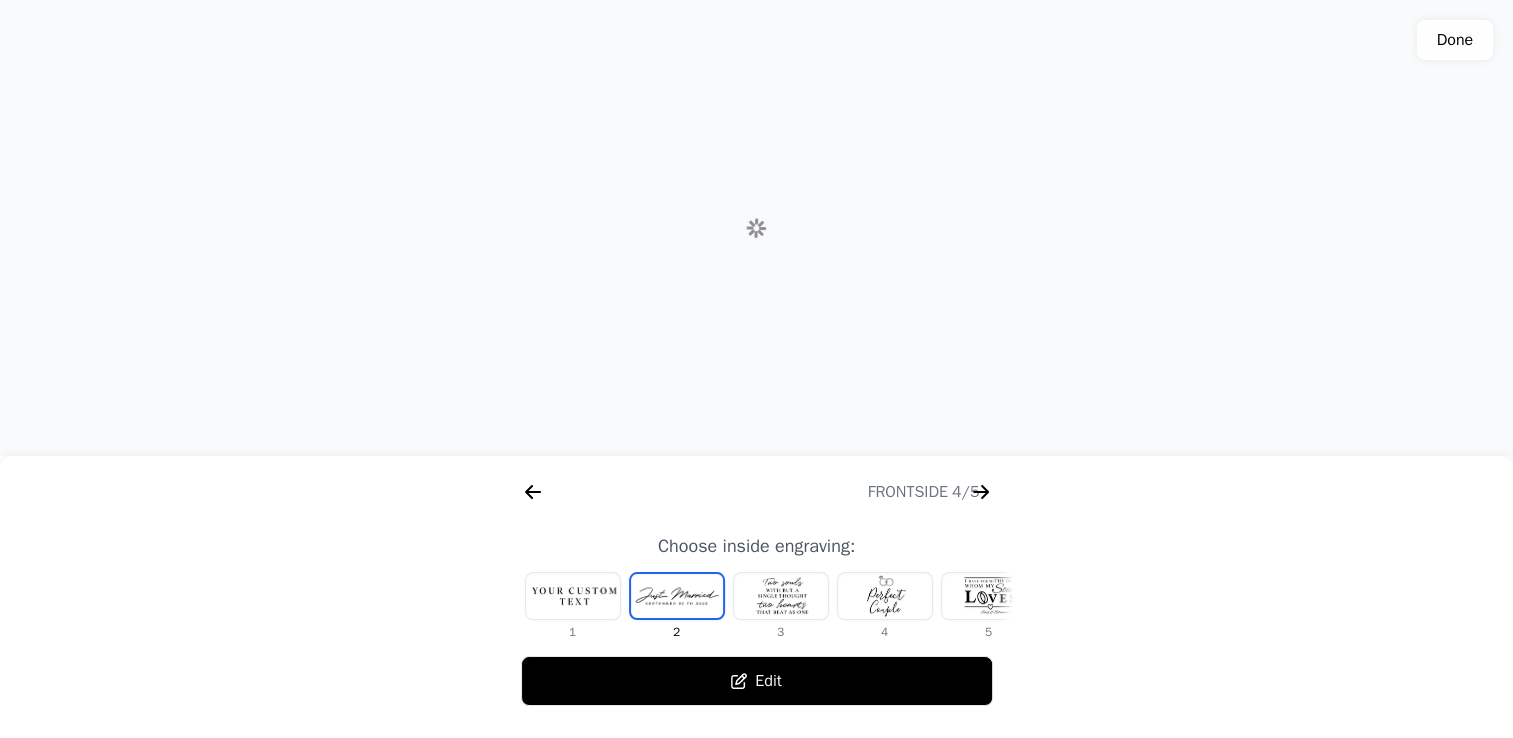 scroll, scrollTop: 0, scrollLeft: 1280, axis: horizontal 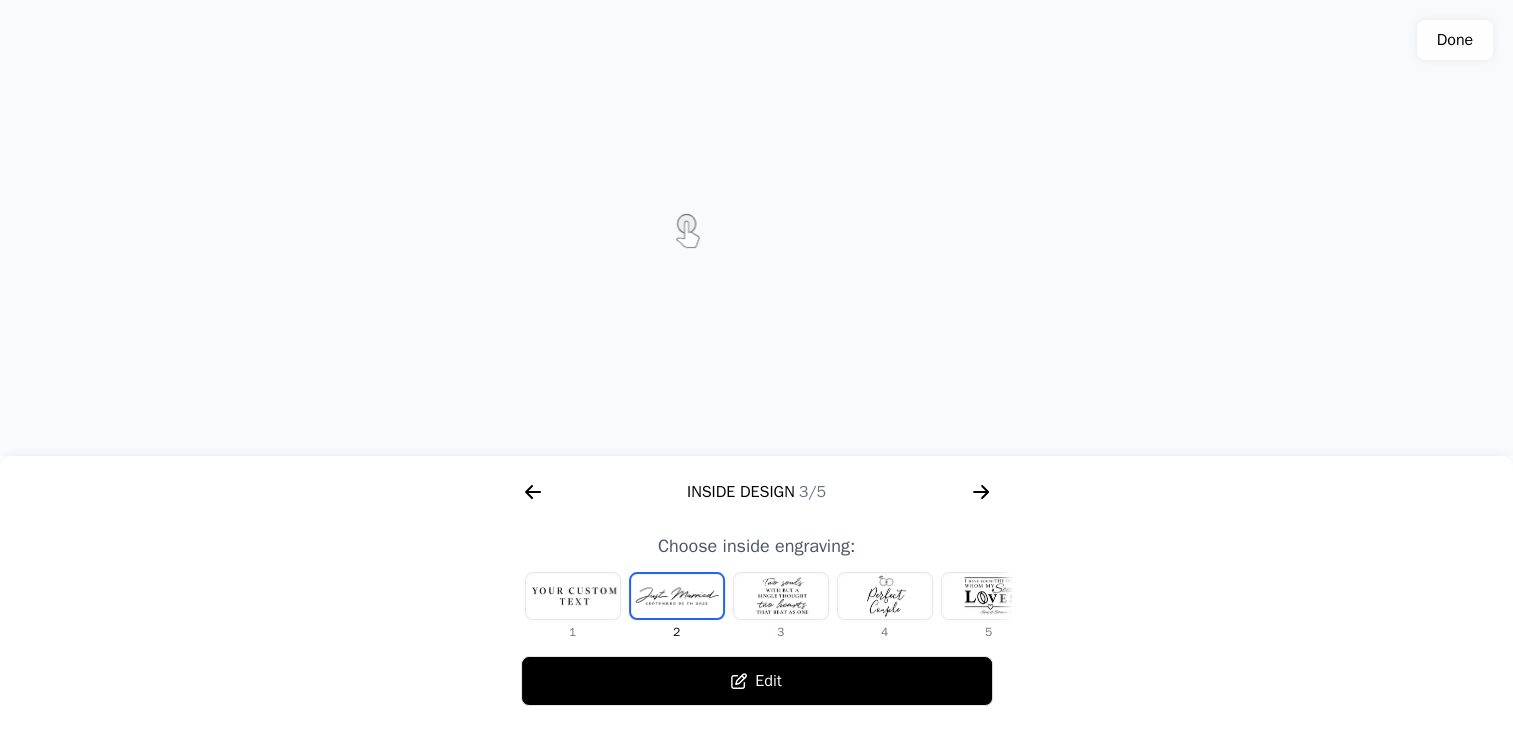 click at bounding box center (781, 596) 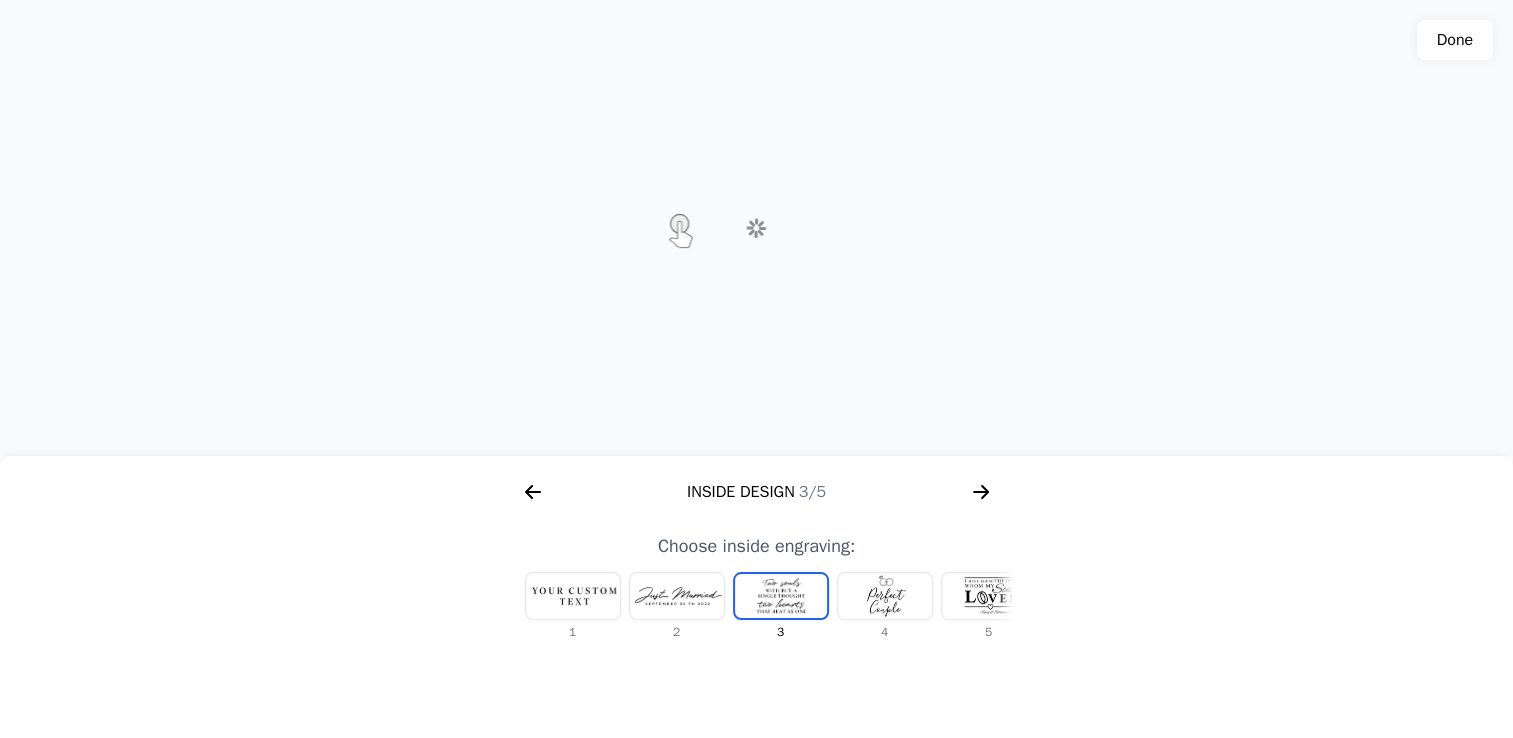 scroll, scrollTop: 0, scrollLeft: 24, axis: horizontal 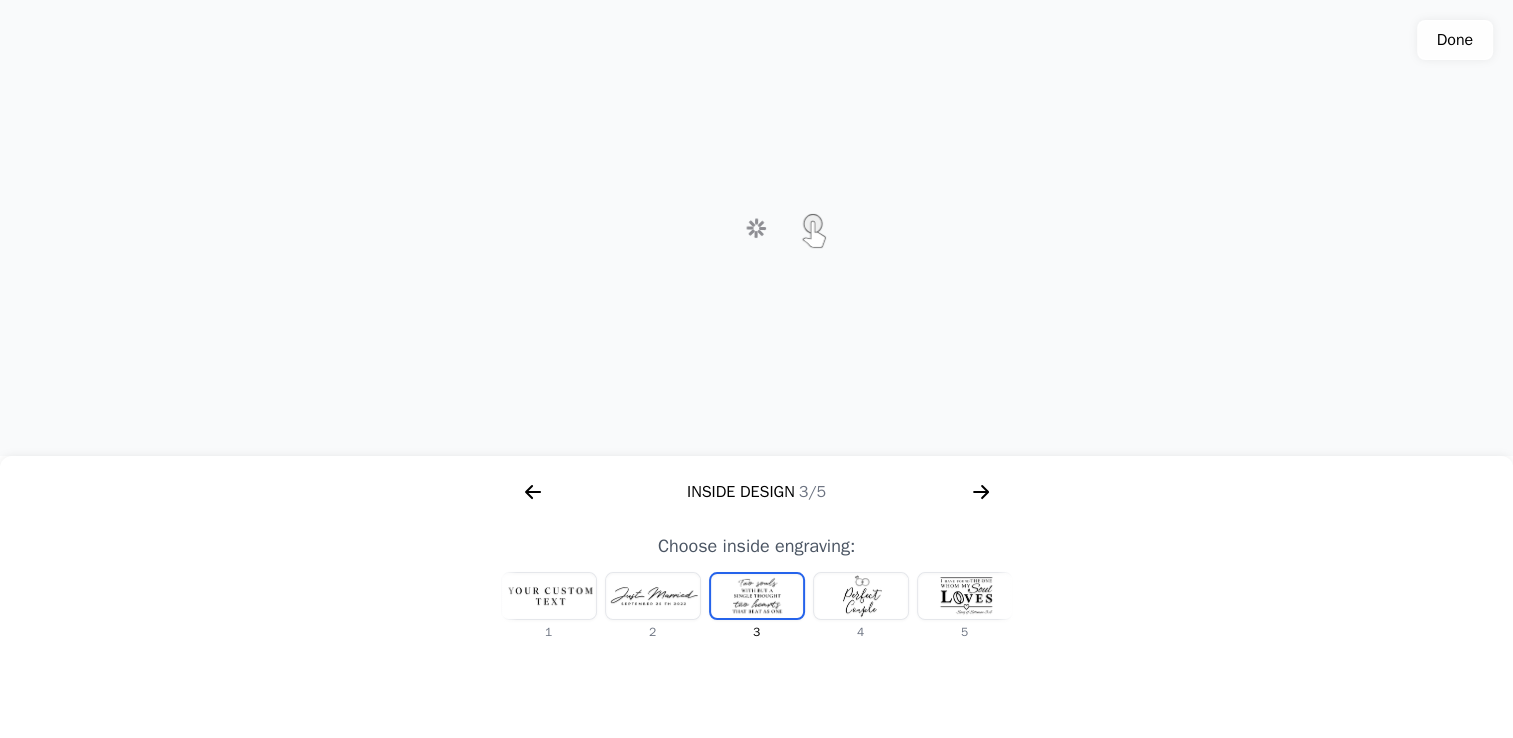 click at bounding box center (861, 596) 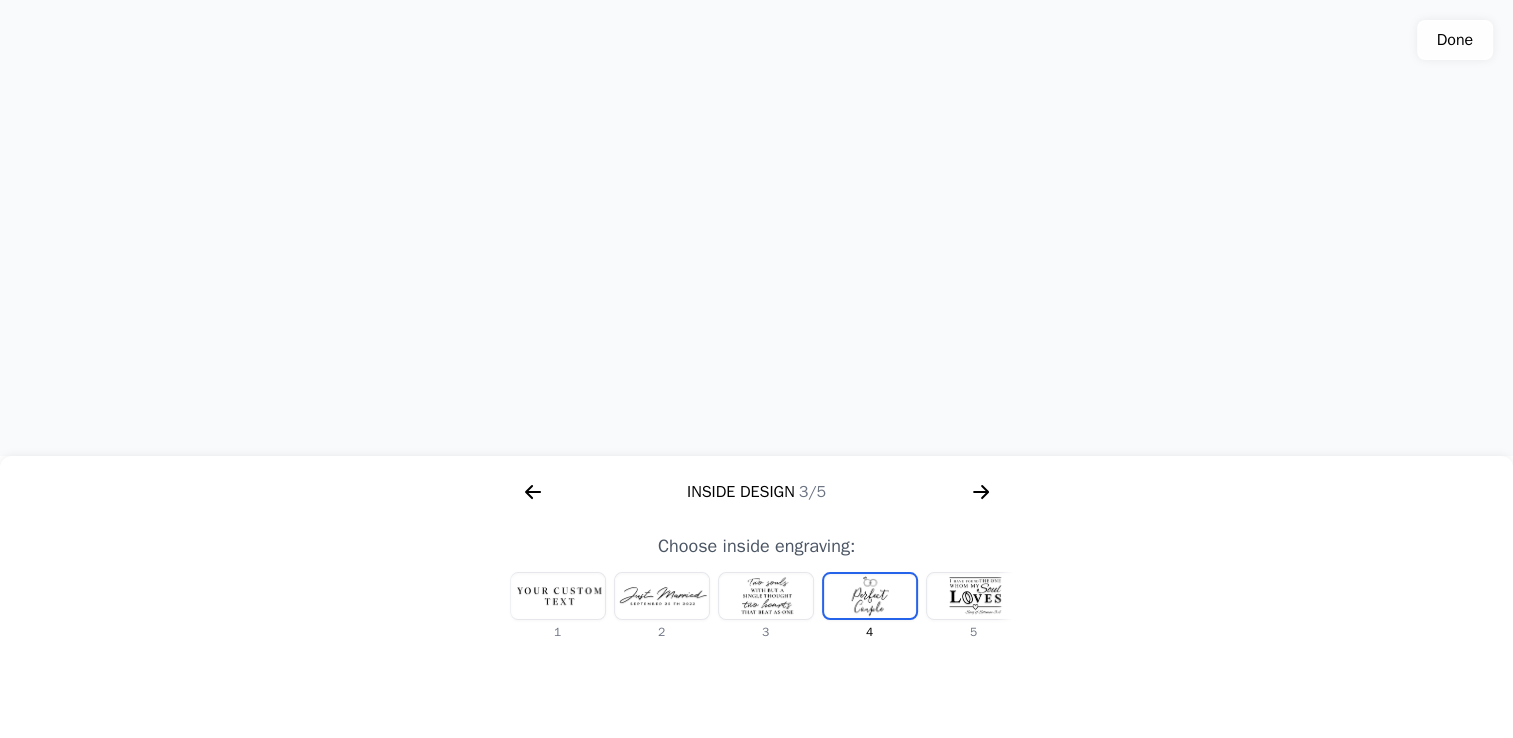 scroll, scrollTop: 0, scrollLeft: 0, axis: both 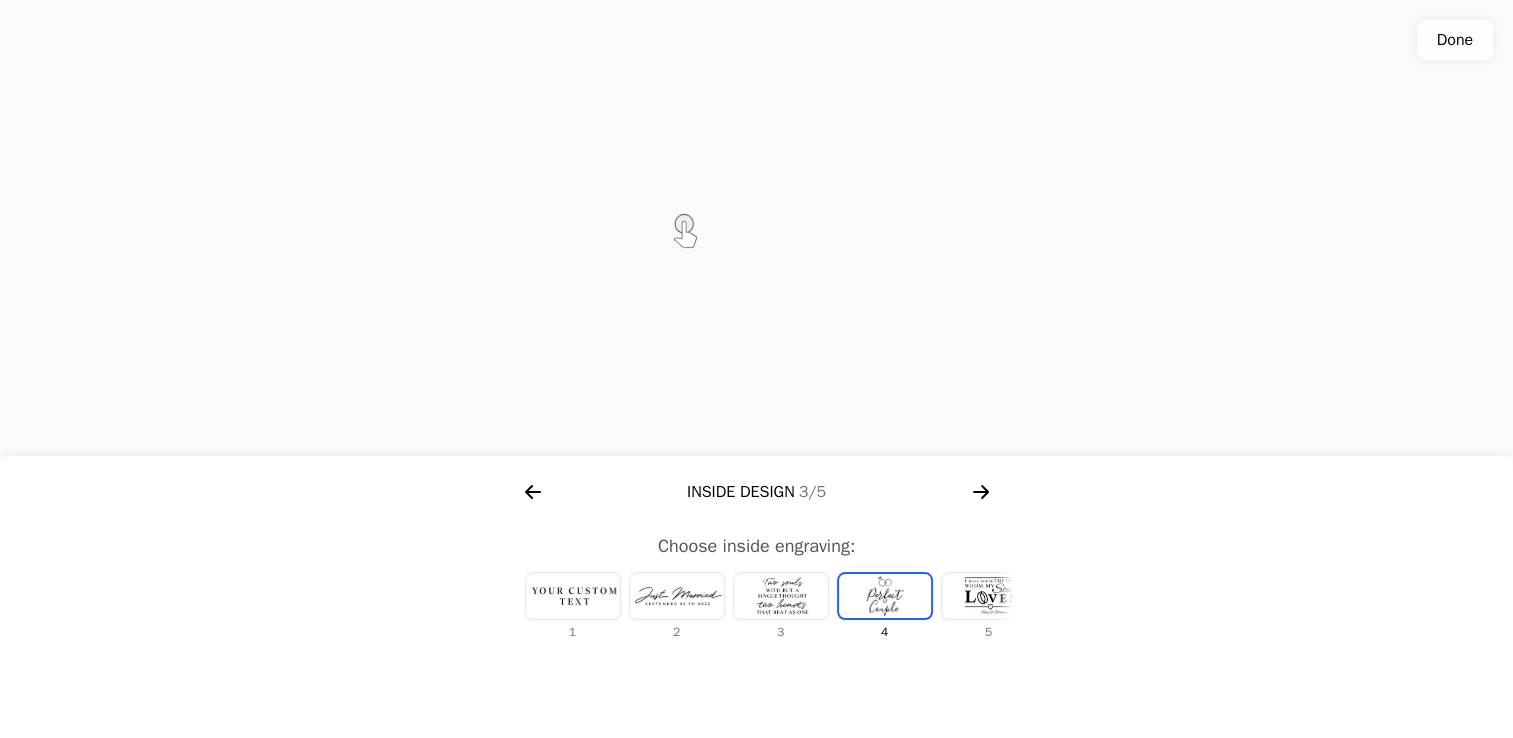 click at bounding box center (573, 596) 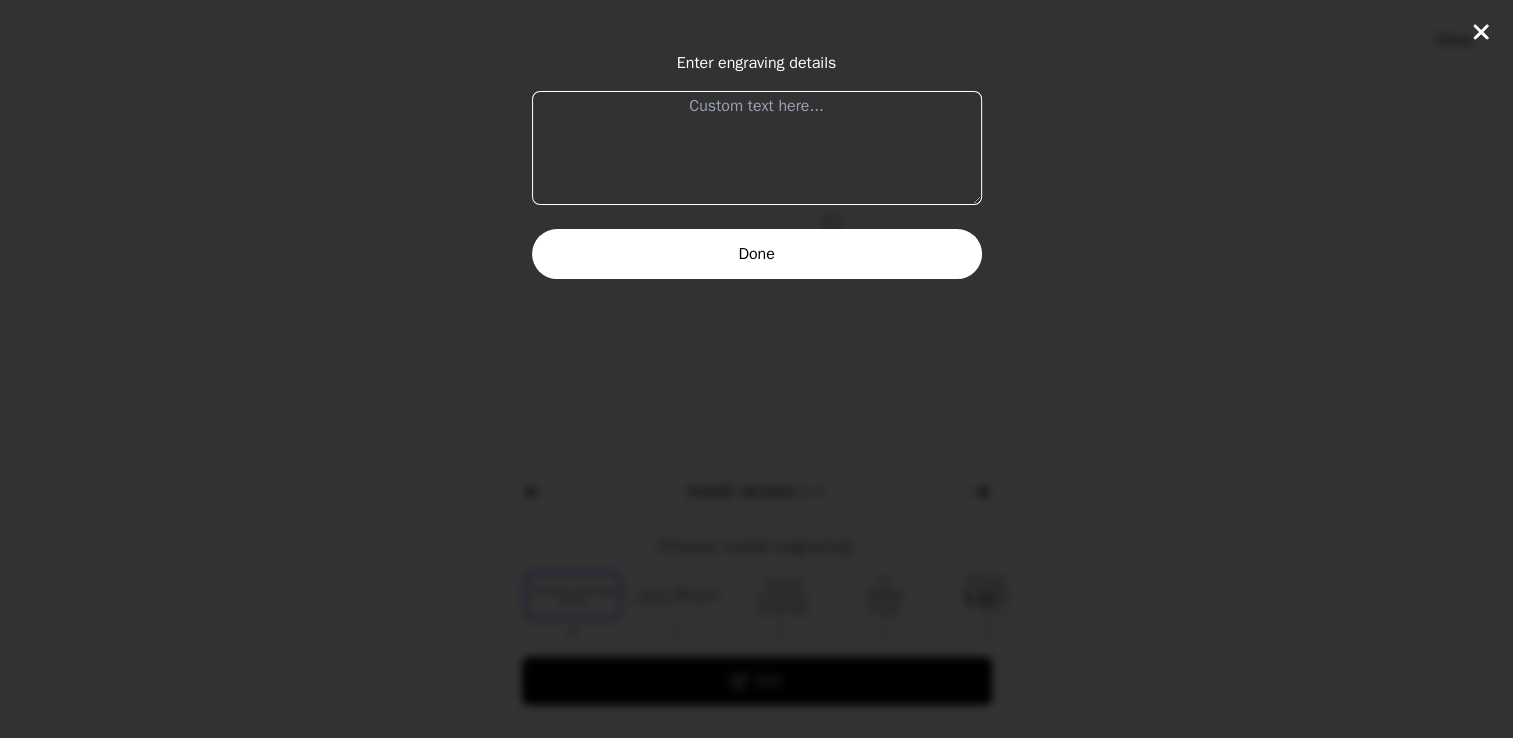 click at bounding box center [757, 148] 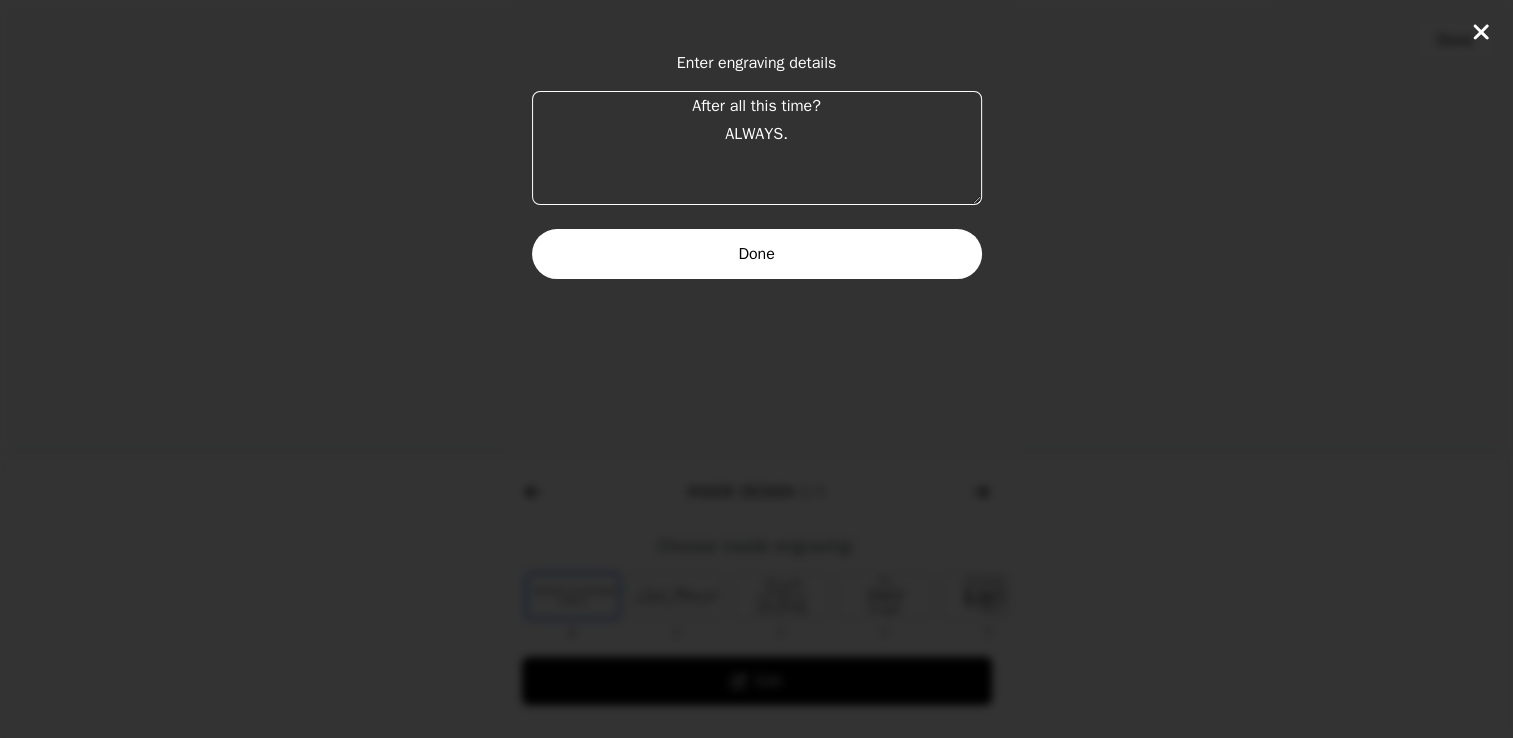 type on "After all this time?
ALWAYS." 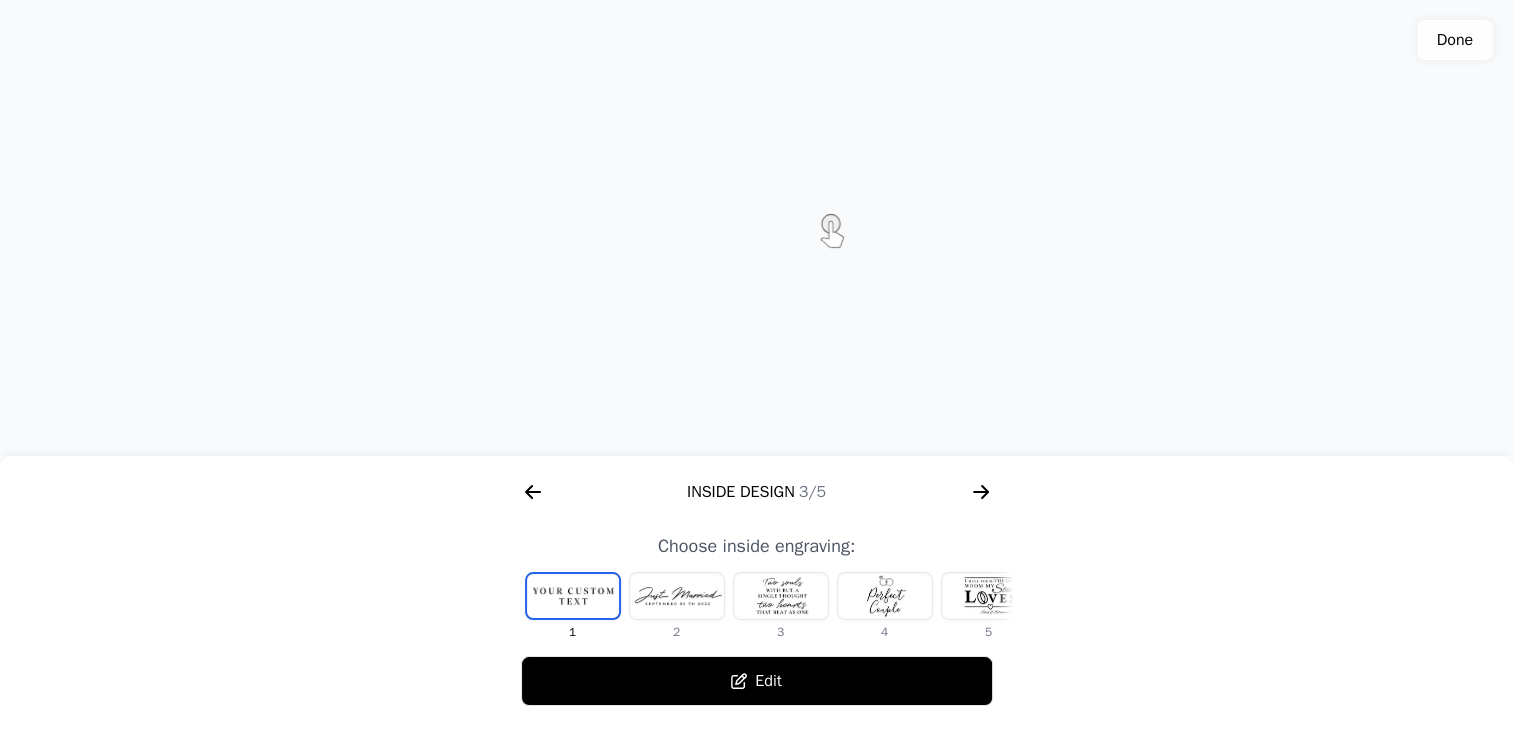 click at bounding box center (573, 596) 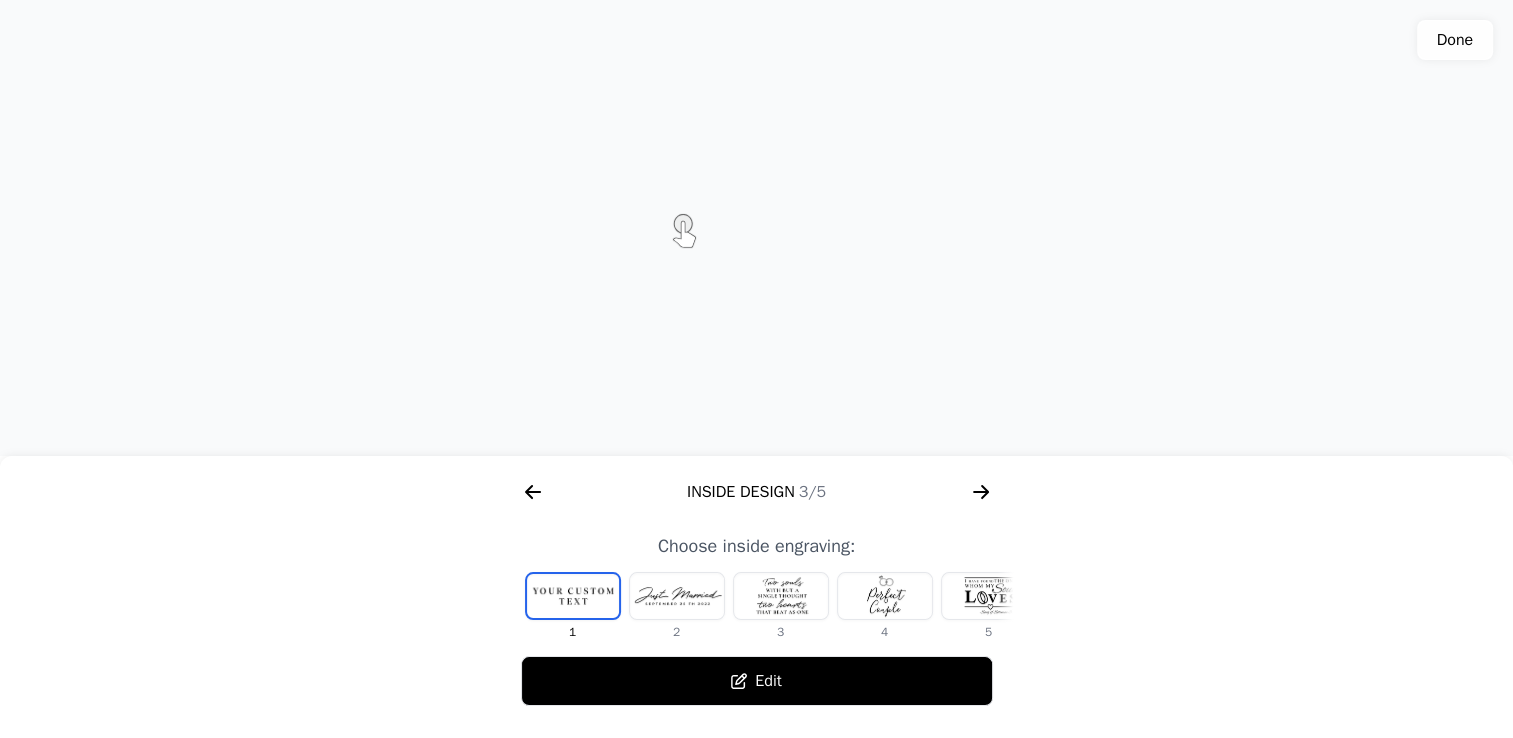 click at bounding box center [677, 596] 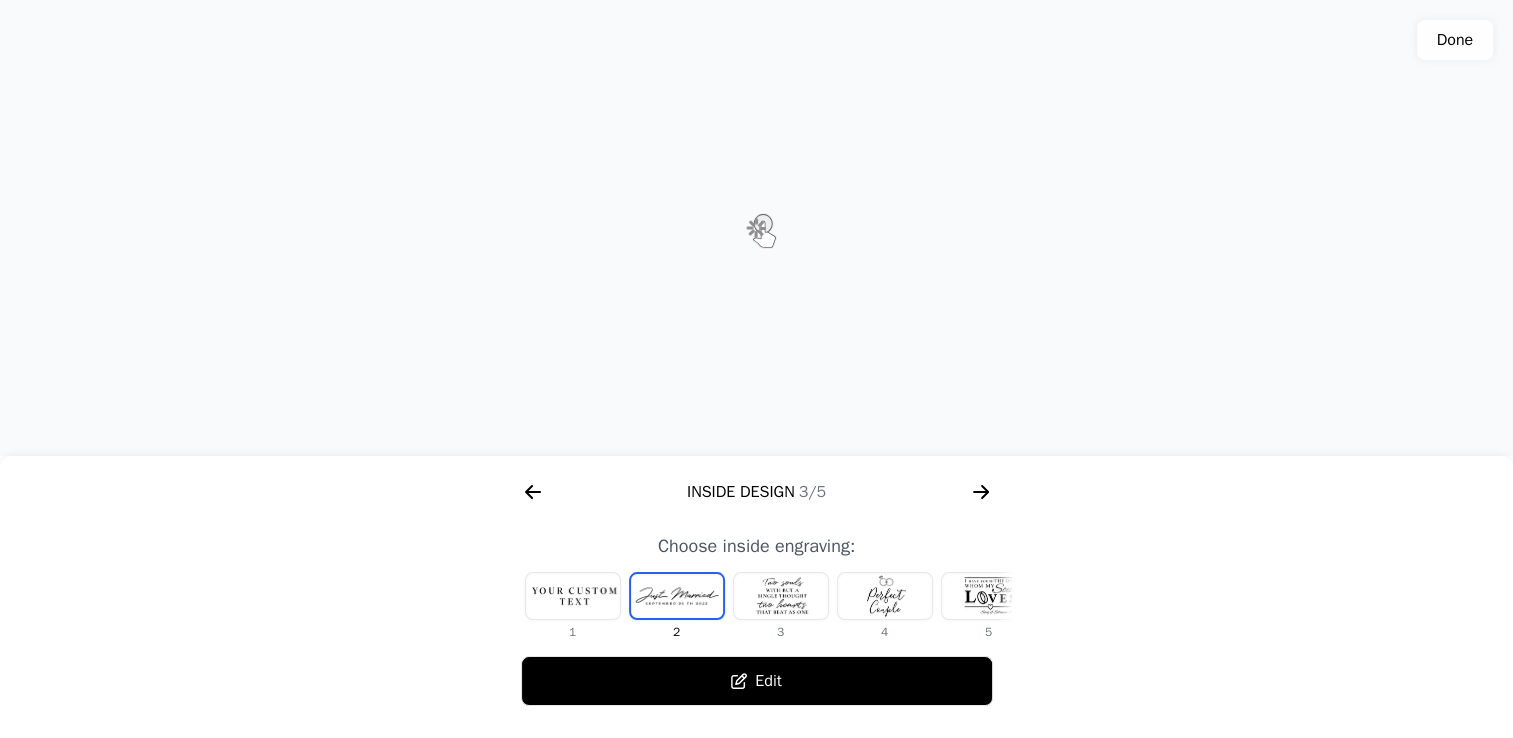 click at bounding box center (573, 596) 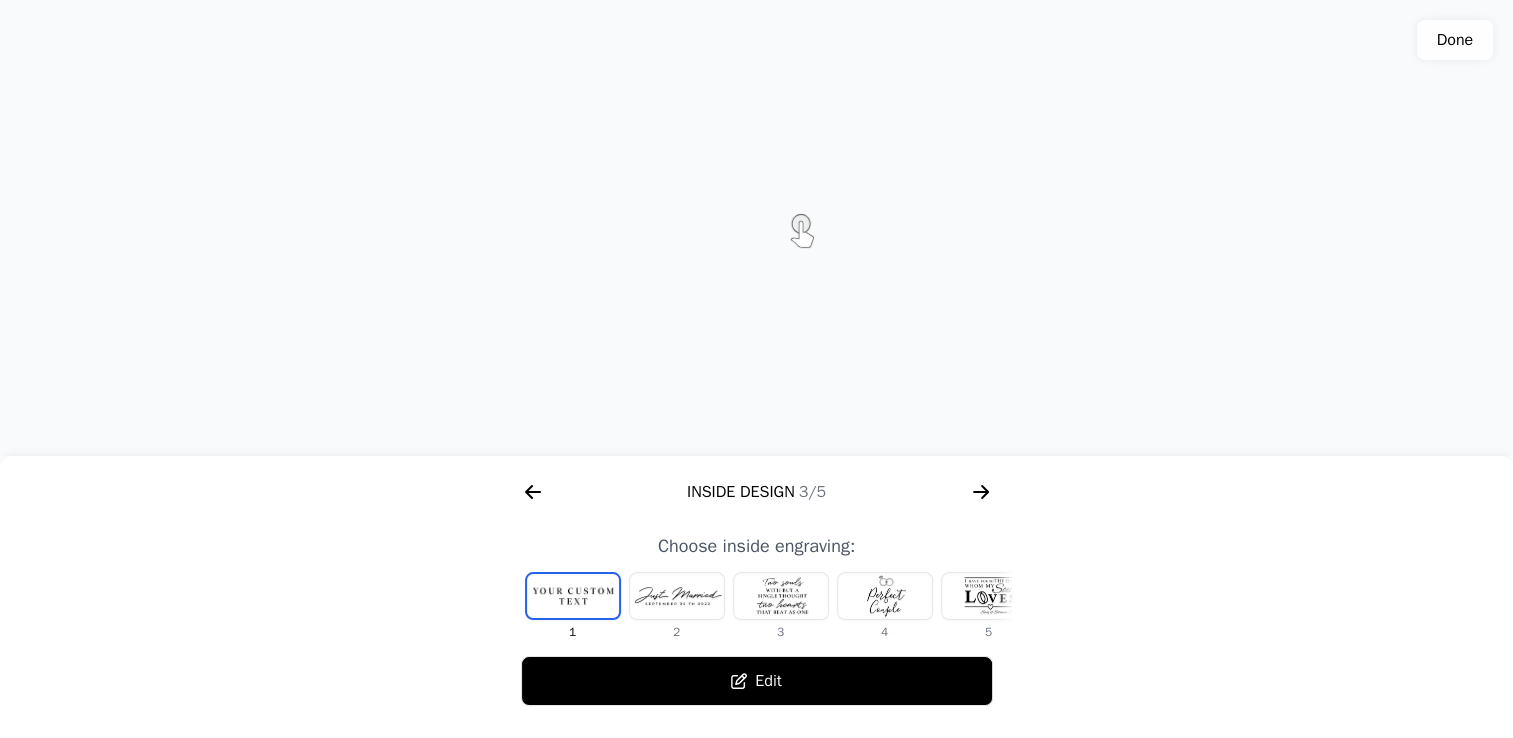 click at bounding box center (781, 596) 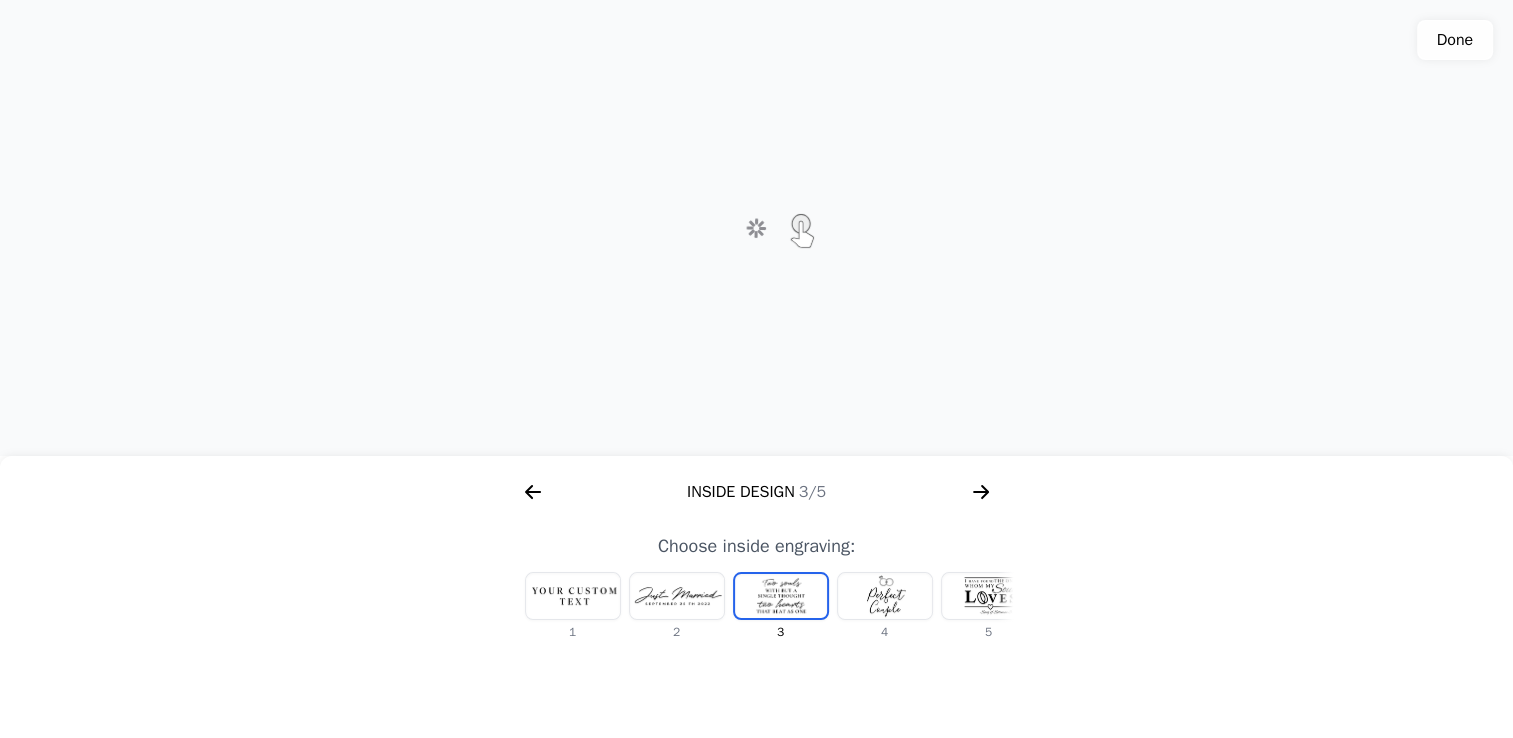 scroll, scrollTop: 0, scrollLeft: 24, axis: horizontal 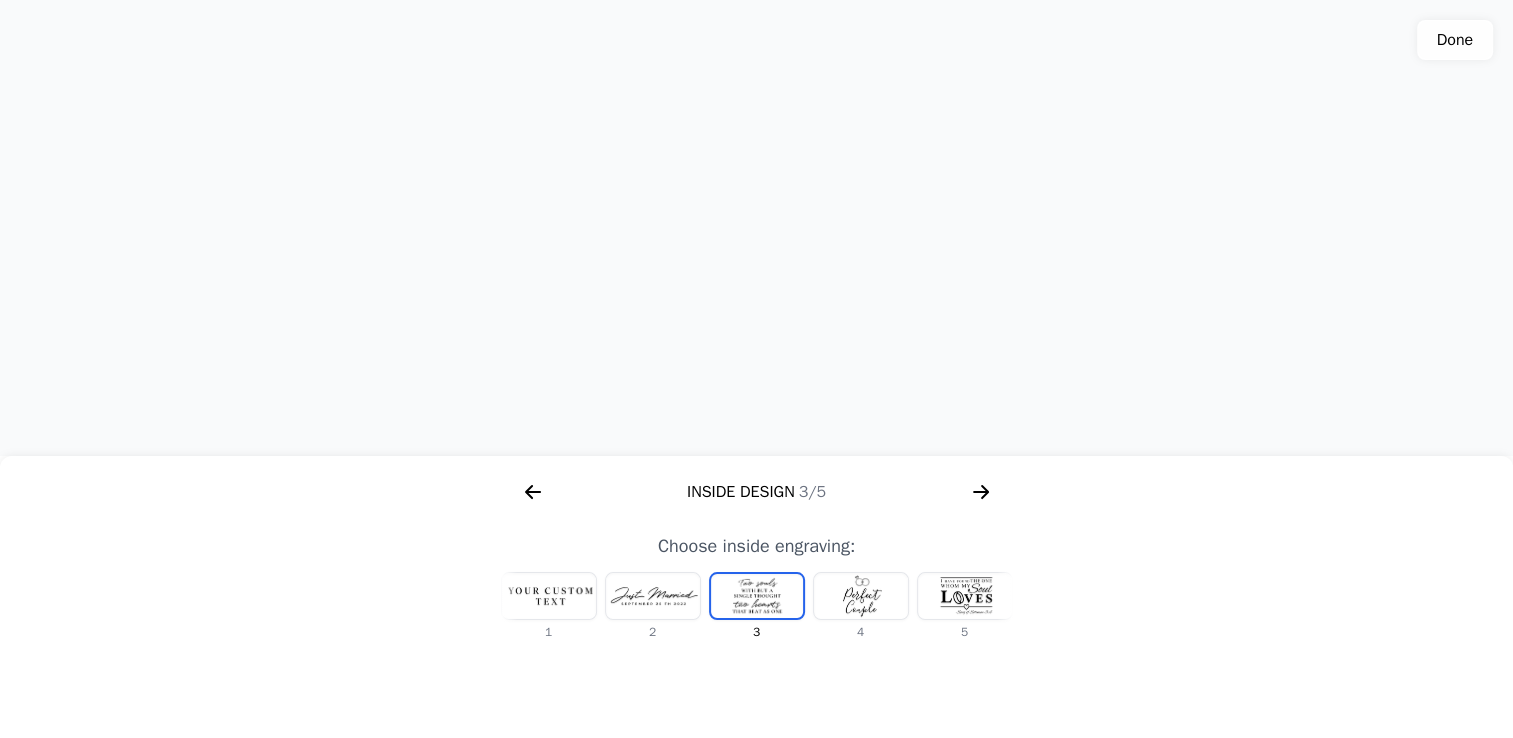 click at bounding box center [549, 596] 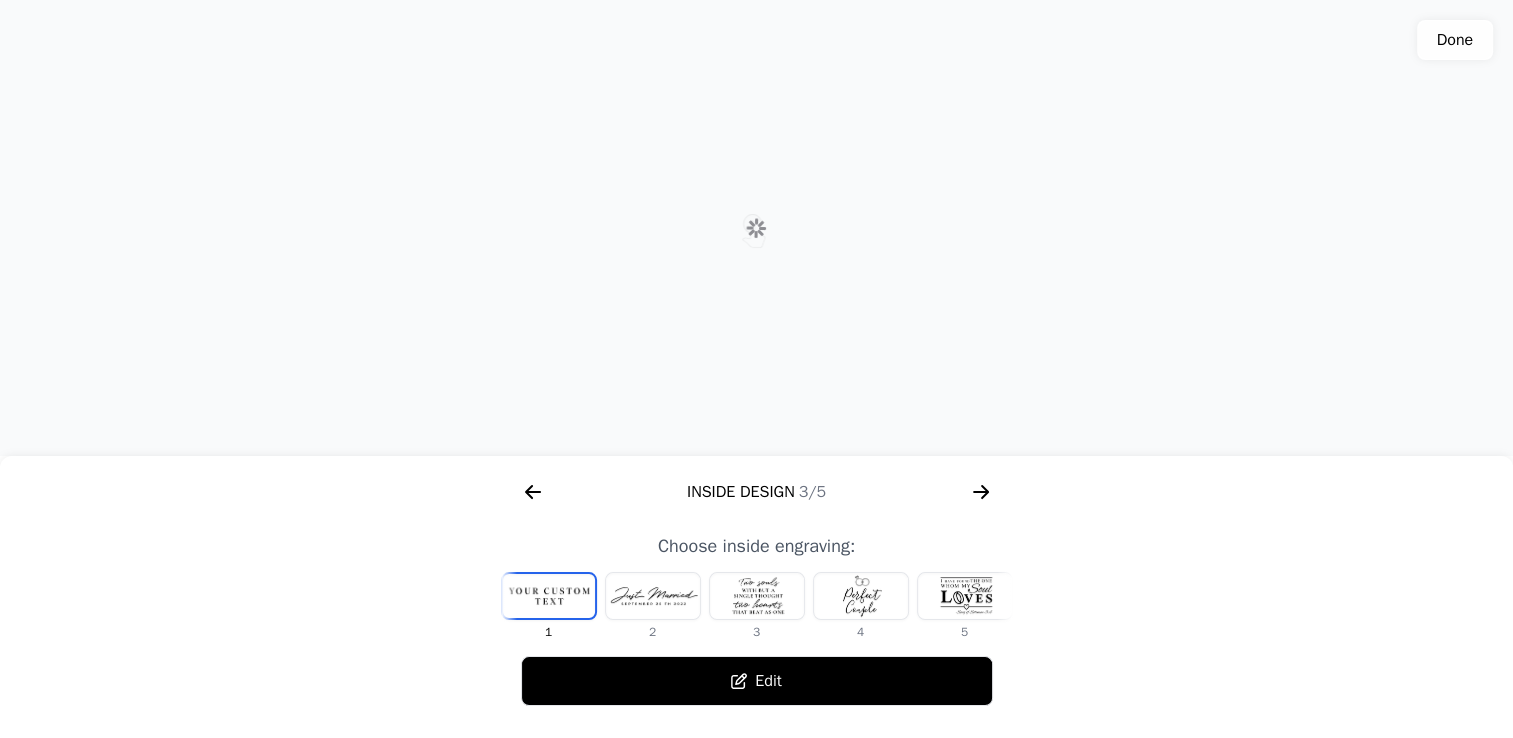 scroll, scrollTop: 0, scrollLeft: 0, axis: both 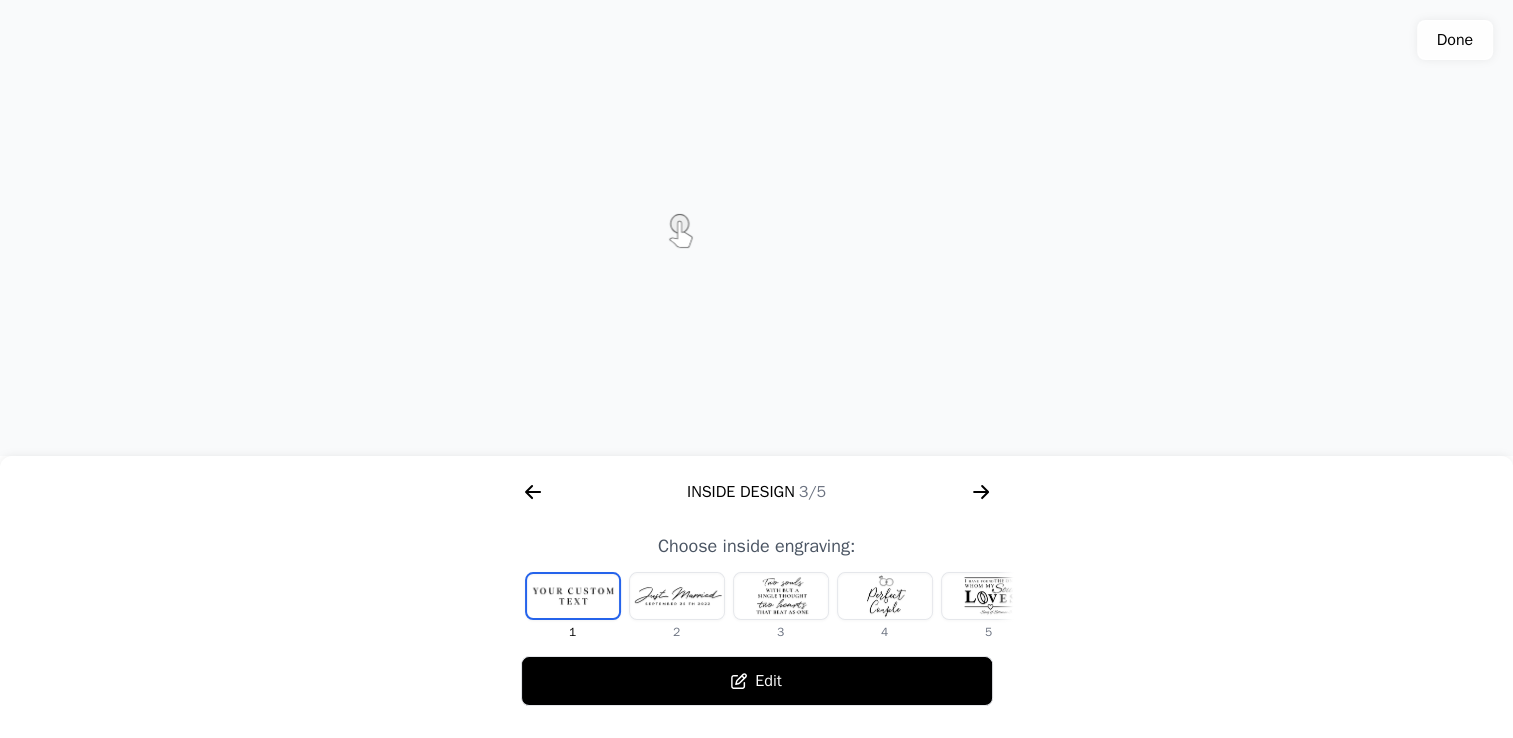 click on "Edit" at bounding box center (757, 681) 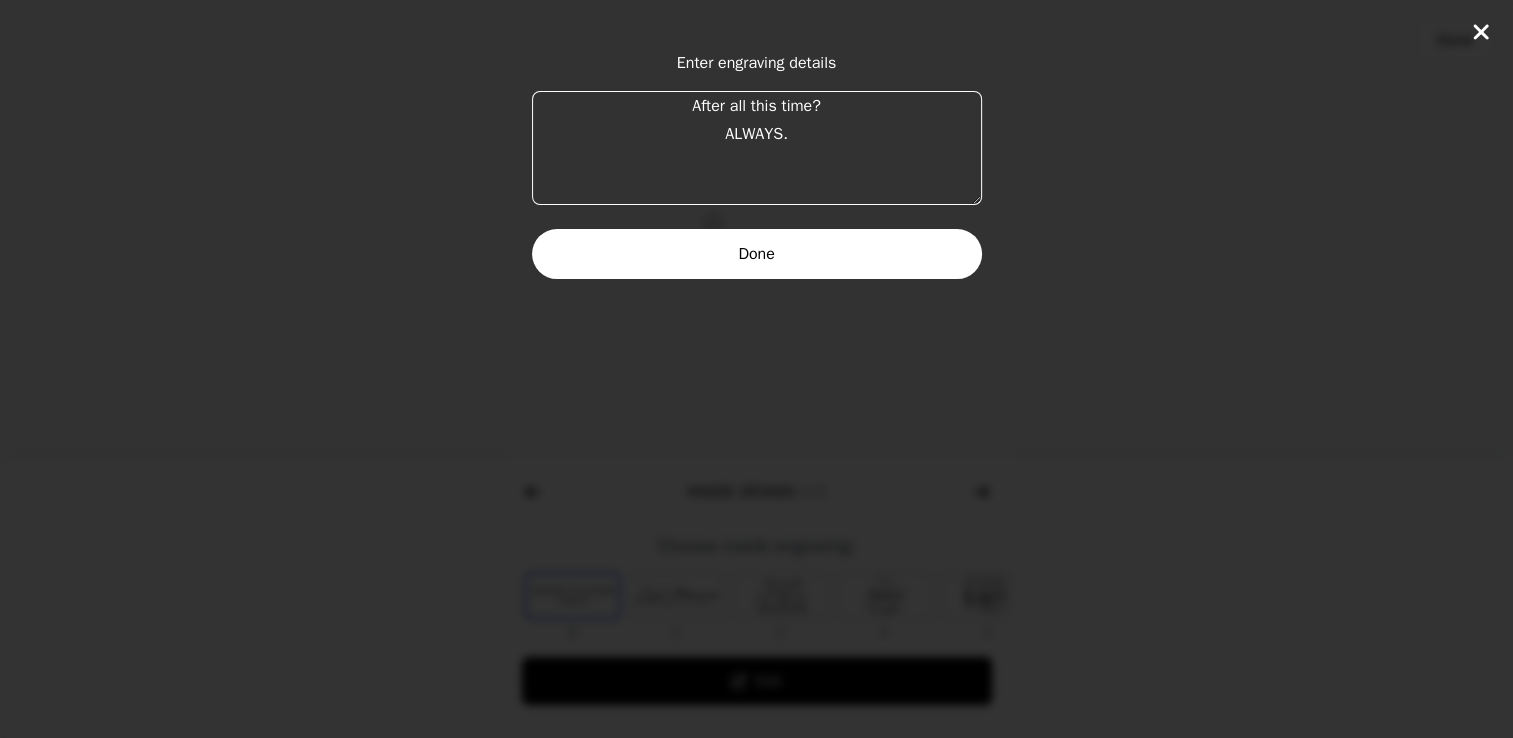 click on "After all this time?
ALWAYS." at bounding box center [757, 148] 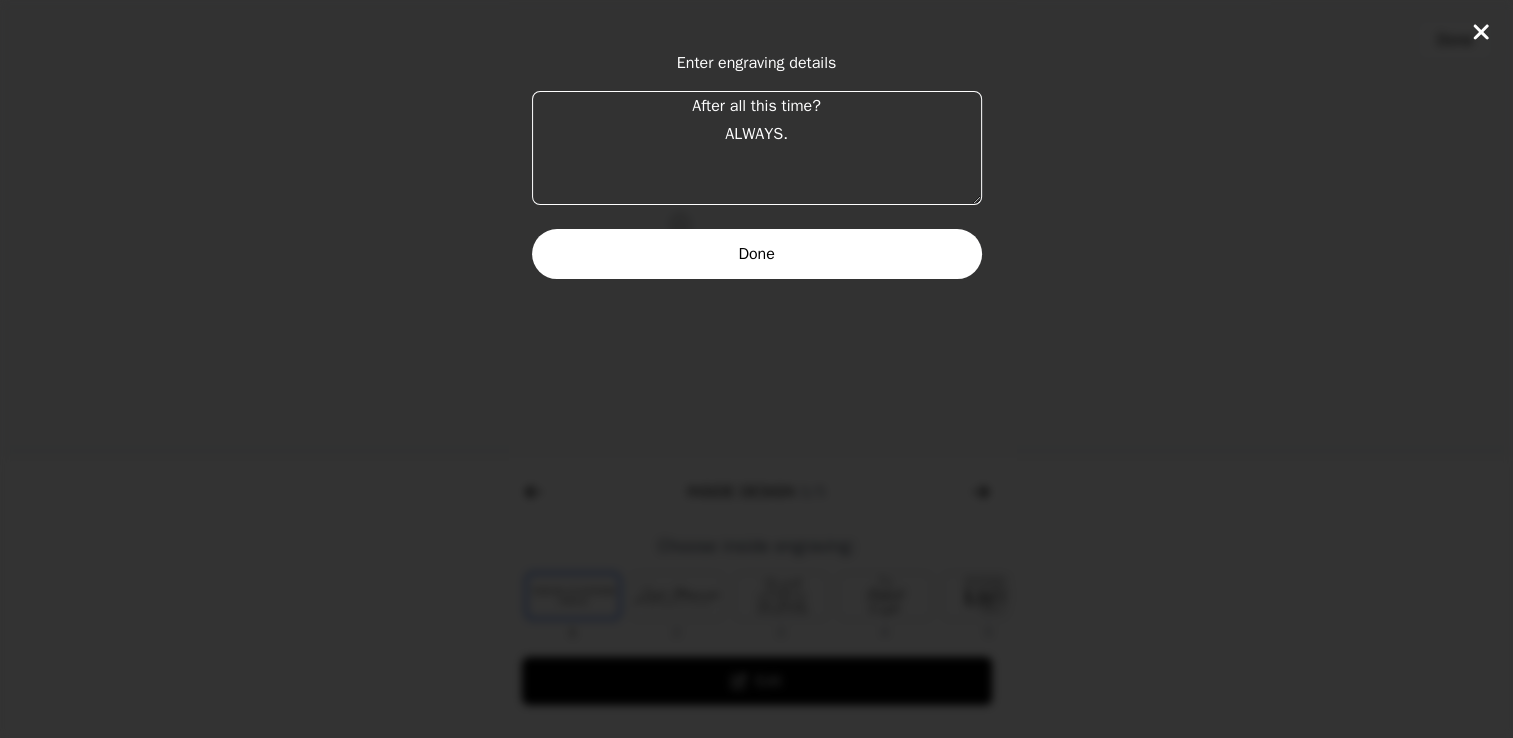 click on "After all this time?
ALWAYS." at bounding box center (757, 148) 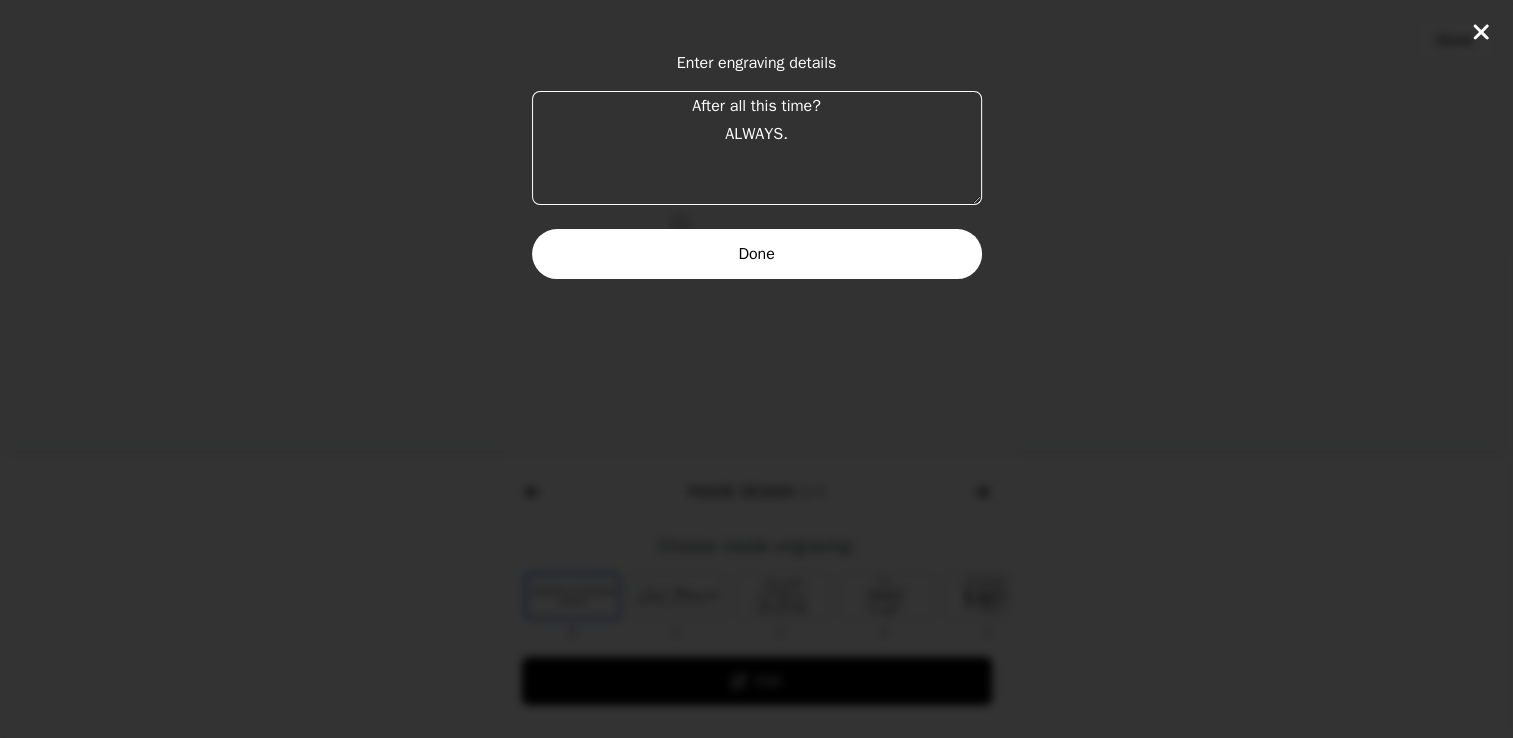 click on "After all this time?
ALWAYS." at bounding box center [757, 148] 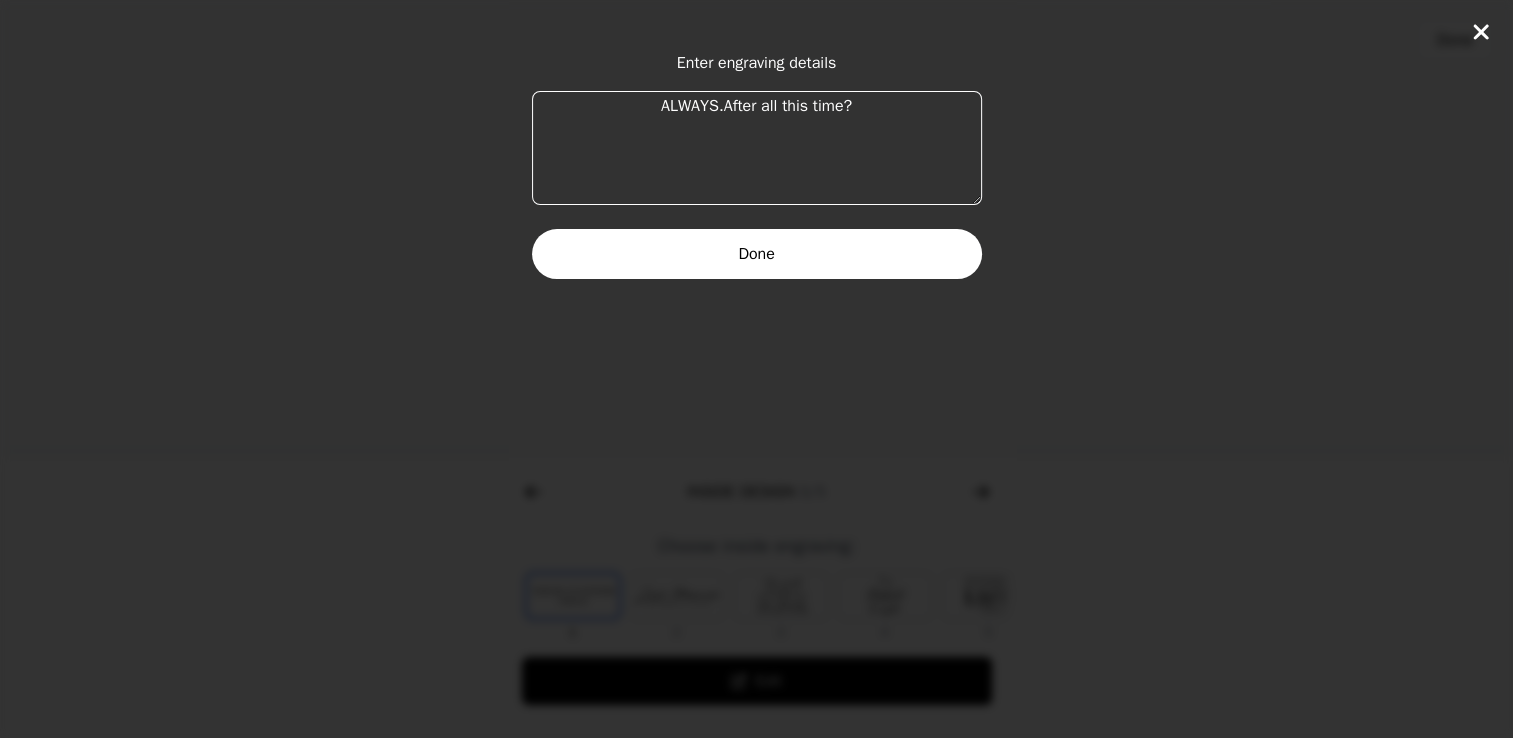 drag, startPoint x: 850, startPoint y: 101, endPoint x: 611, endPoint y: 122, distance: 239.92082 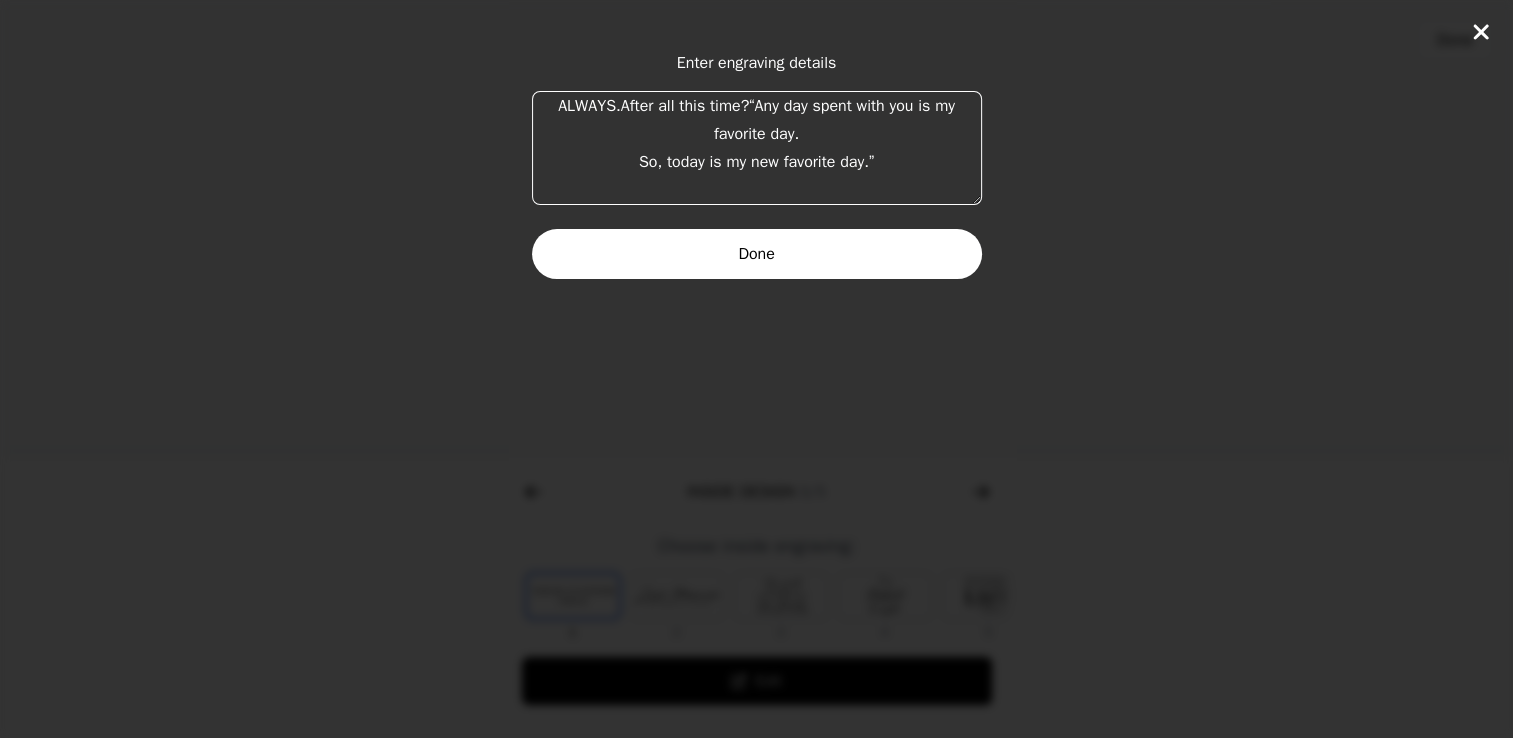 drag, startPoint x: 743, startPoint y: 100, endPoint x: 525, endPoint y: 104, distance: 218.0367 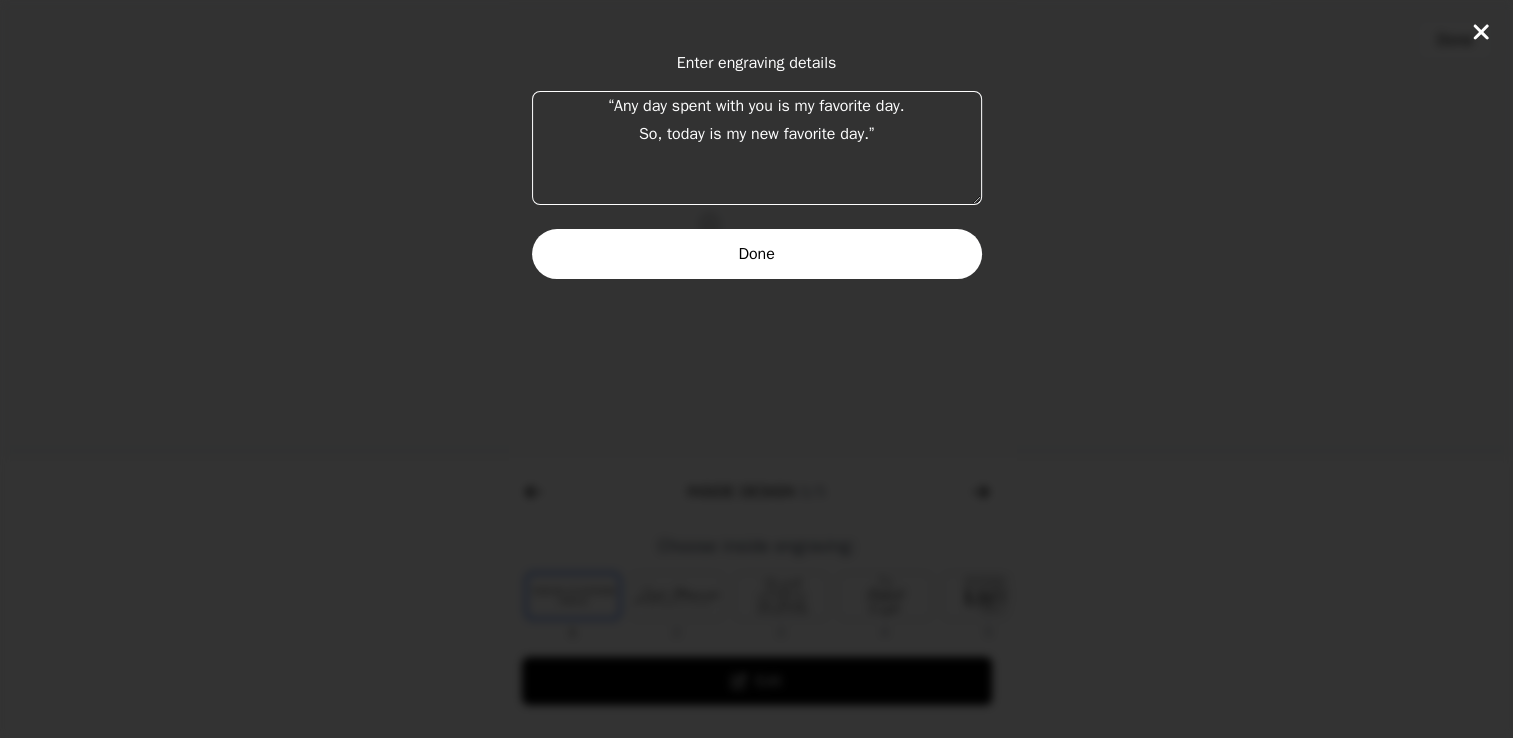 type on "“Any day spent with you is my favorite day.
So, today is my new favorite day.”" 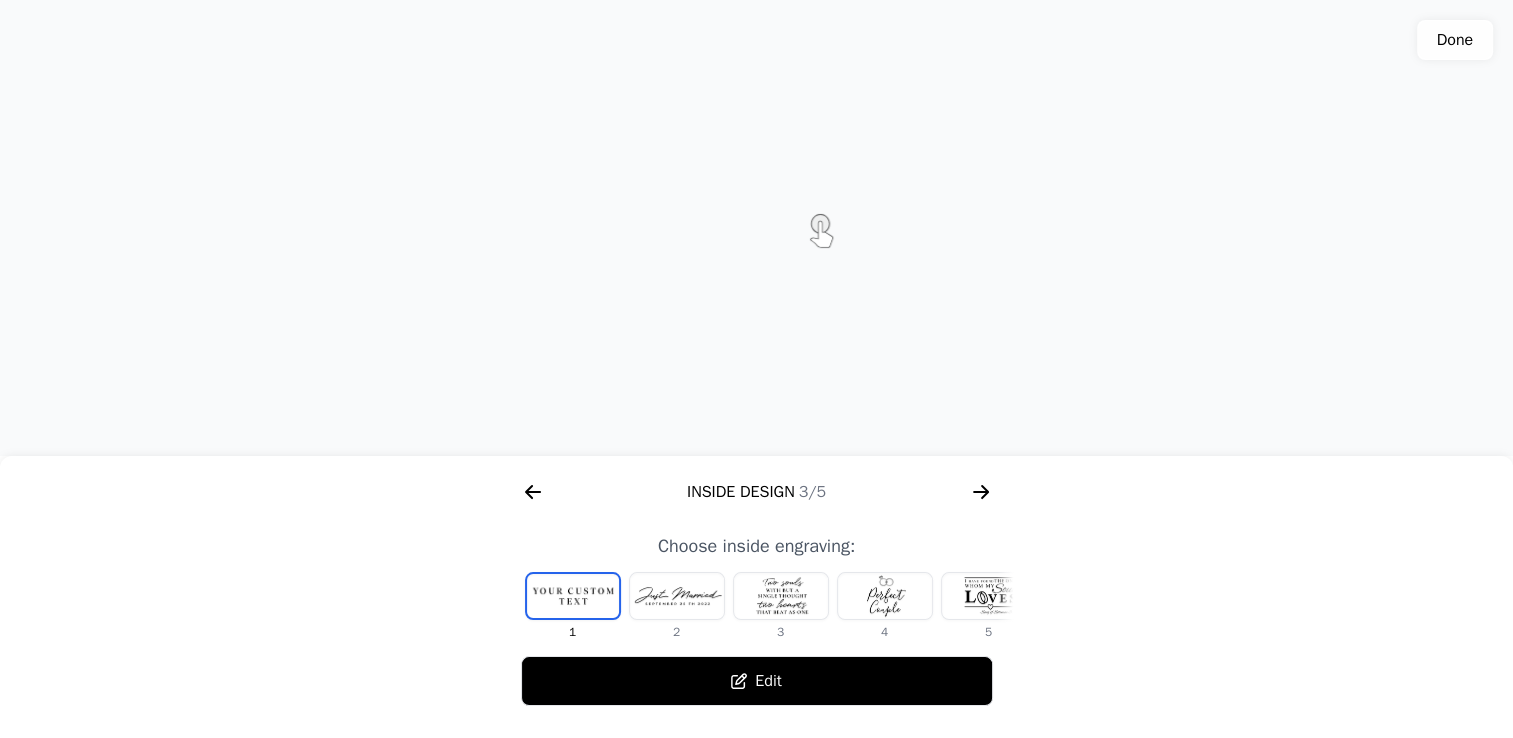 click on "Edit" at bounding box center [757, 681] 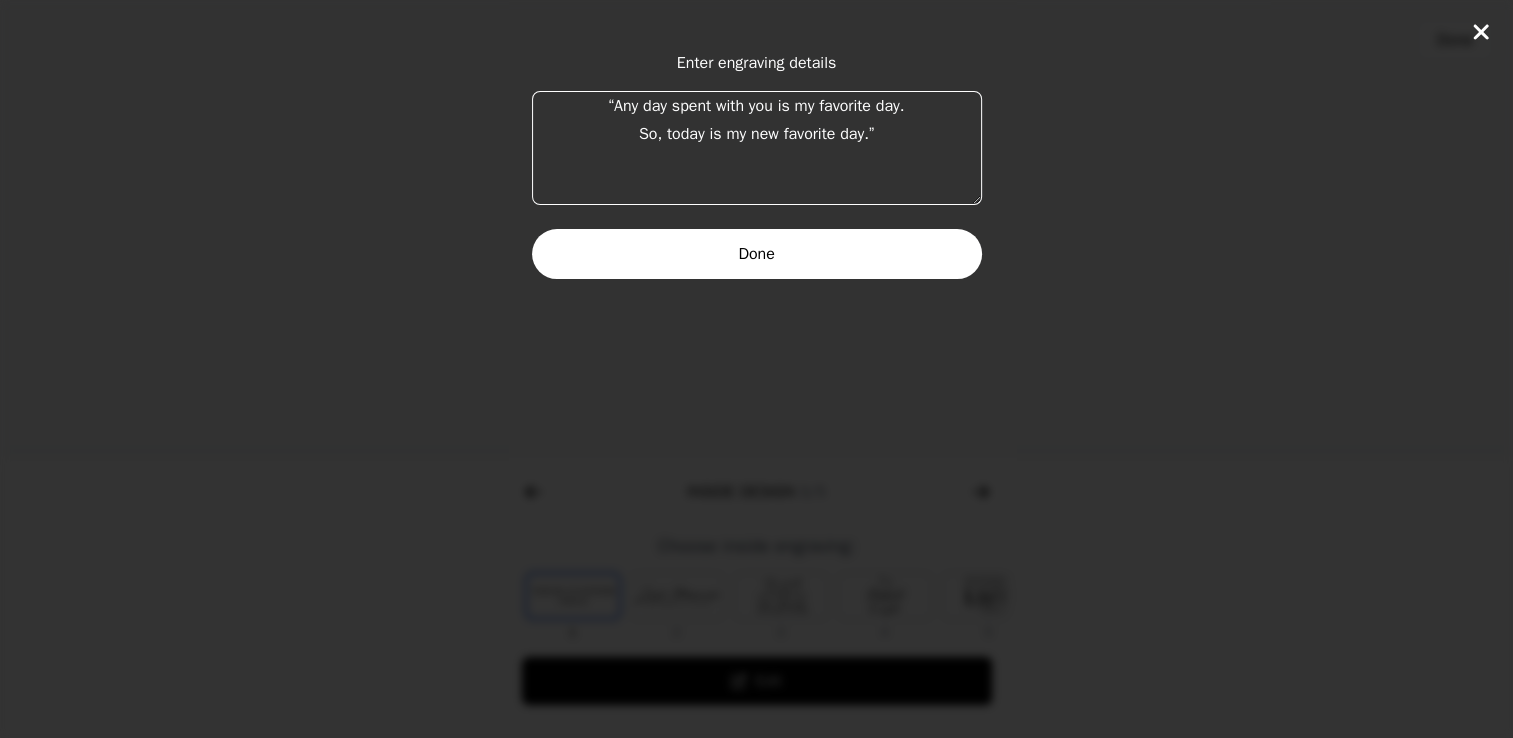 drag, startPoint x: 907, startPoint y: 145, endPoint x: 545, endPoint y: 93, distance: 365.71573 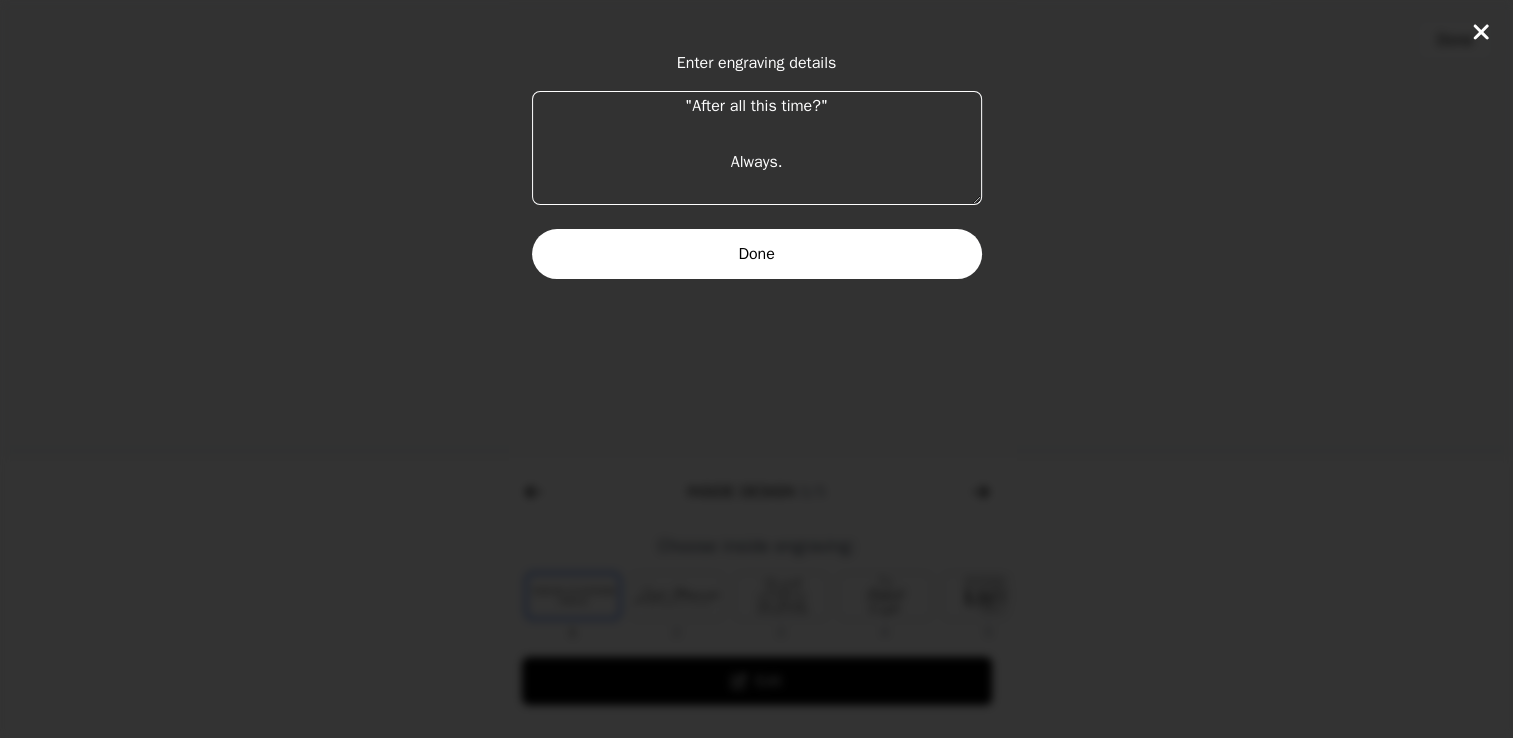 click on ""After all this time?"
Always." at bounding box center [757, 148] 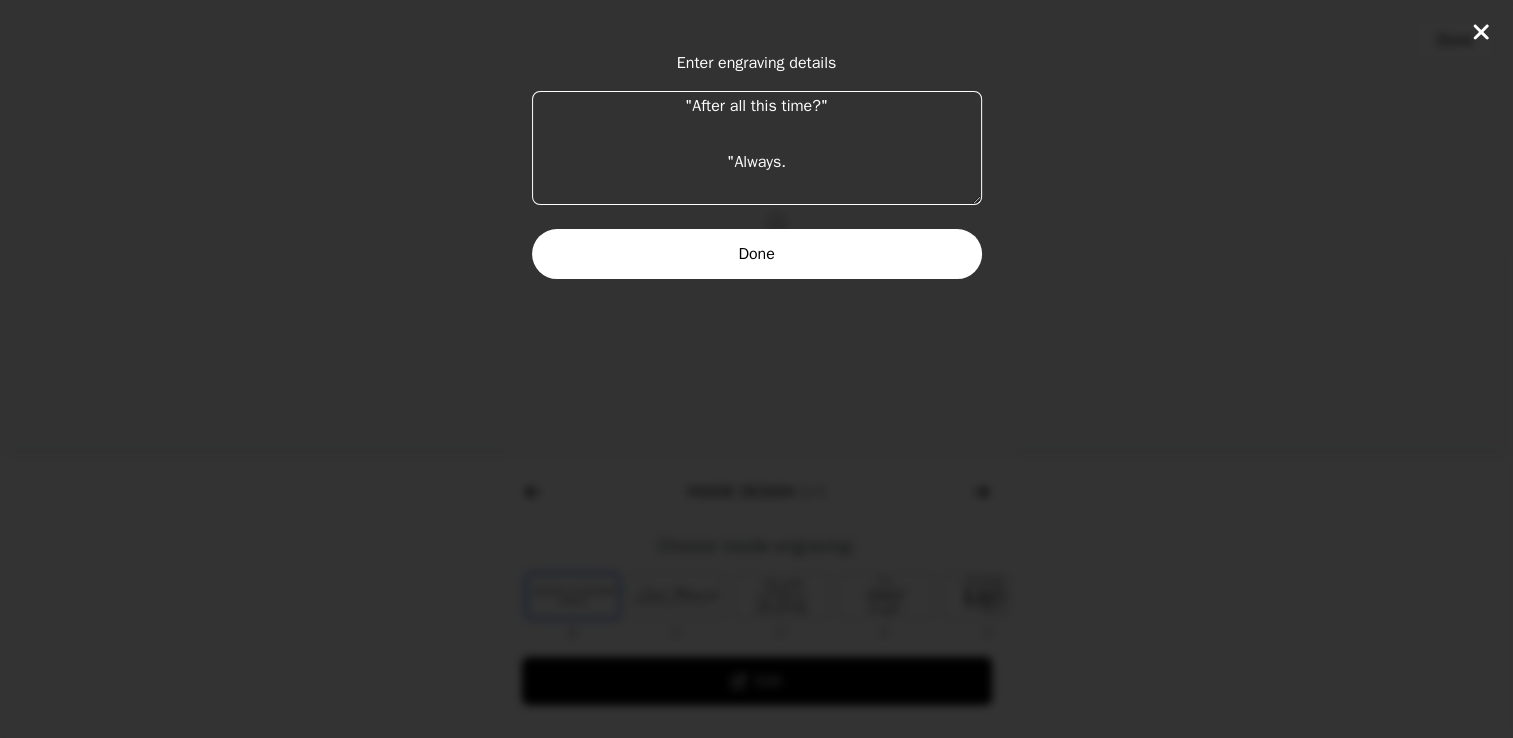 click on ""After all this time?"
"Always." at bounding box center (757, 148) 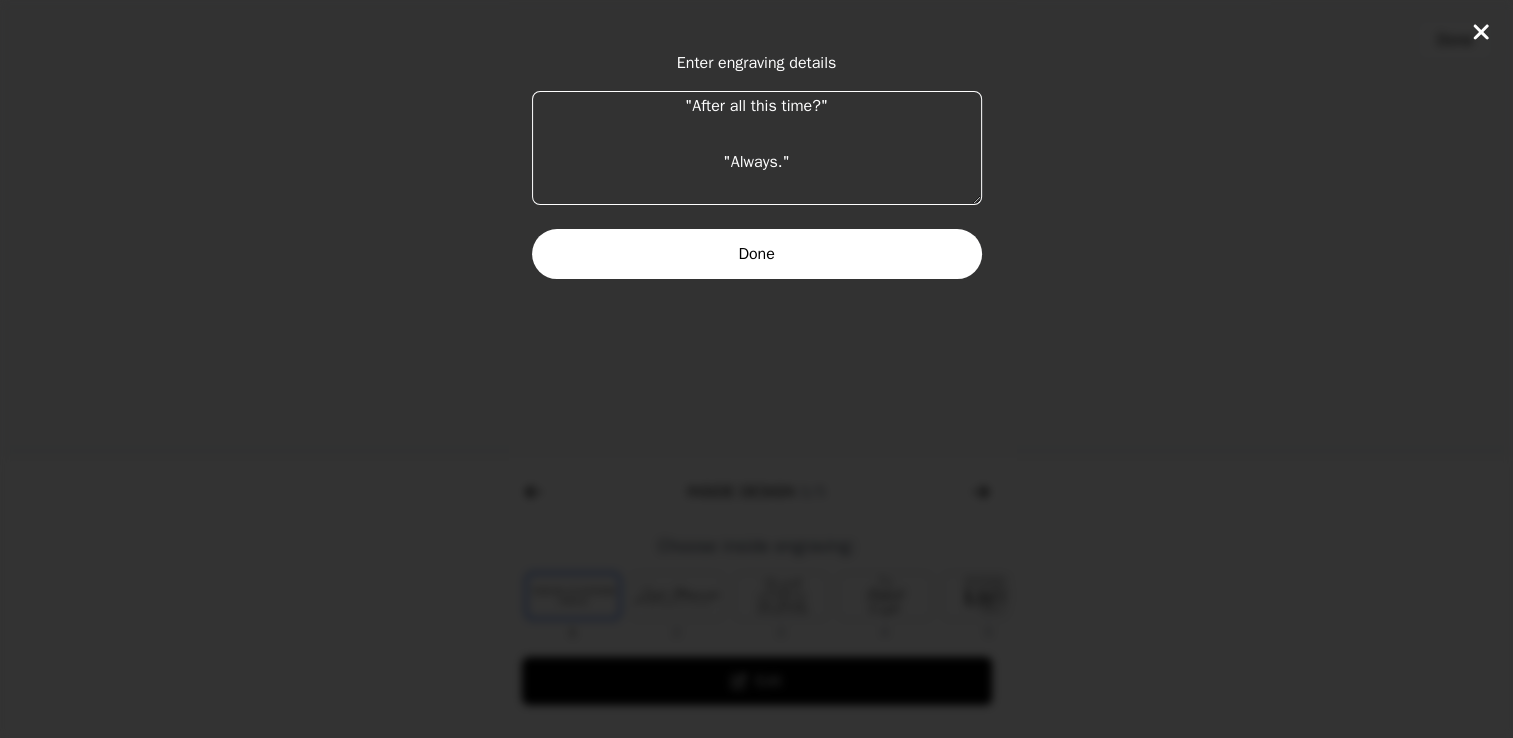 type on ""After all this time?"
"Always."" 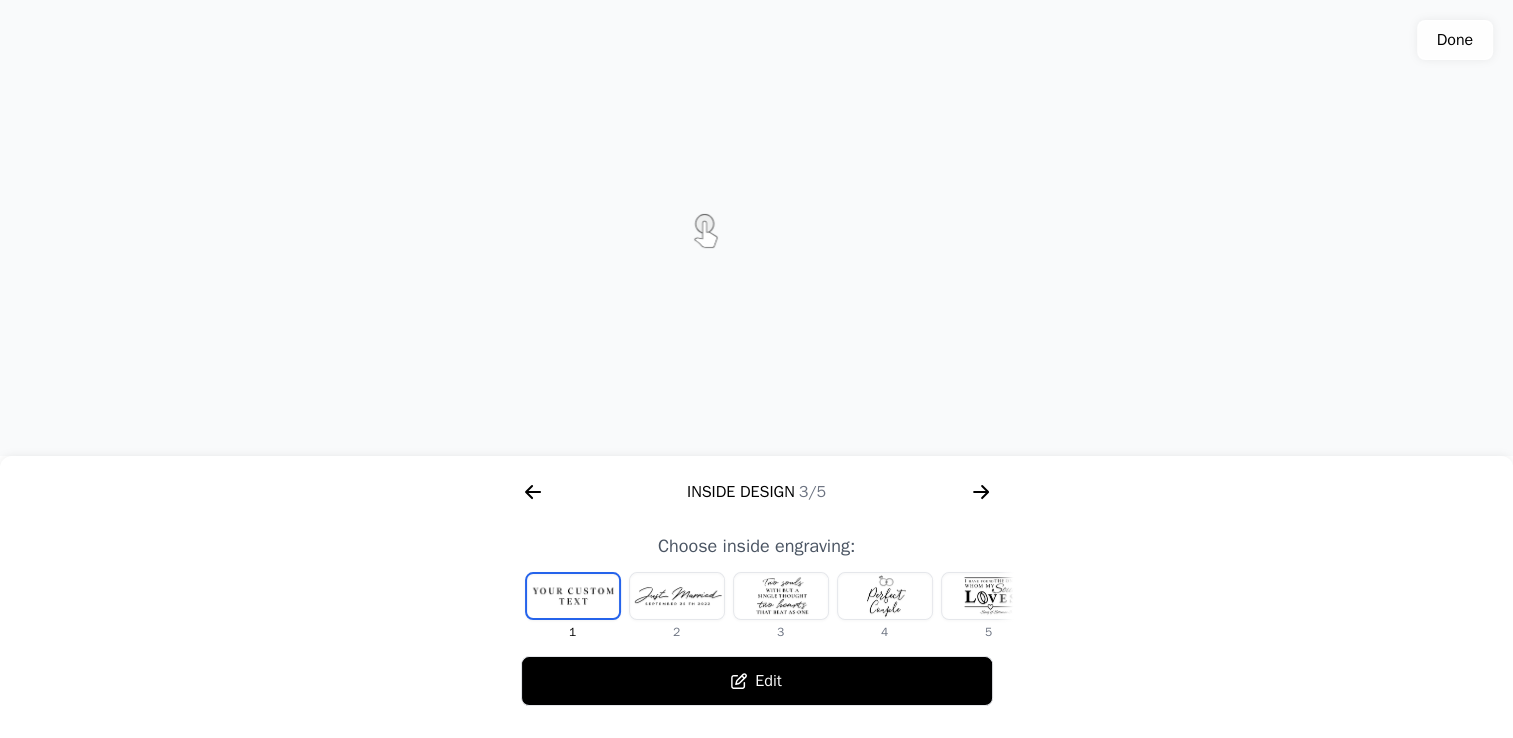 click on "Edit" at bounding box center [757, 681] 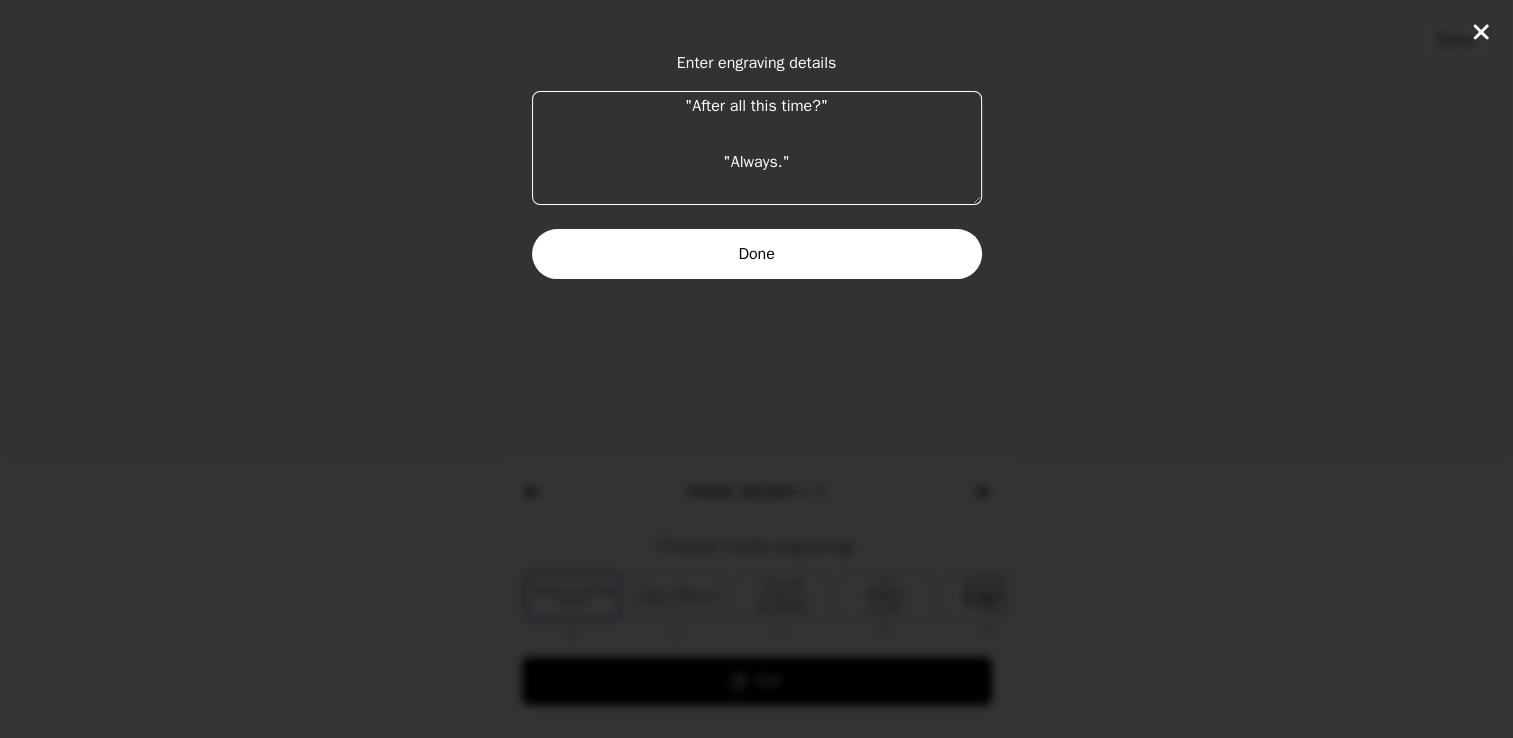 click on "Done" at bounding box center [757, 254] 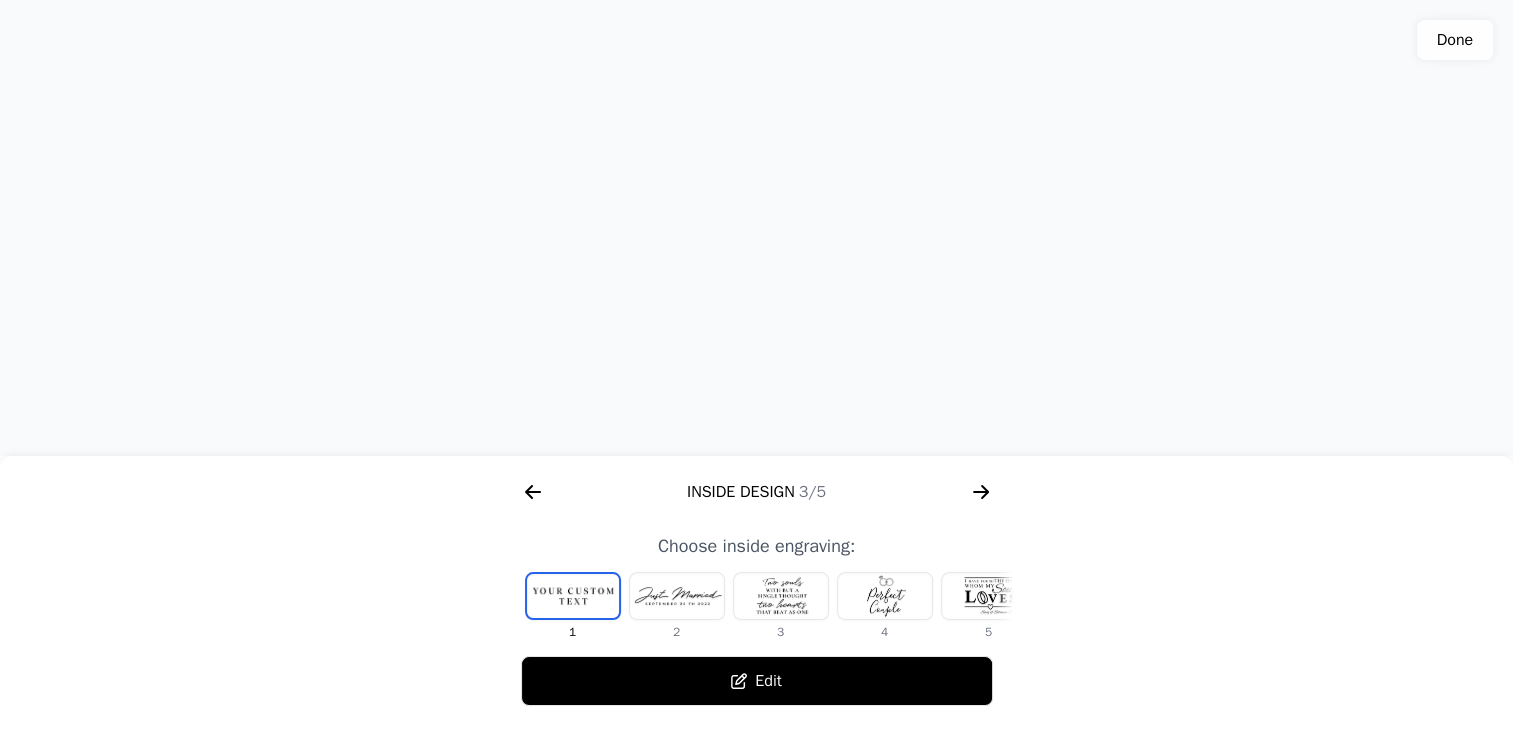 click on "Edit" at bounding box center (757, 681) 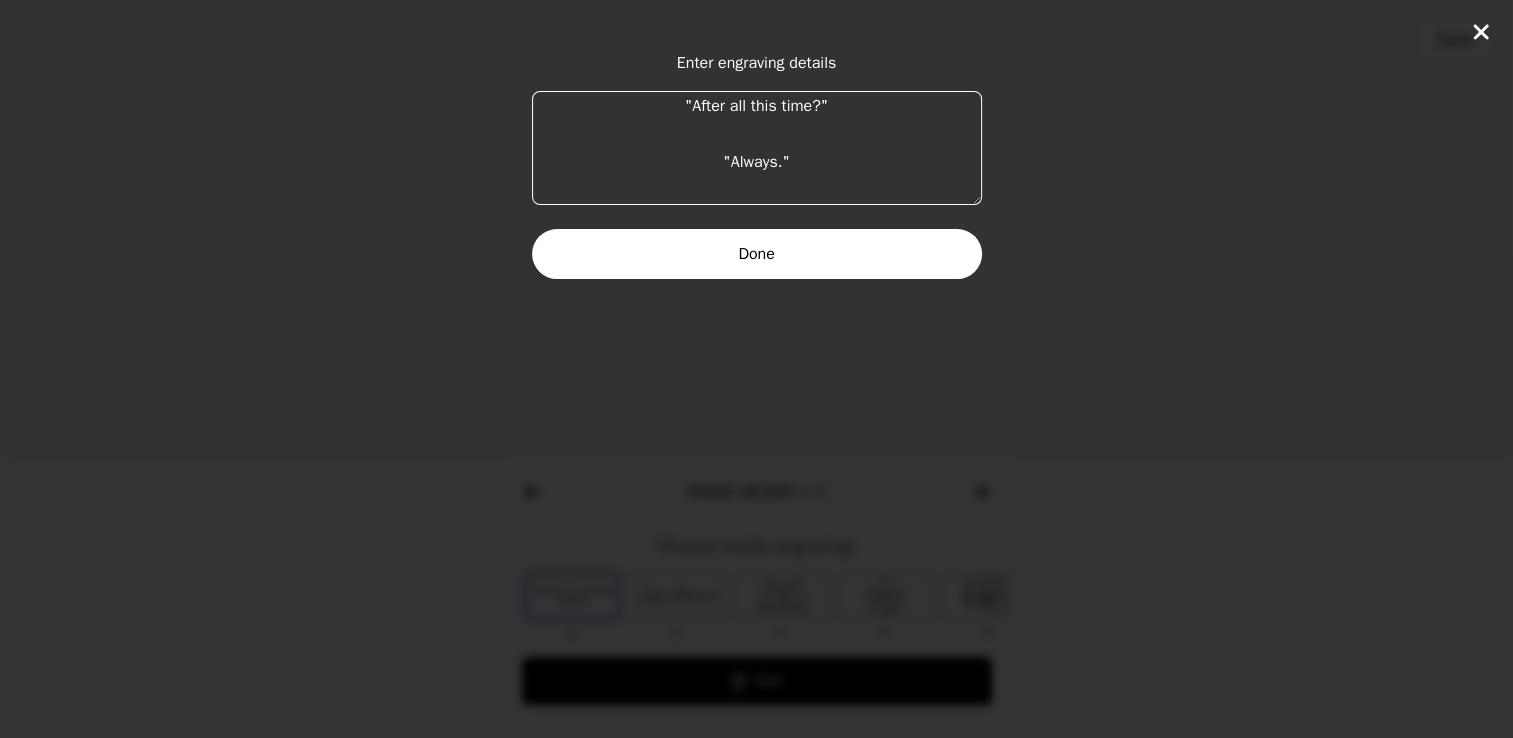 click on ""After all this time?"
"Always."" at bounding box center (757, 148) 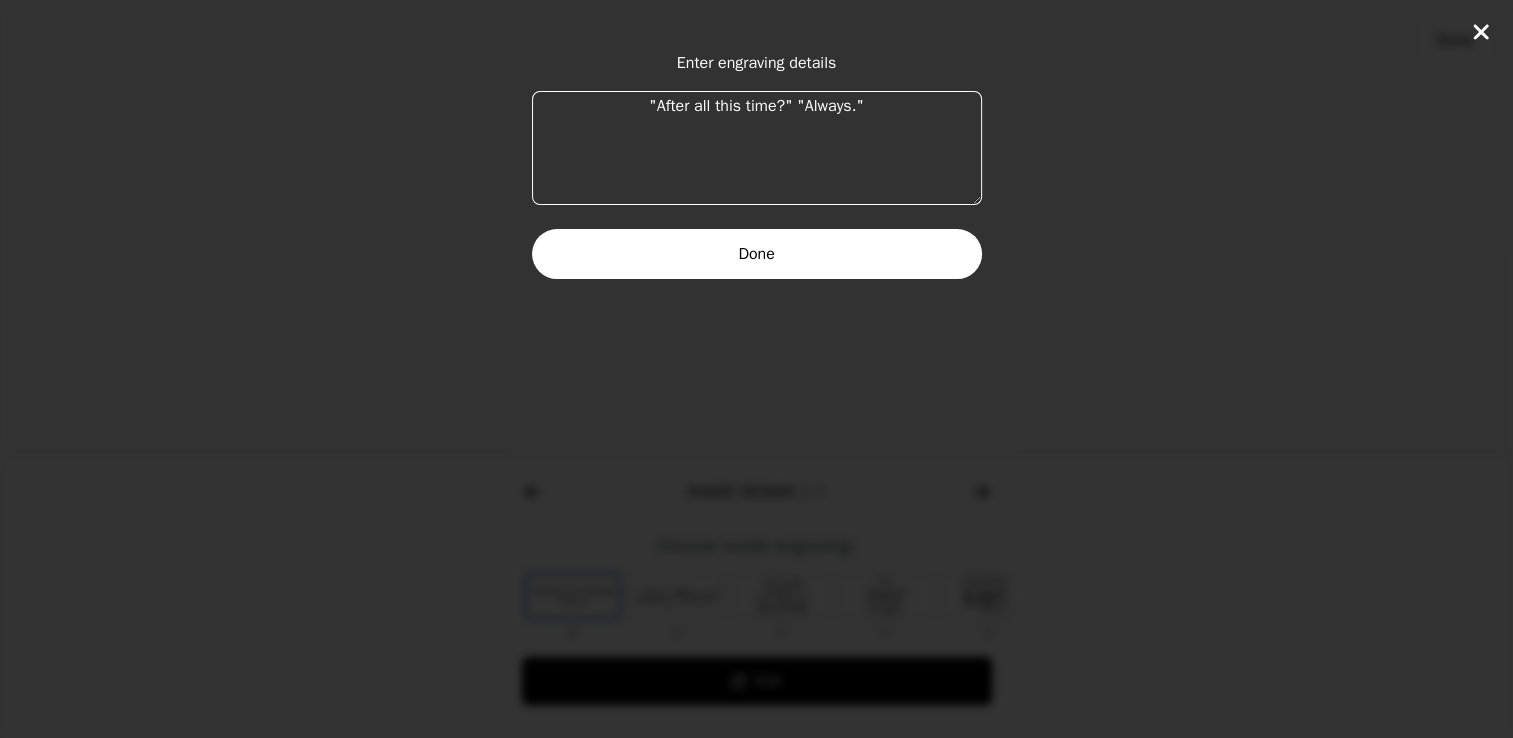 type on ""After all this time?" "Always."" 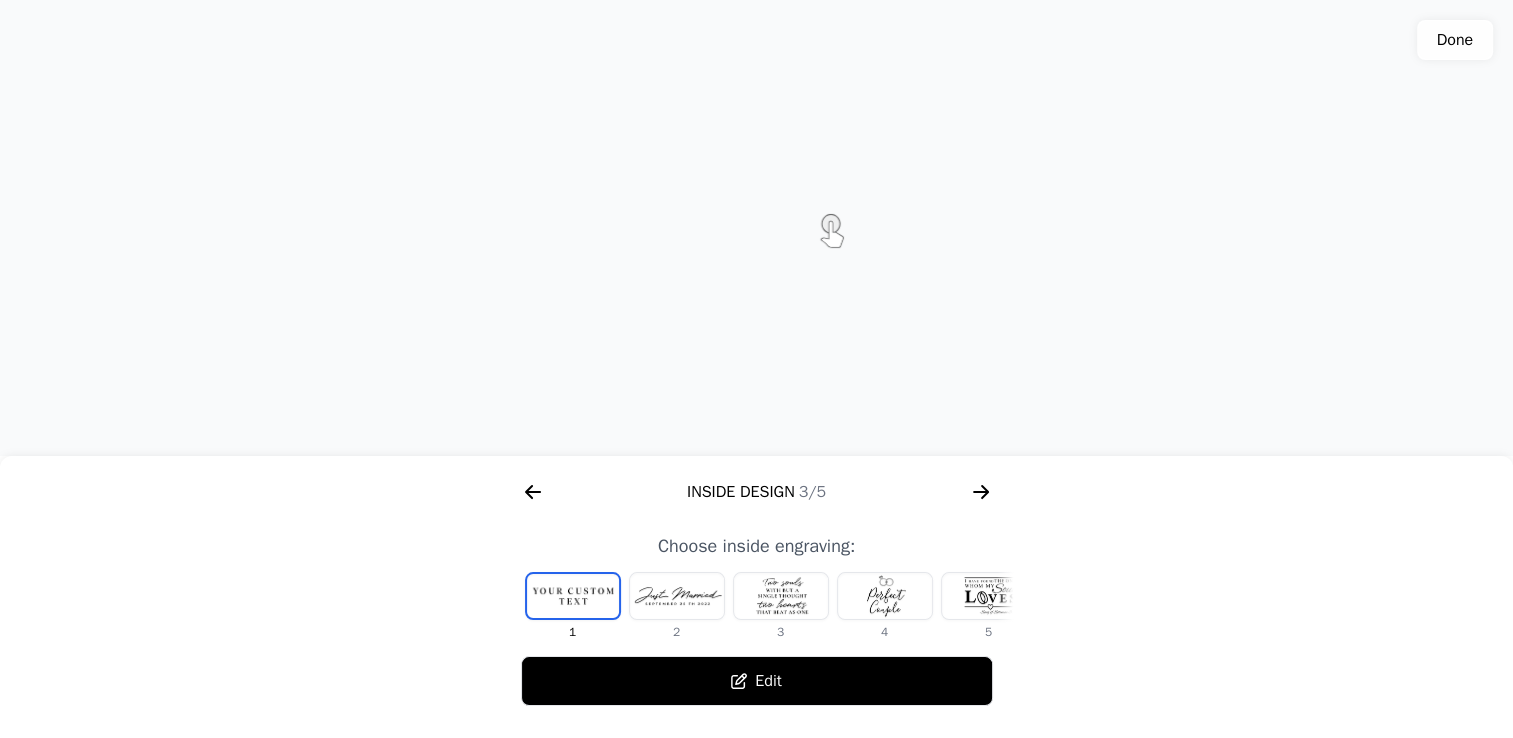click on "Edit" at bounding box center (757, 681) 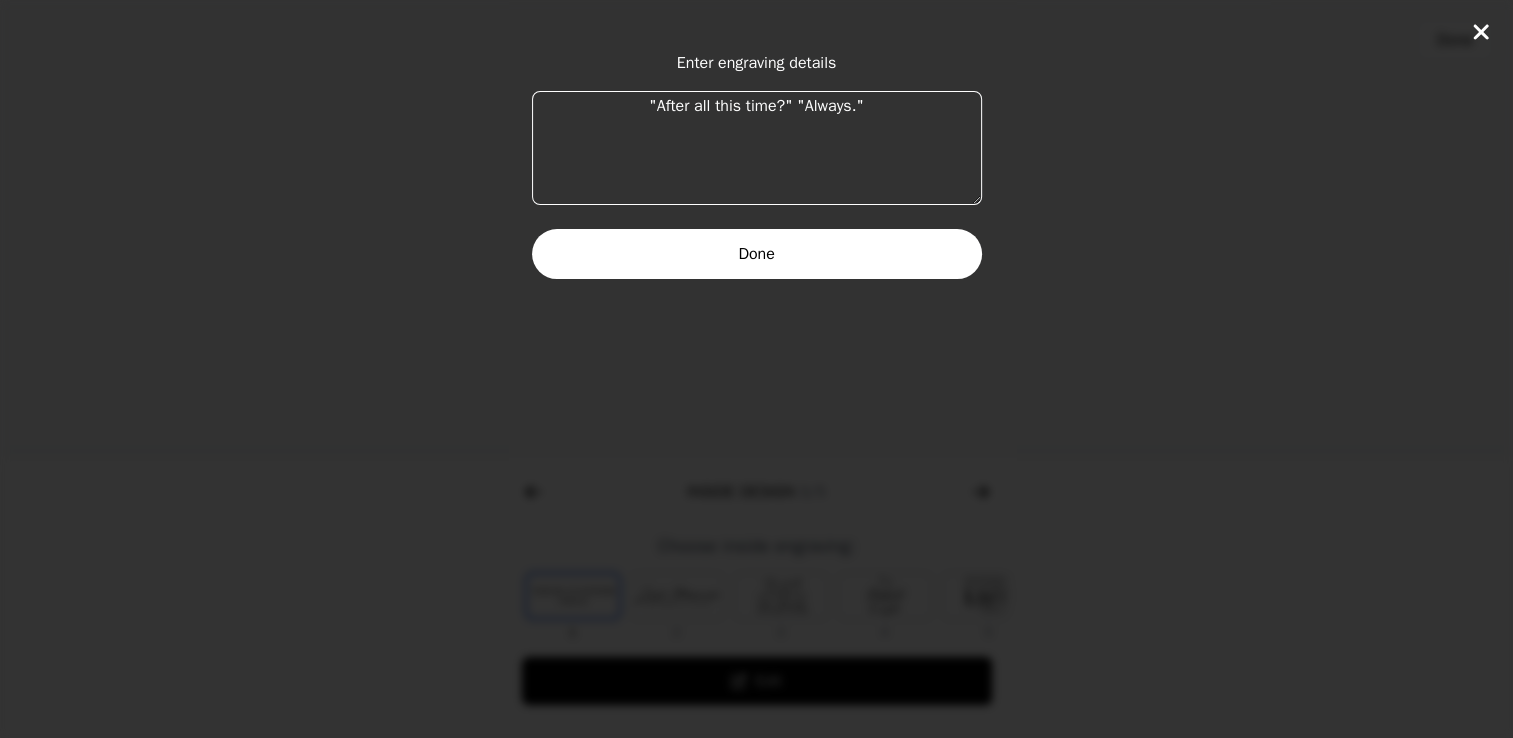 click on ""After all this time?" "Always."" at bounding box center (757, 148) 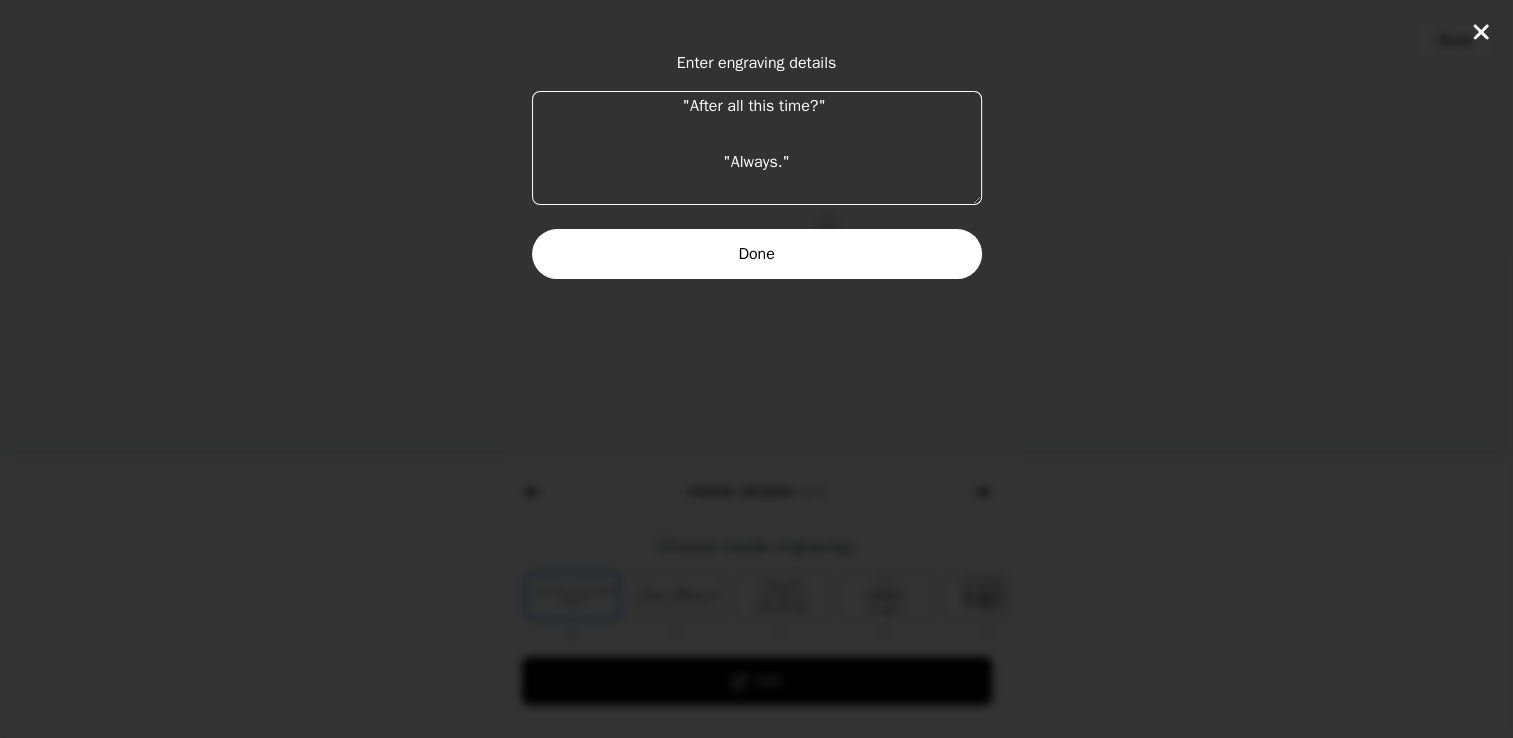 drag, startPoint x: 839, startPoint y: 95, endPoint x: 658, endPoint y: 101, distance: 181.09943 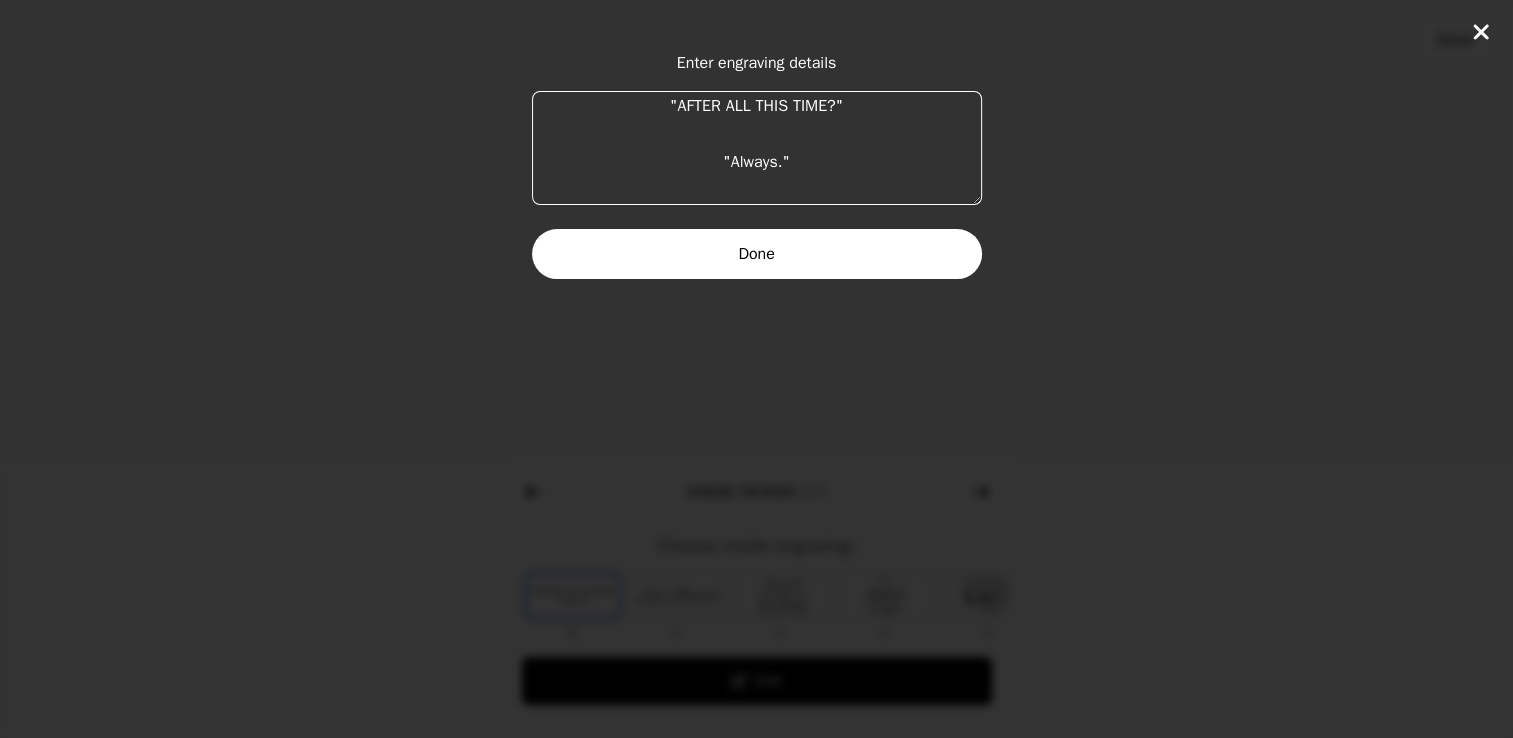 type on ""AFTER ALL THIS TIME?"
"Always."" 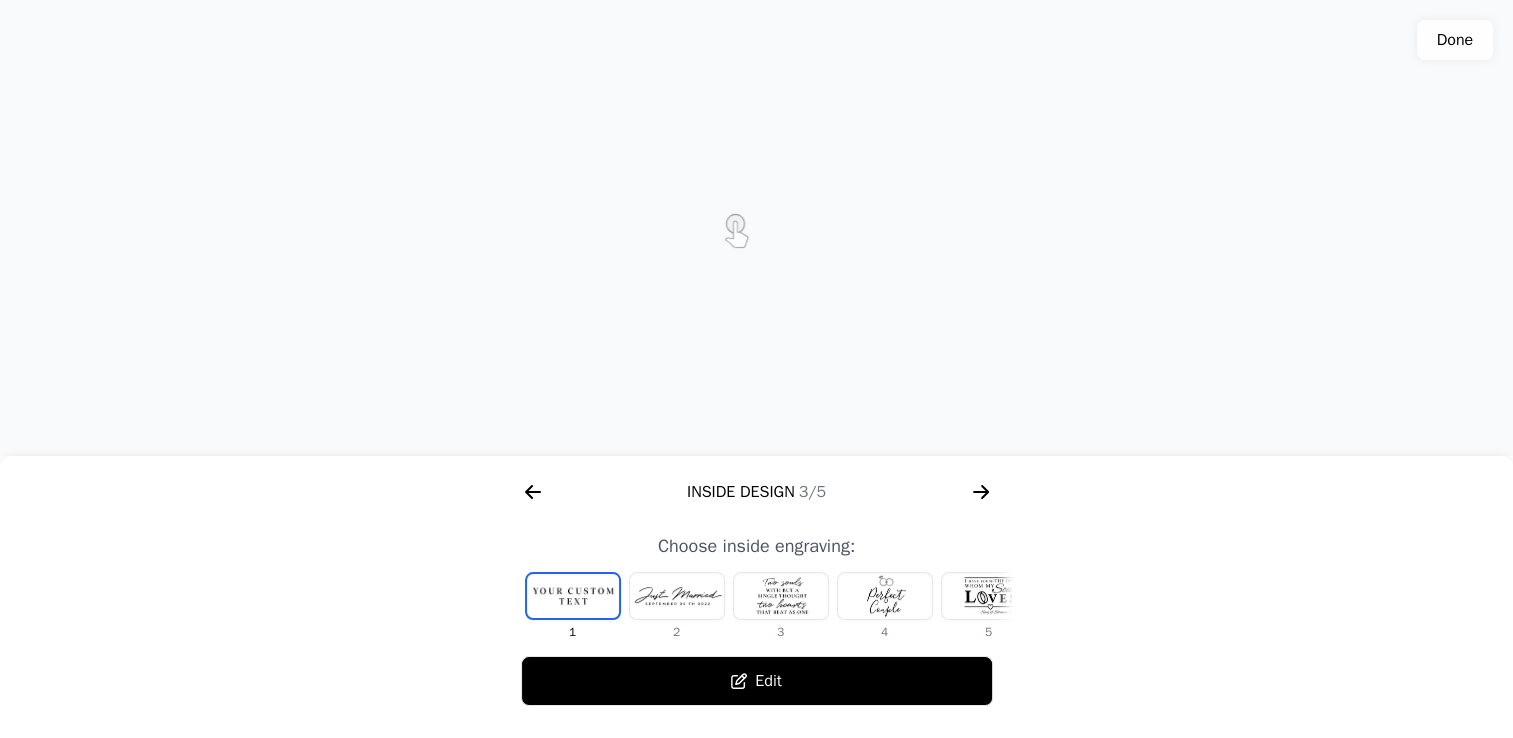 click on "Edit" at bounding box center (757, 681) 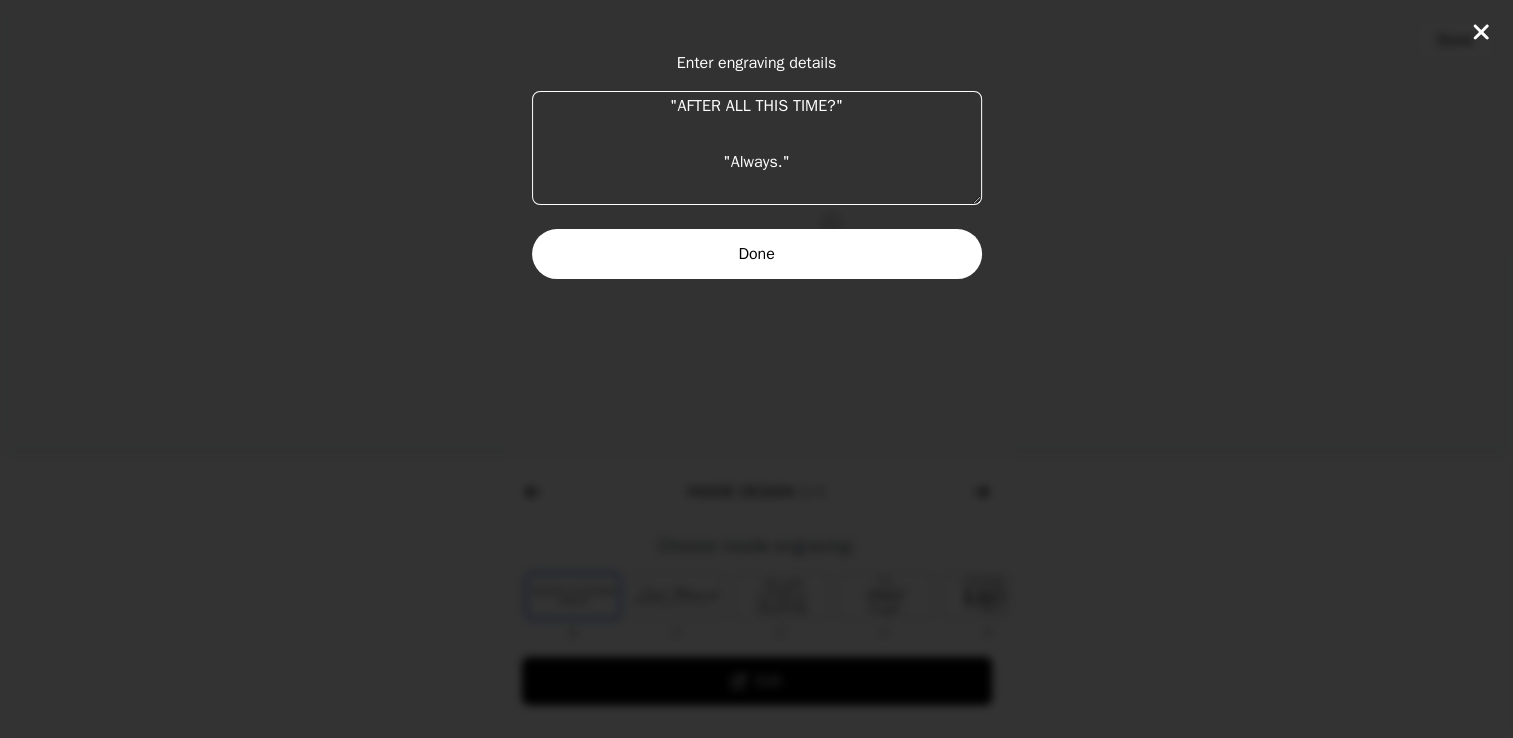 click on ""AFTER ALL THIS TIME?"
"Always."" at bounding box center [757, 148] 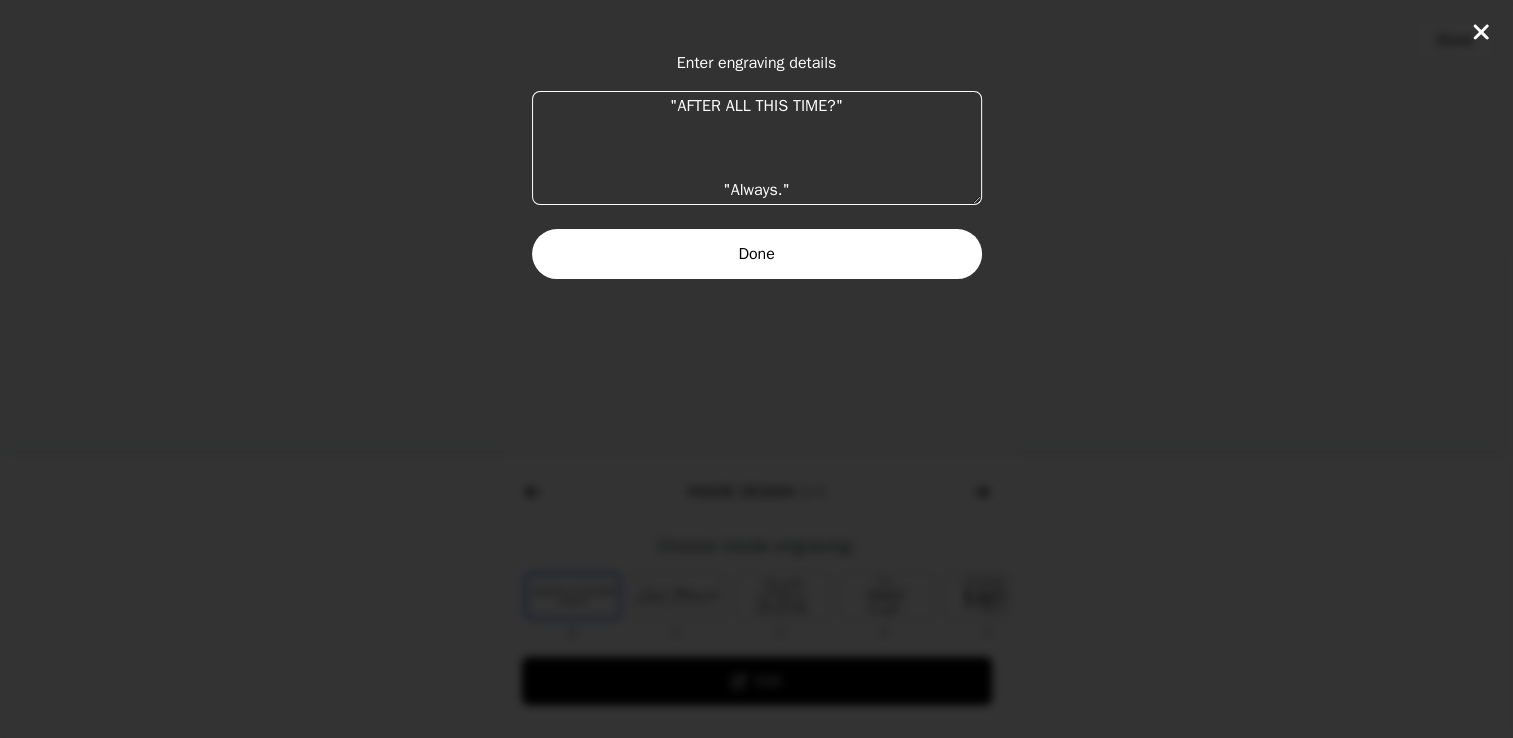 type on ""AFTER ALL THIS TIME?"
"Always."" 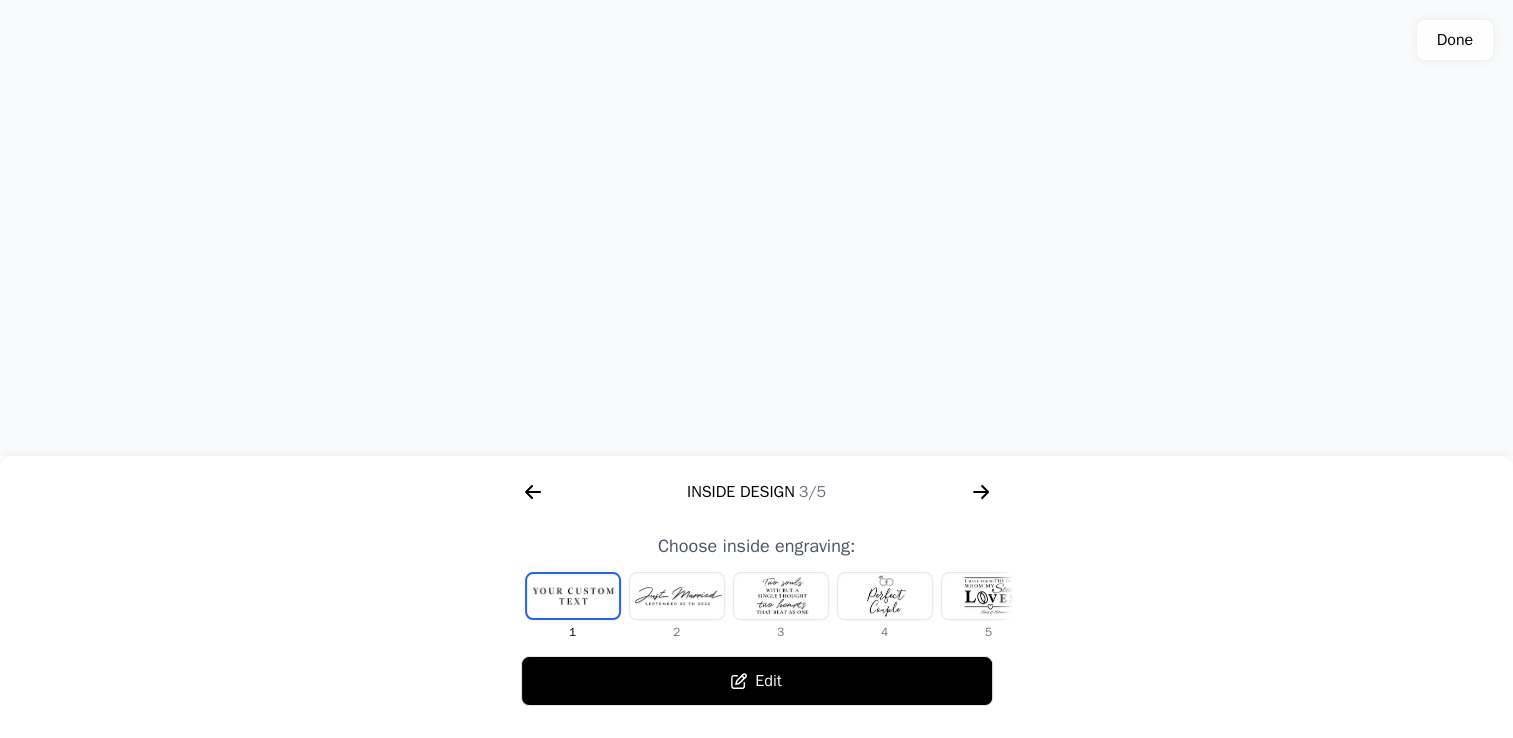 click 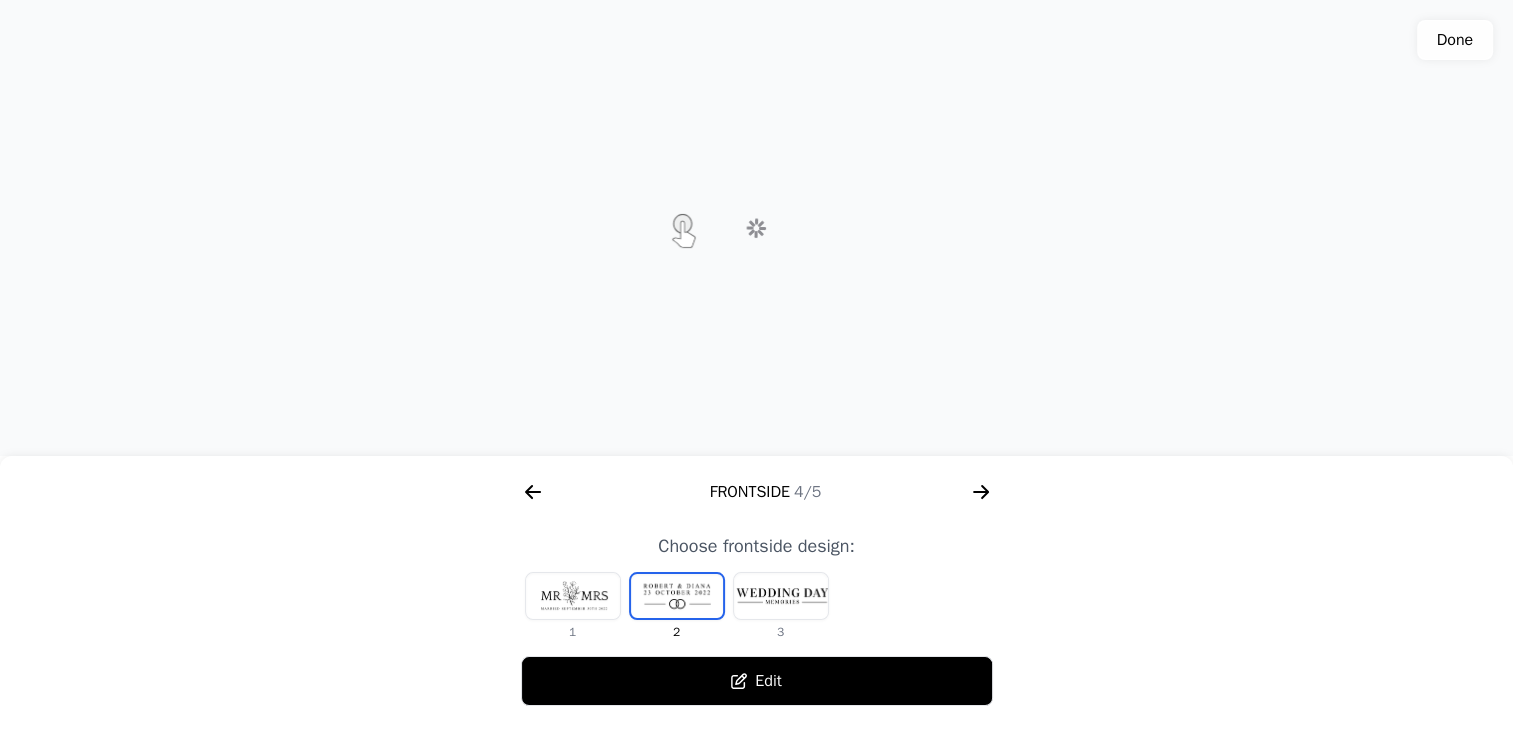 scroll, scrollTop: 0, scrollLeft: 1792, axis: horizontal 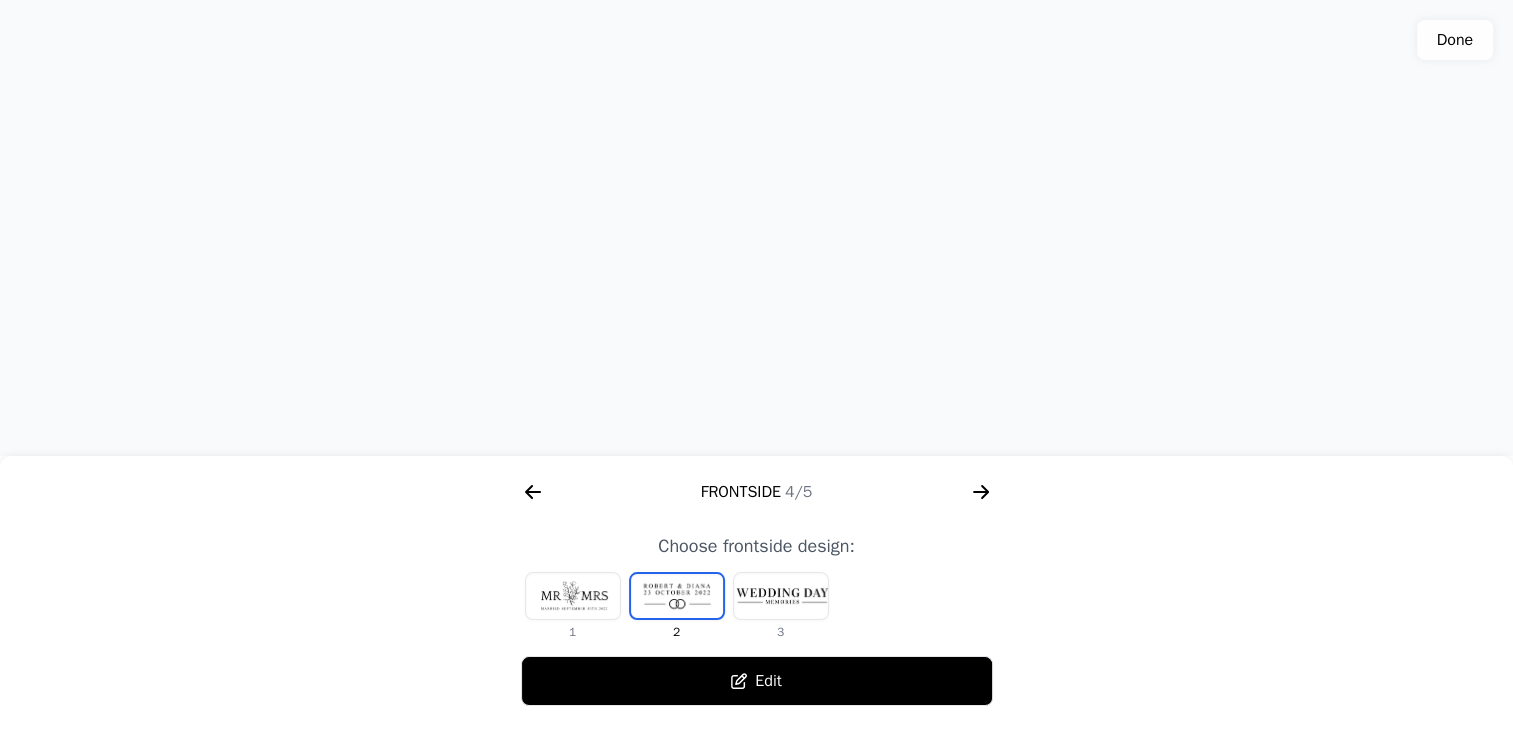click 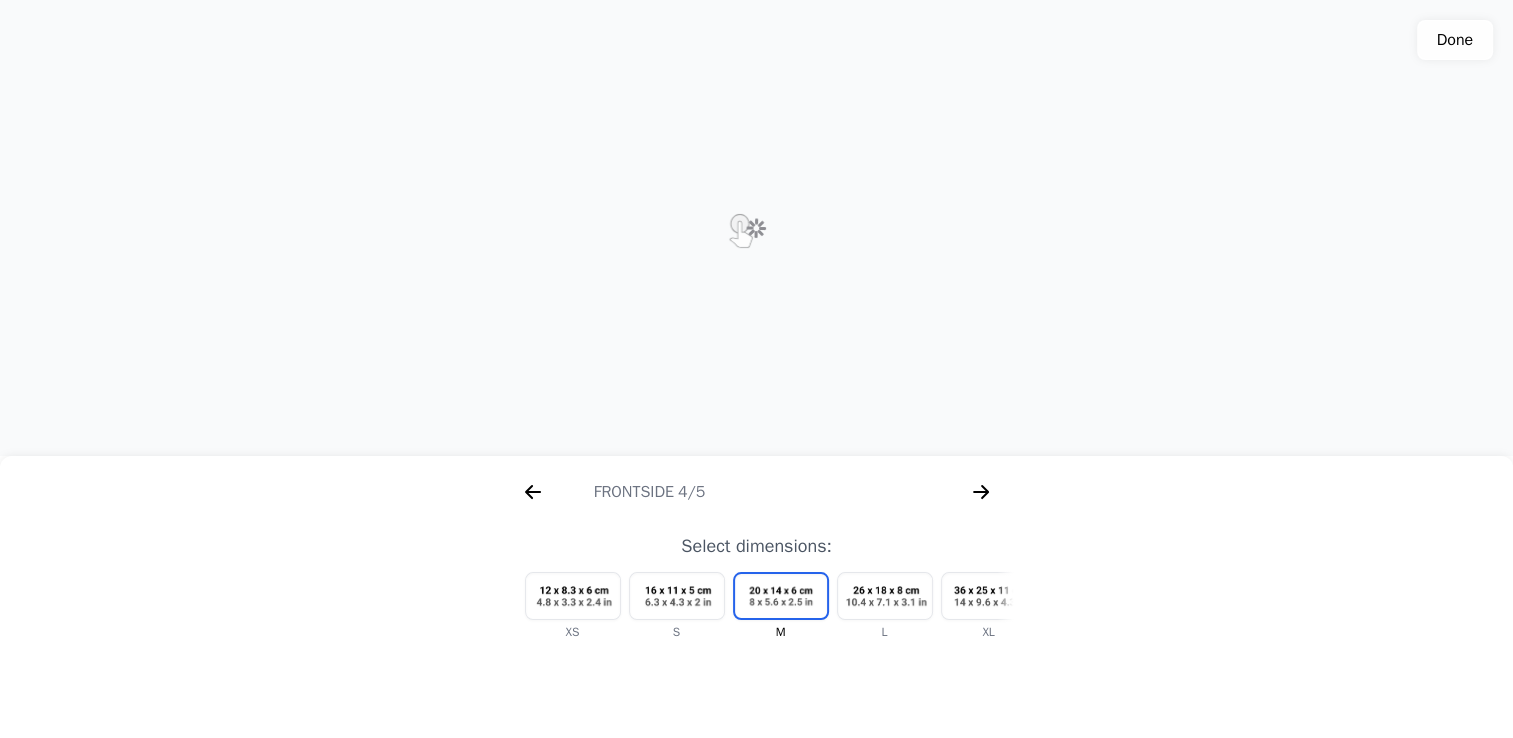 scroll, scrollTop: 0, scrollLeft: 2304, axis: horizontal 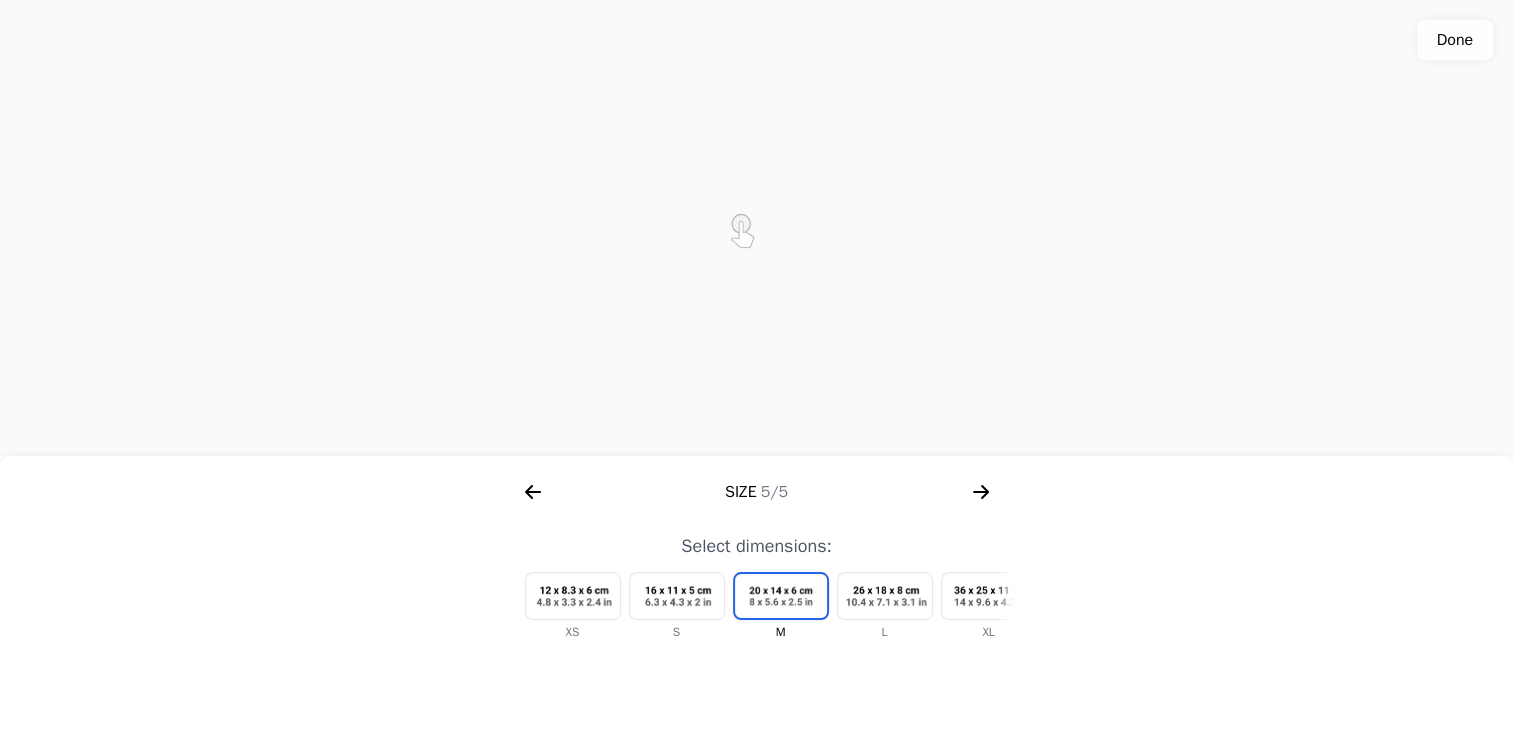 click at bounding box center (885, 596) 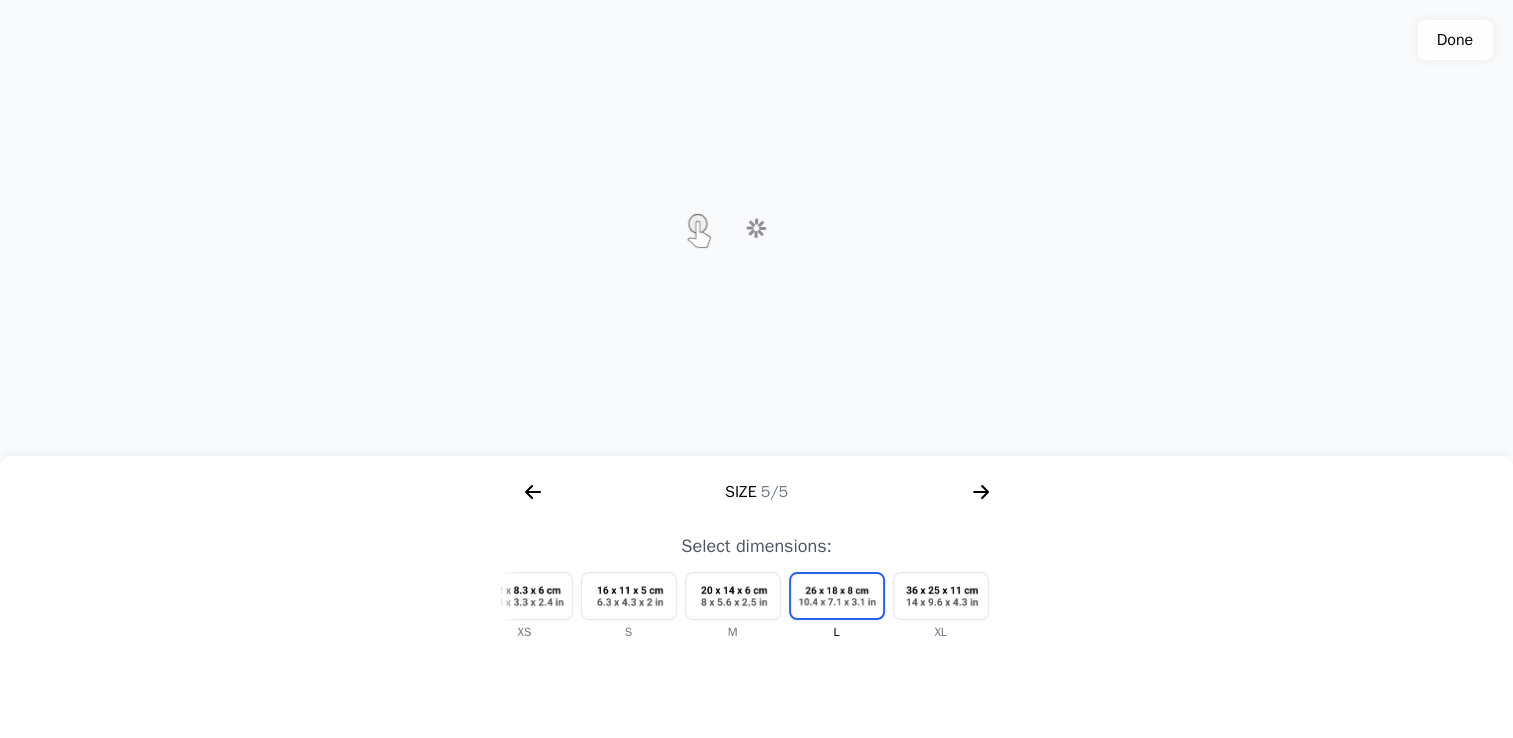 scroll, scrollTop: 0, scrollLeft: 60, axis: horizontal 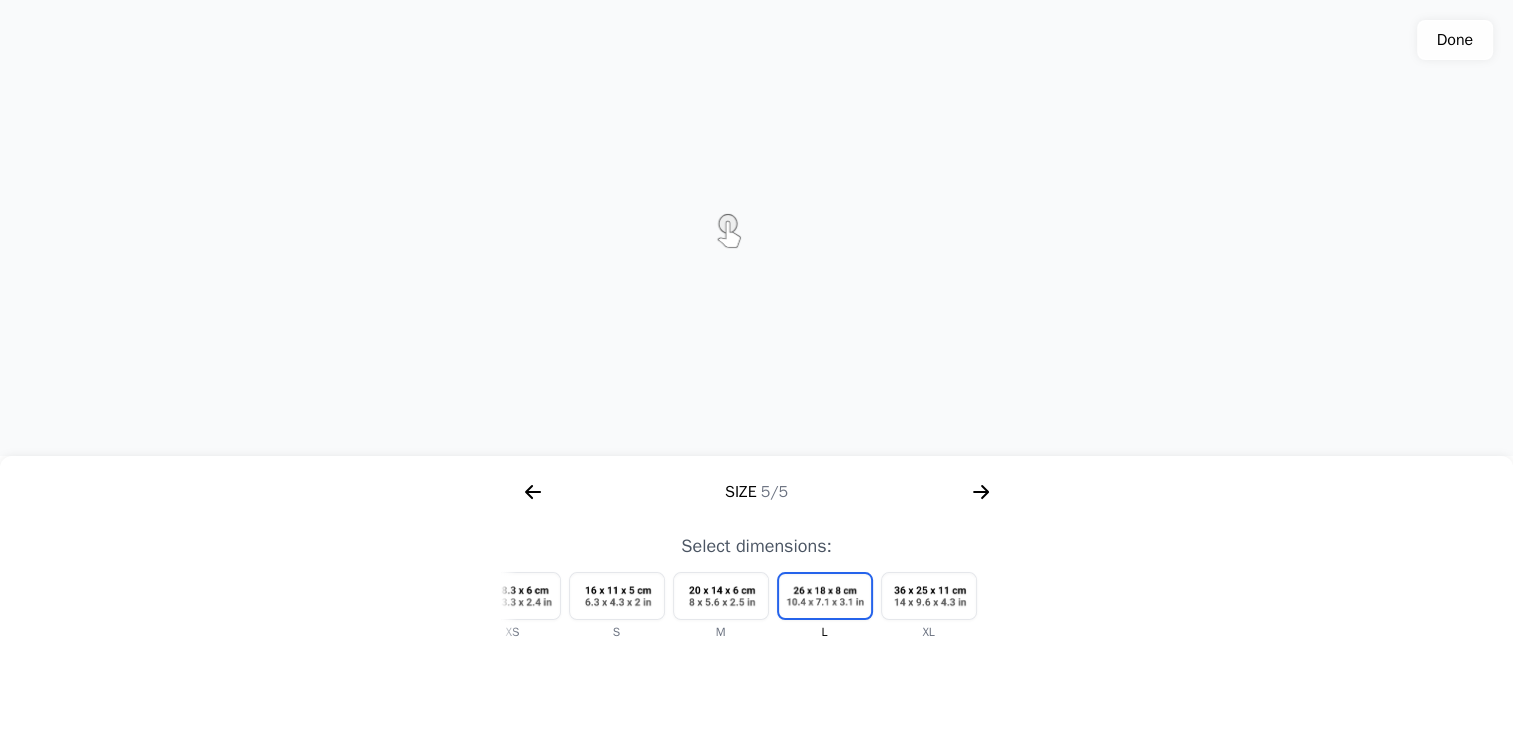 click 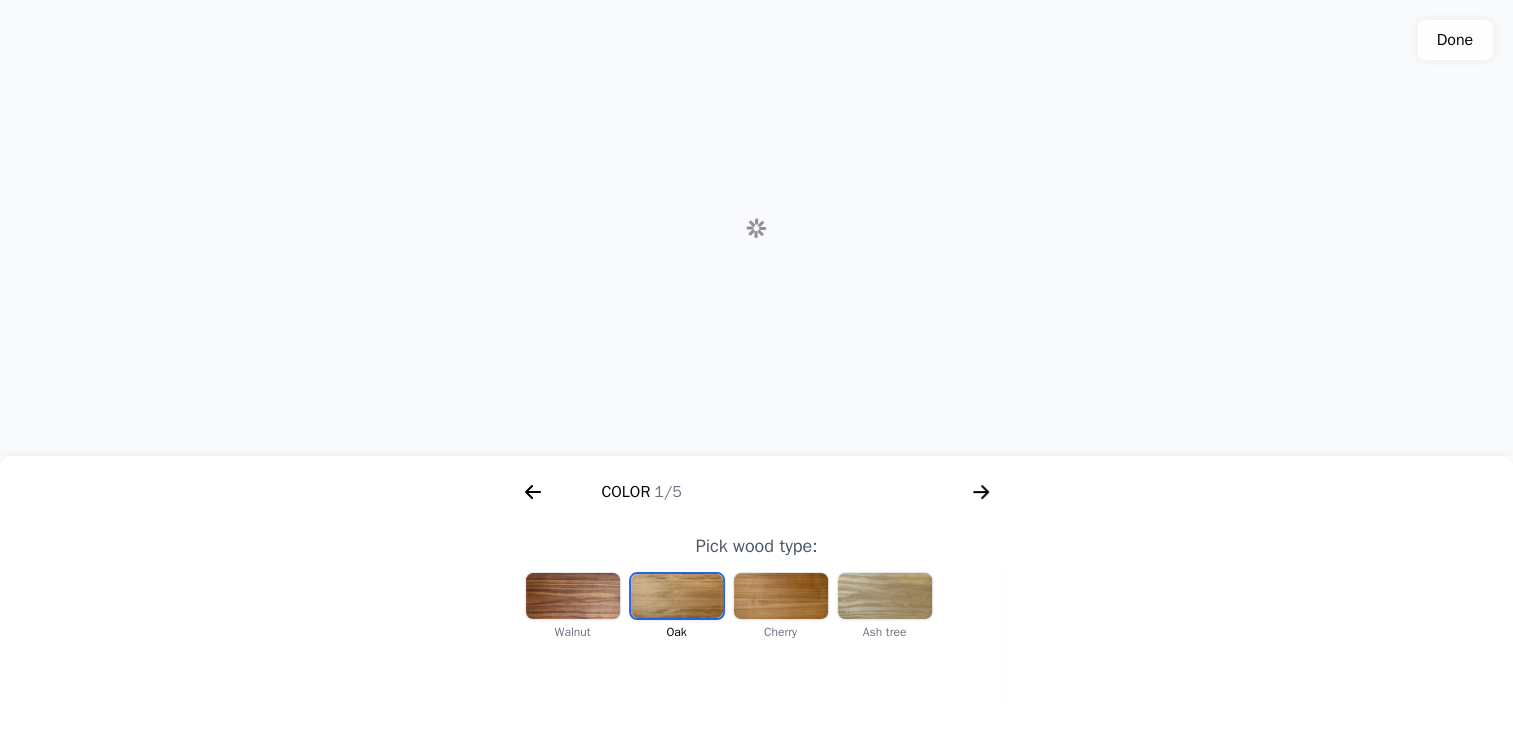 scroll, scrollTop: 0, scrollLeft: 256, axis: horizontal 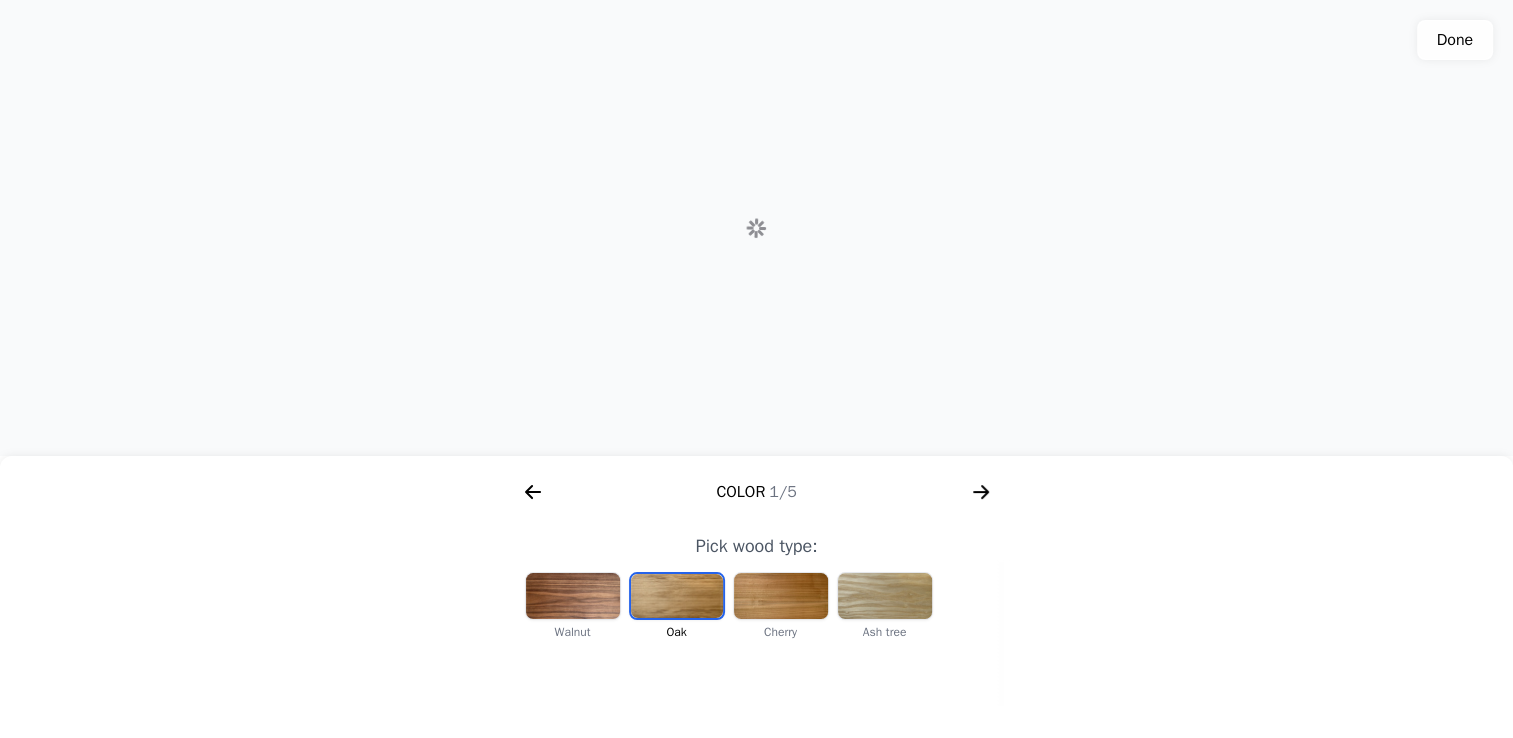 click 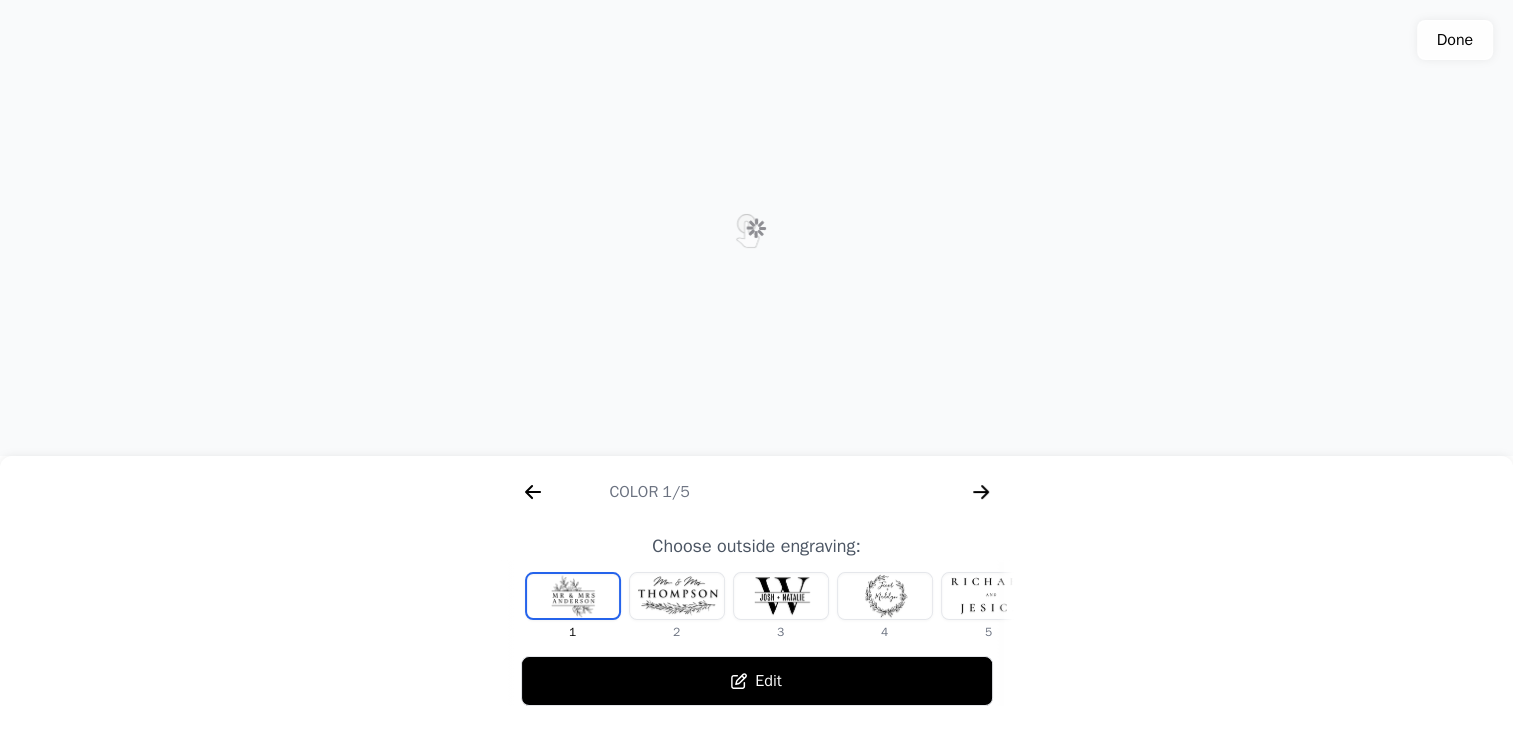 scroll, scrollTop: 0, scrollLeft: 768, axis: horizontal 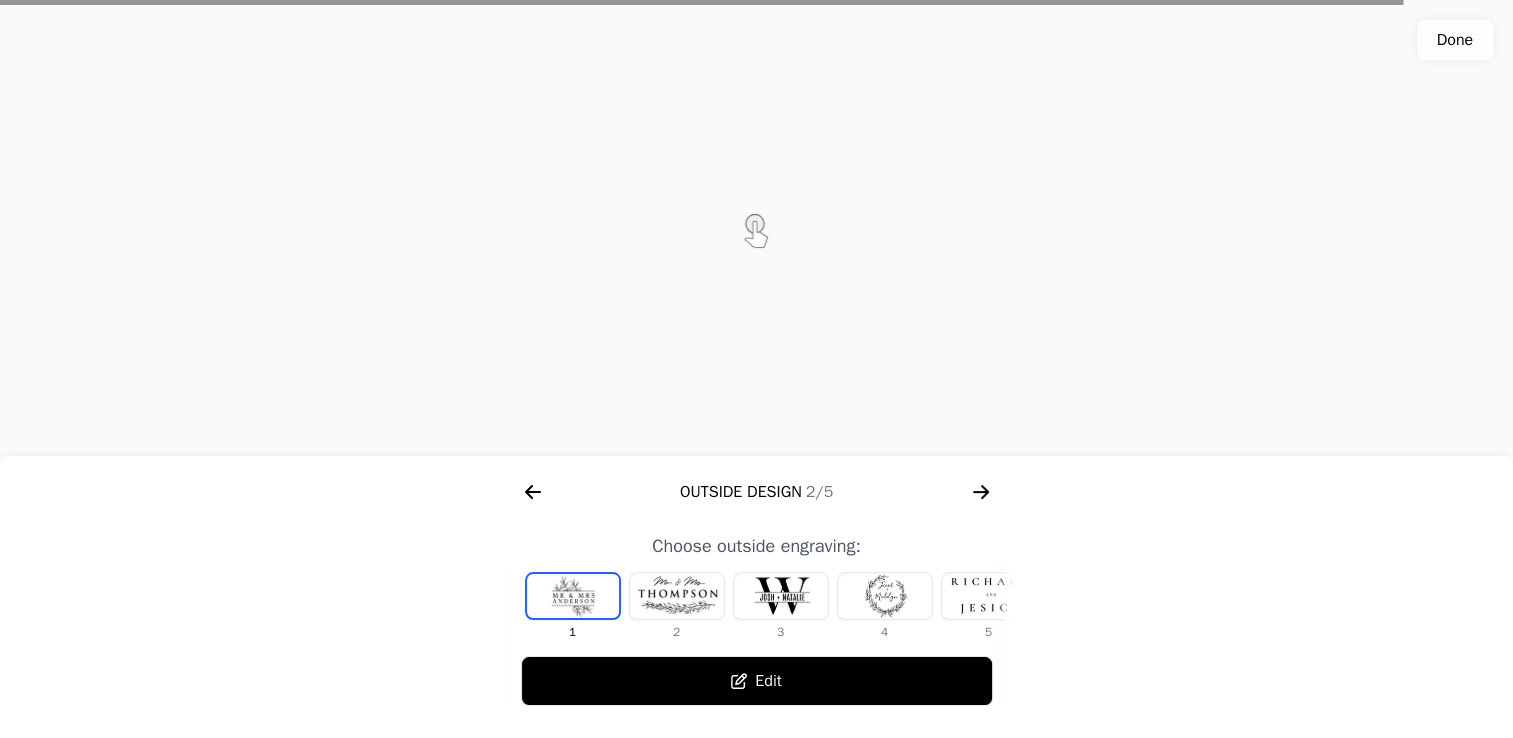 click 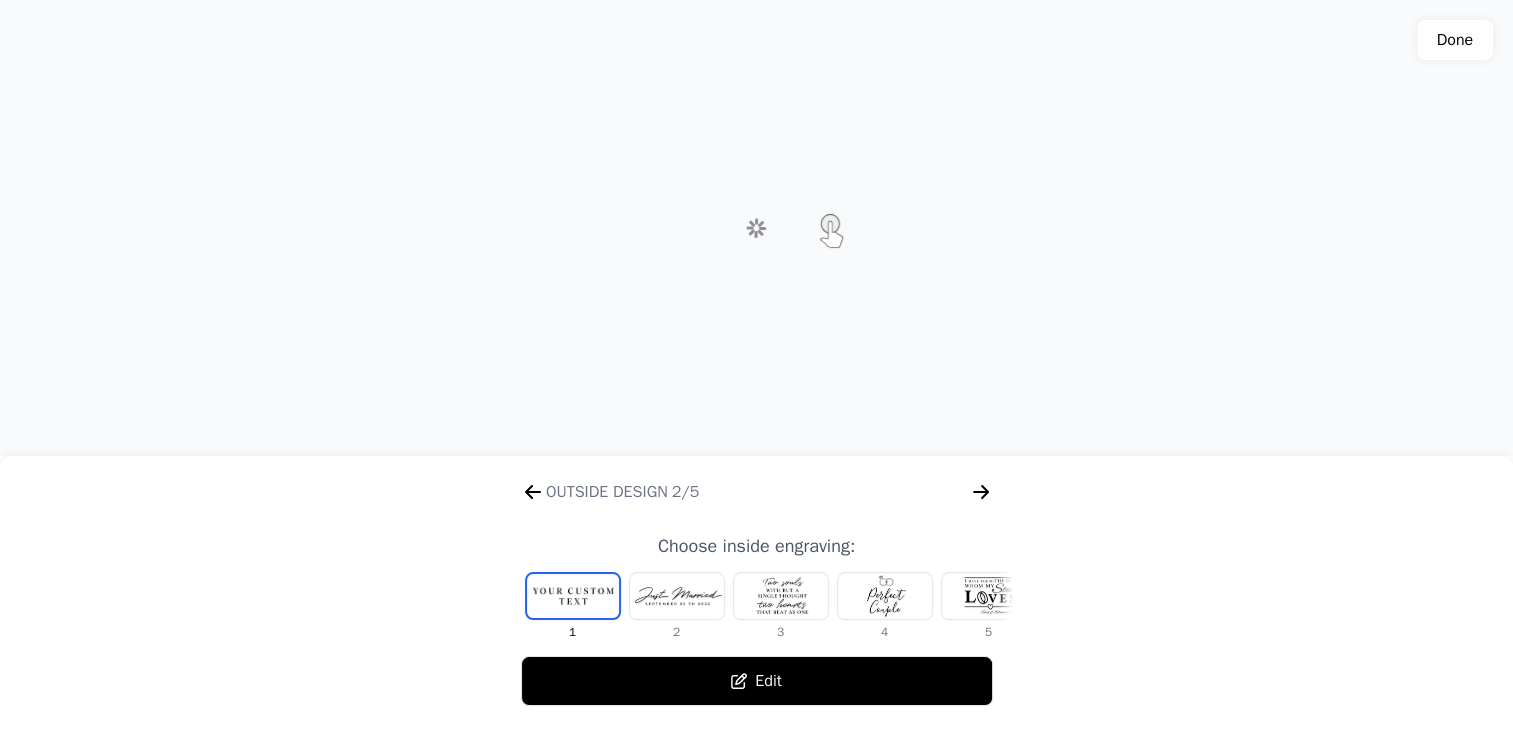 scroll, scrollTop: 0, scrollLeft: 1280, axis: horizontal 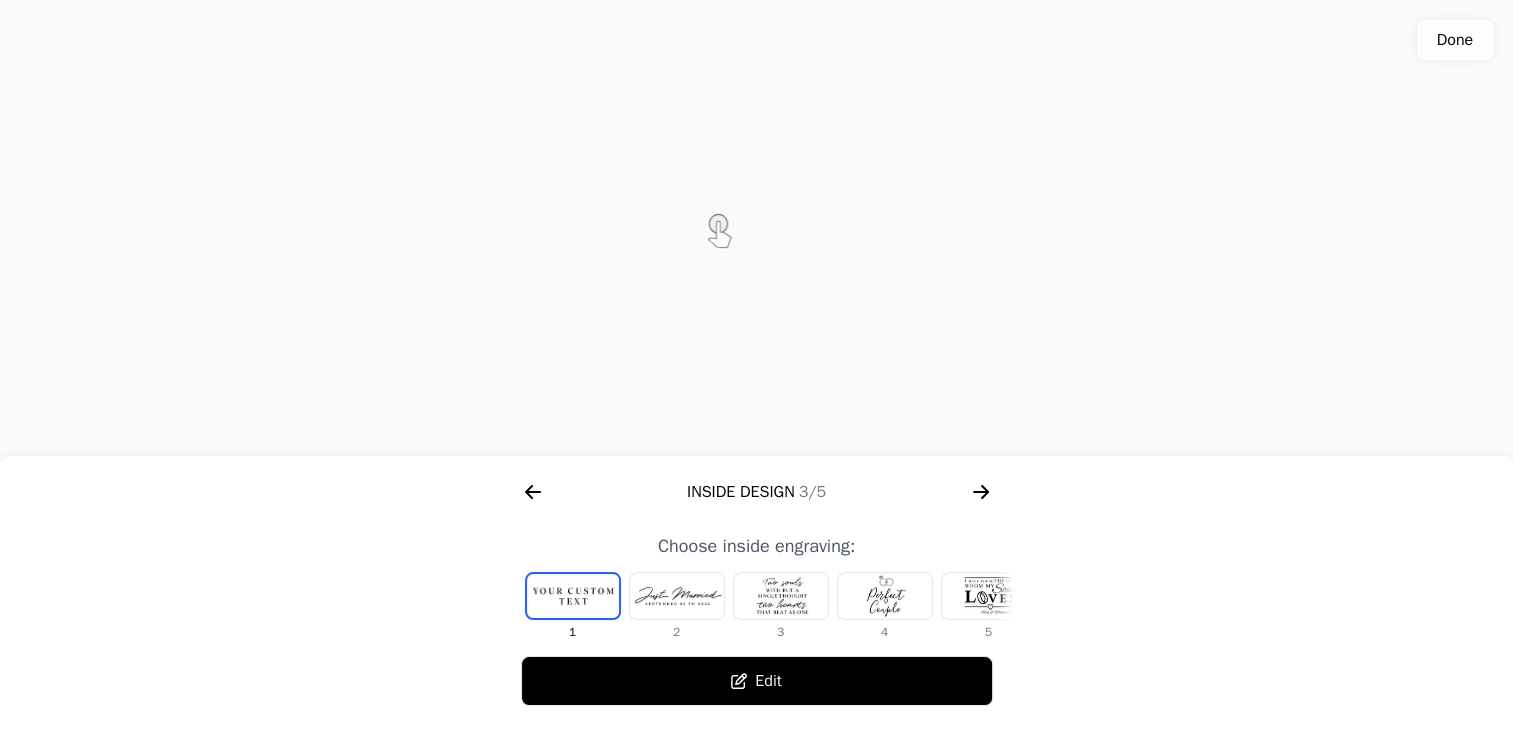 drag, startPoint x: 975, startPoint y: 506, endPoint x: 897, endPoint y: 506, distance: 78 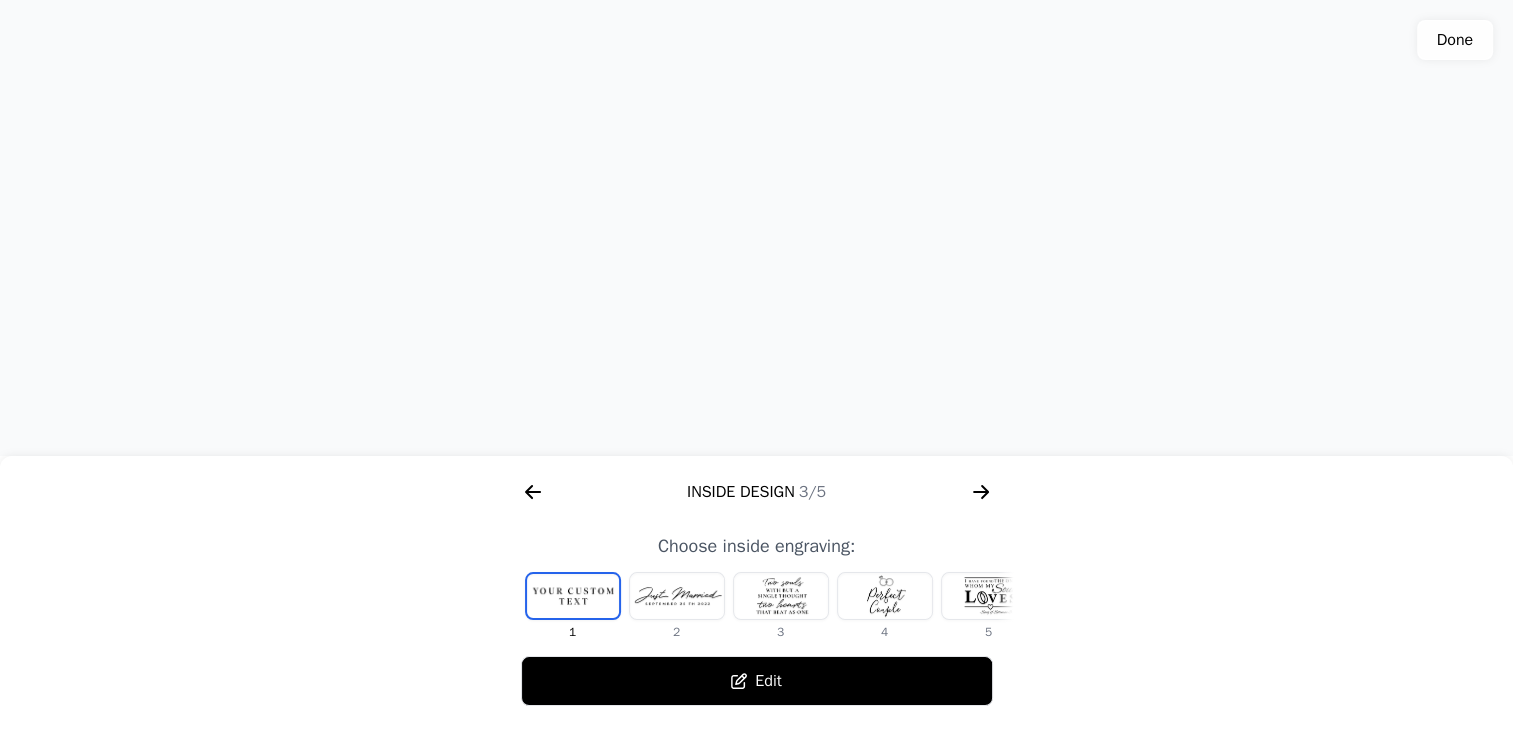 click on "Edit" at bounding box center (757, 681) 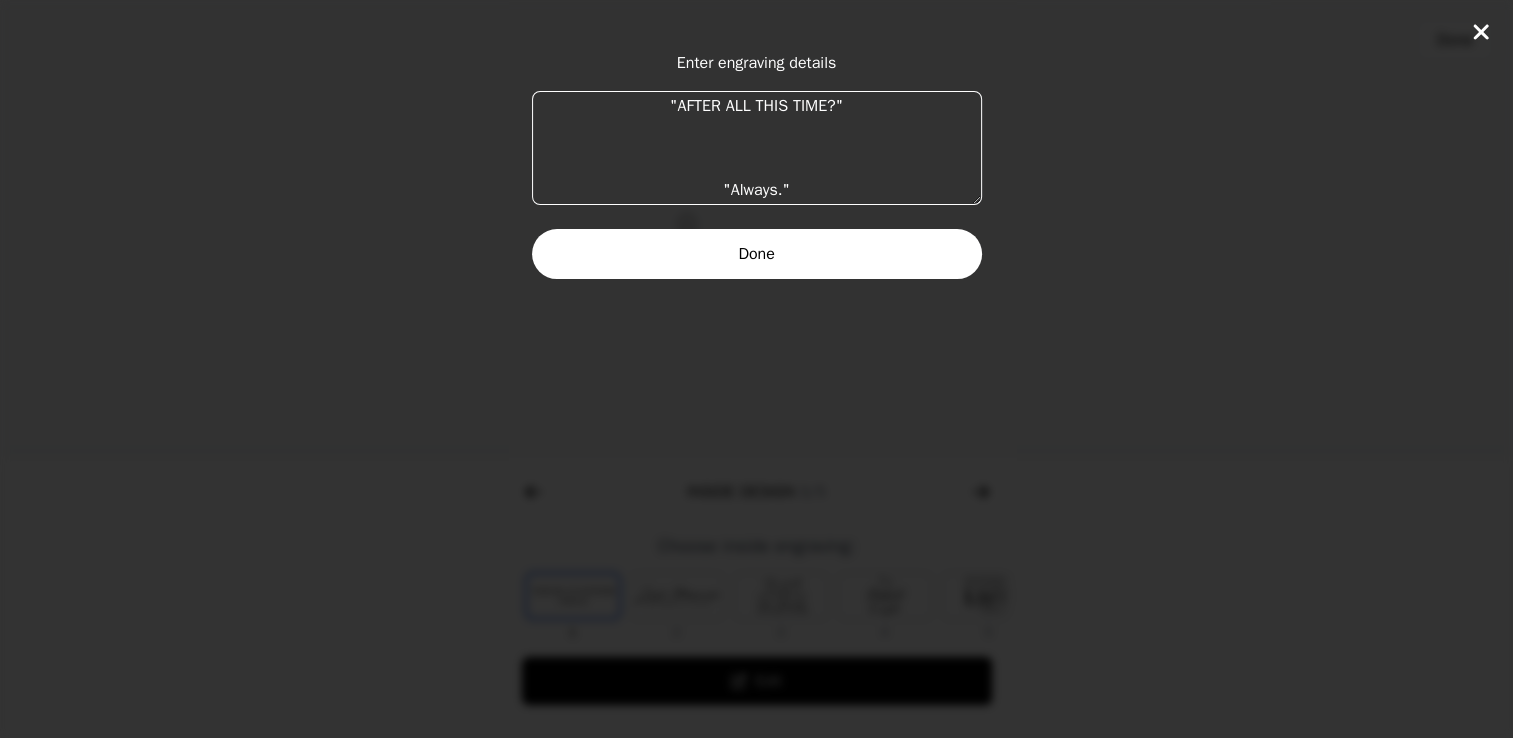 drag, startPoint x: 855, startPoint y: 102, endPoint x: 631, endPoint y: 92, distance: 224.2231 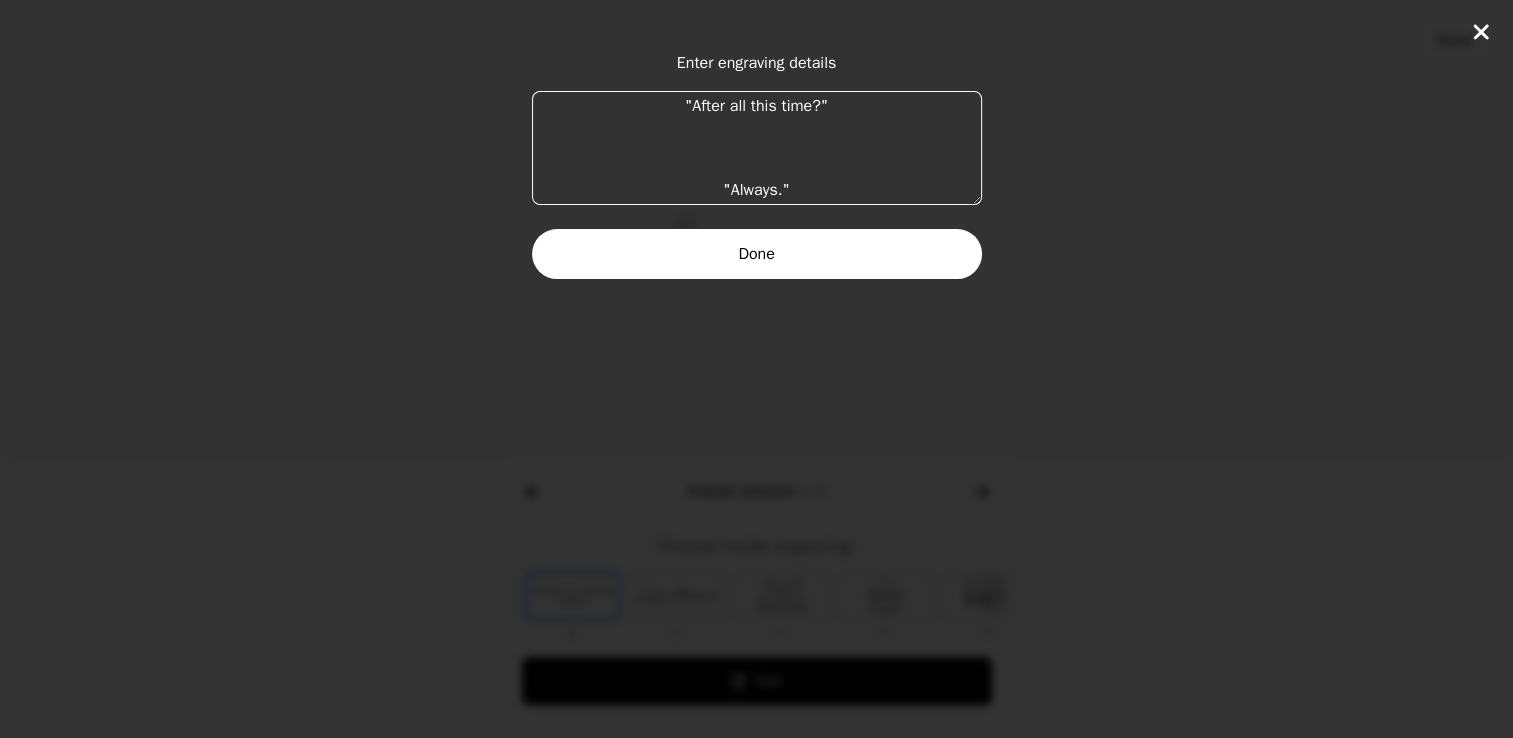click on ""After all this time?"
"Always."" at bounding box center [757, 148] 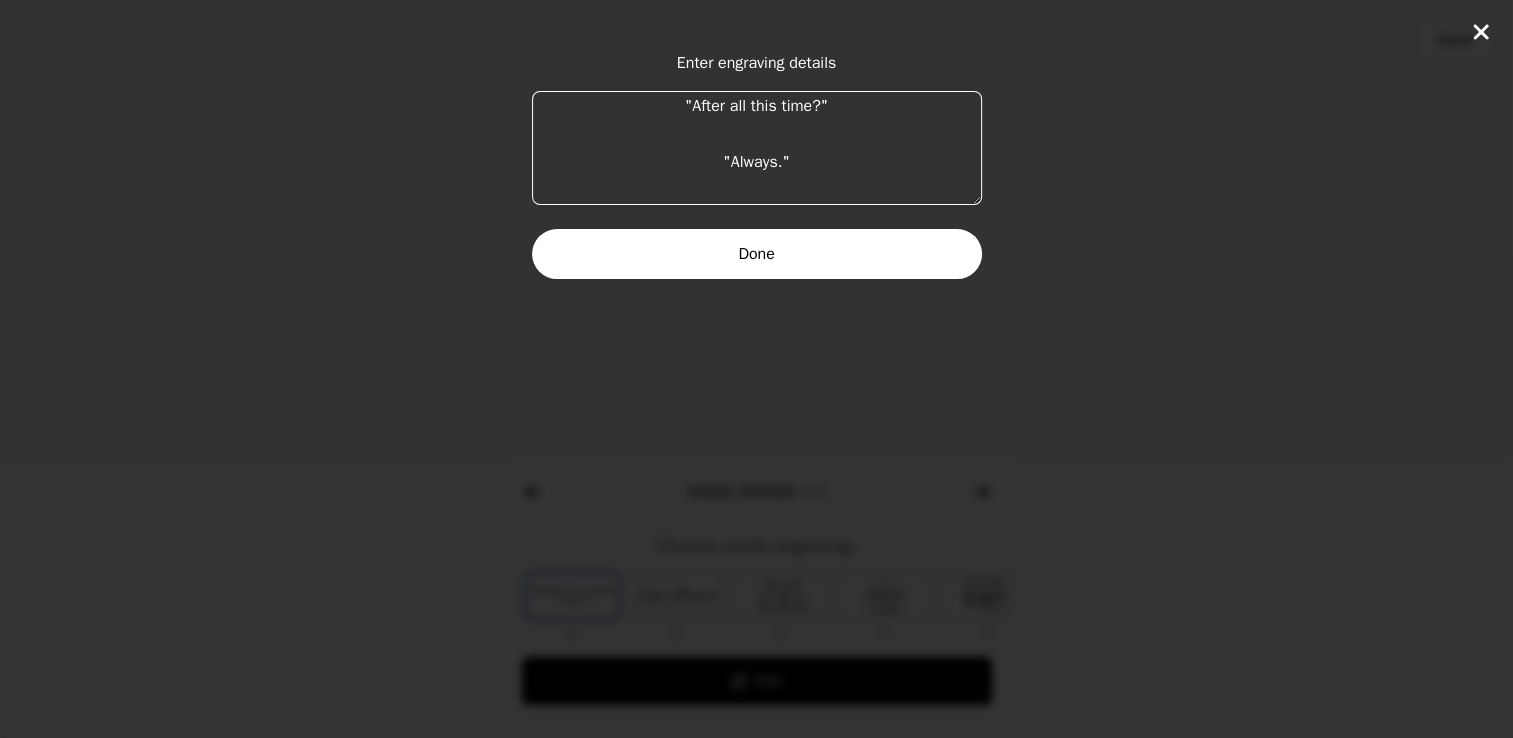 type on ""After all this time?"
"Always."" 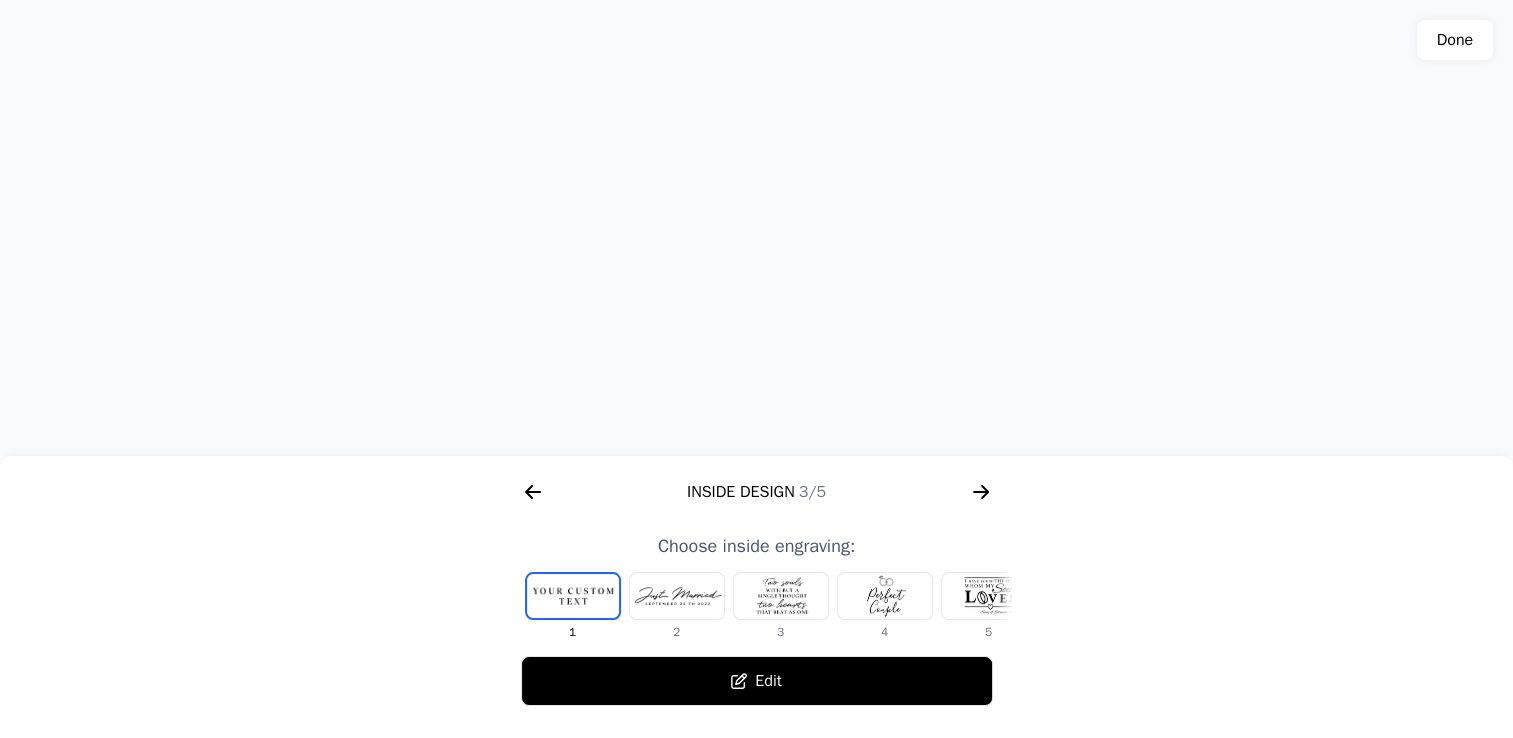 click on "Edit" at bounding box center [757, 681] 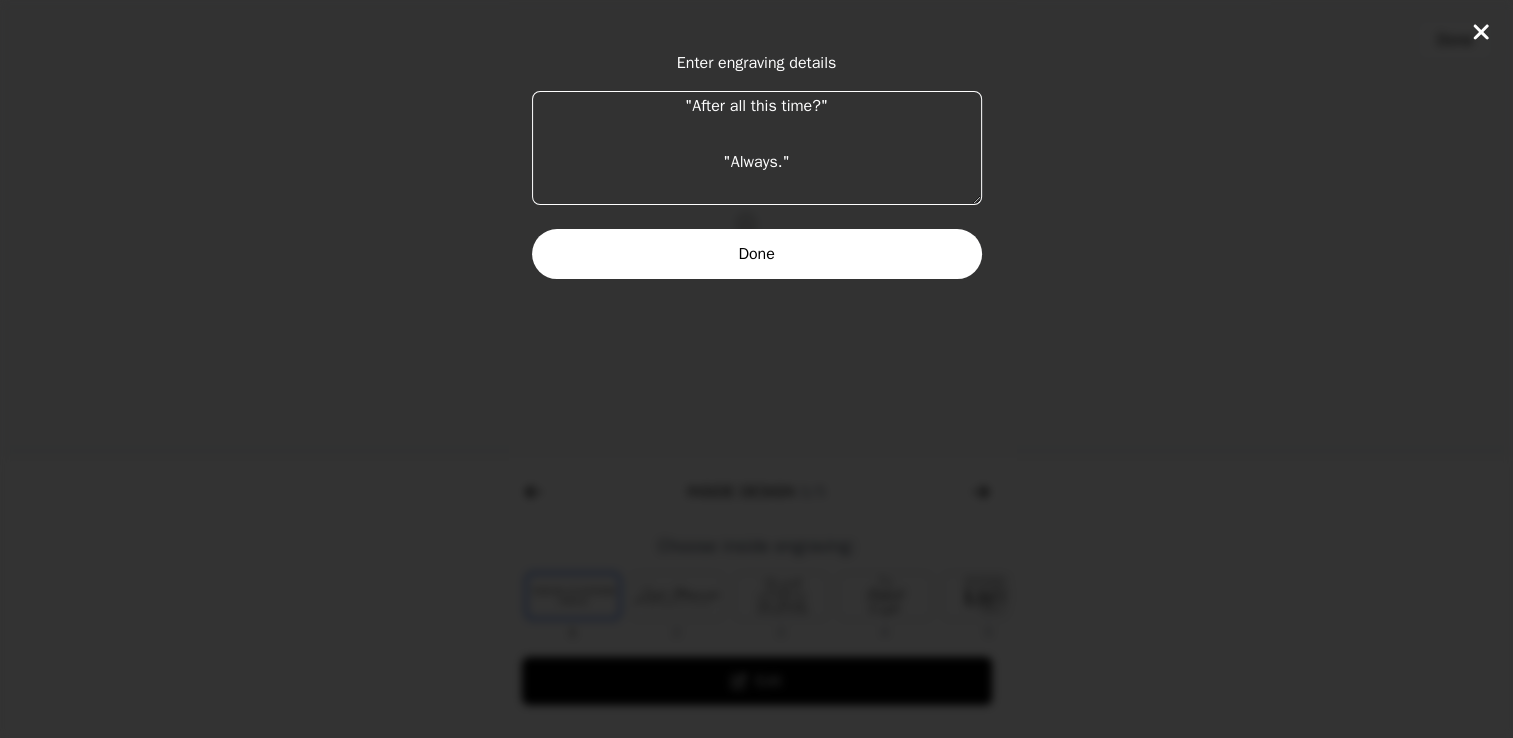 drag, startPoint x: 841, startPoint y: 111, endPoint x: 668, endPoint y: 81, distance: 175.5819 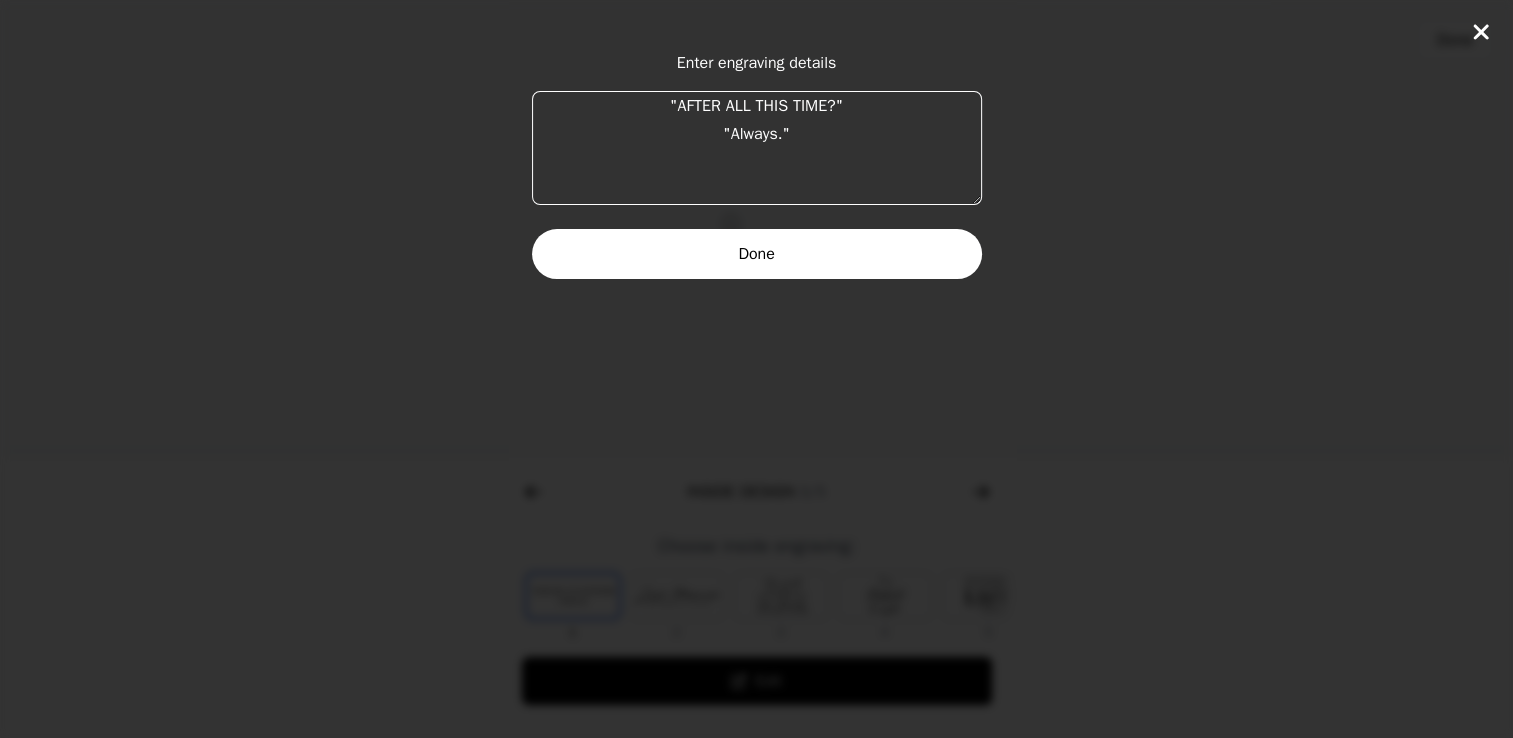type on ""AFTER ALL THIS TIME?"
"Always."" 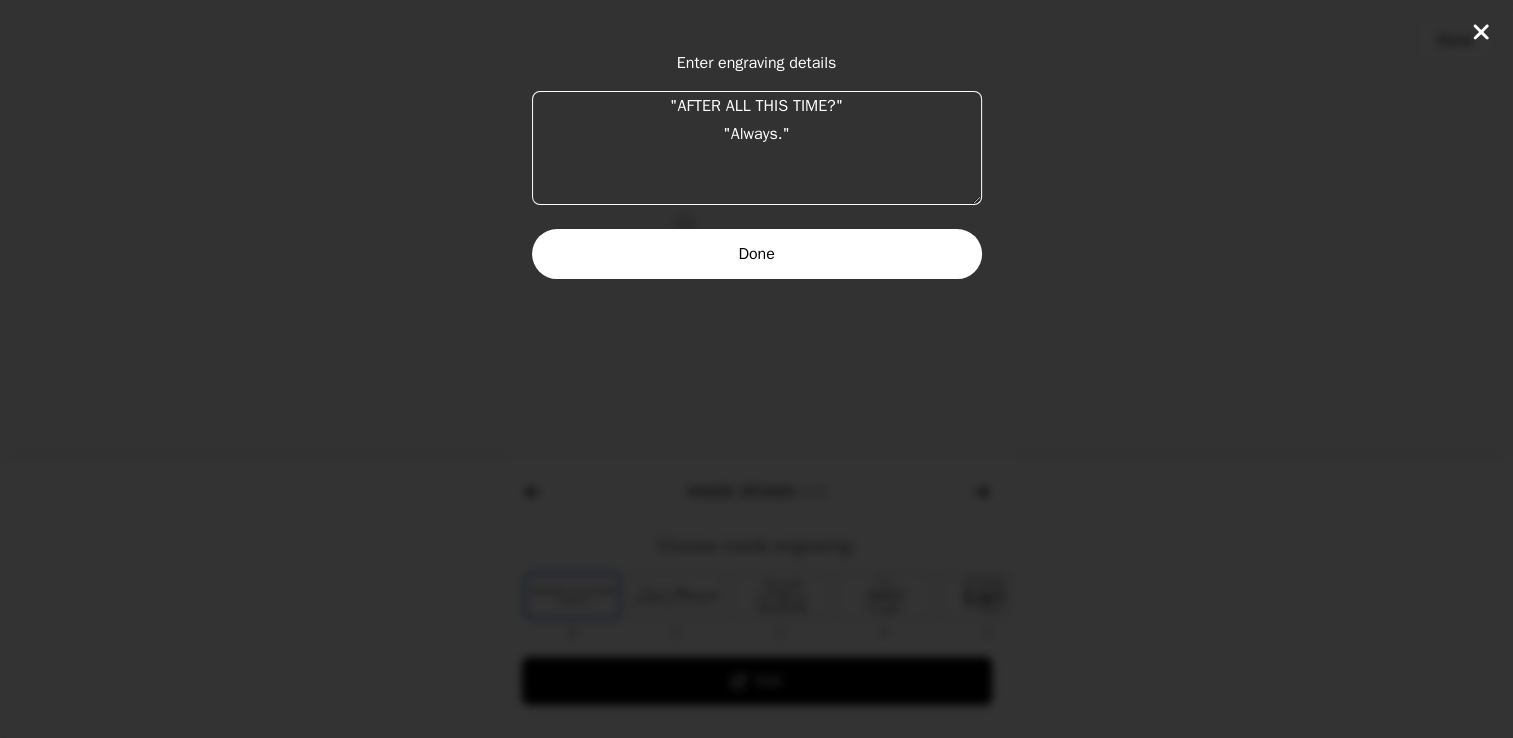 click on "Done" at bounding box center (757, 254) 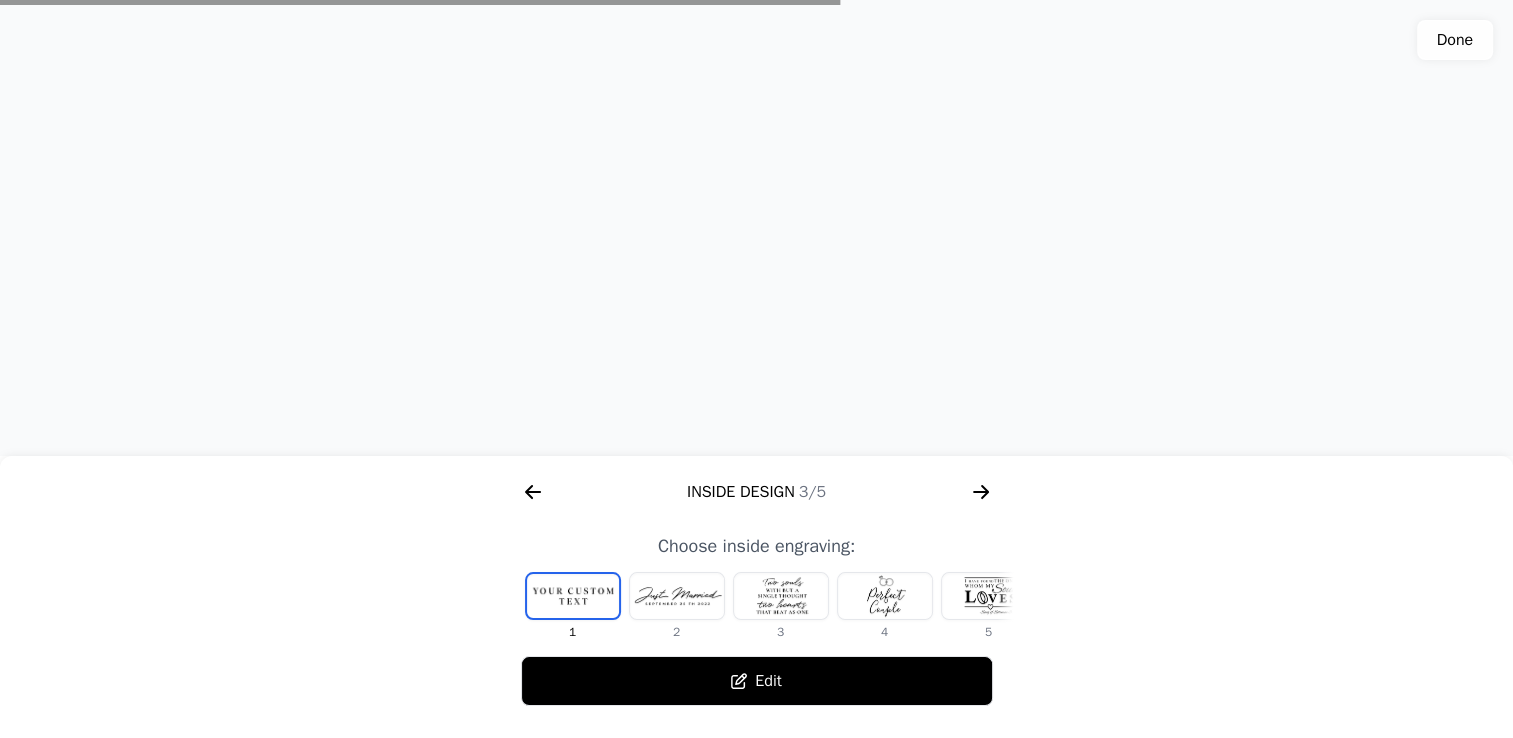 drag, startPoint x: 698, startPoint y: 254, endPoint x: 653, endPoint y: 247, distance: 45.54119 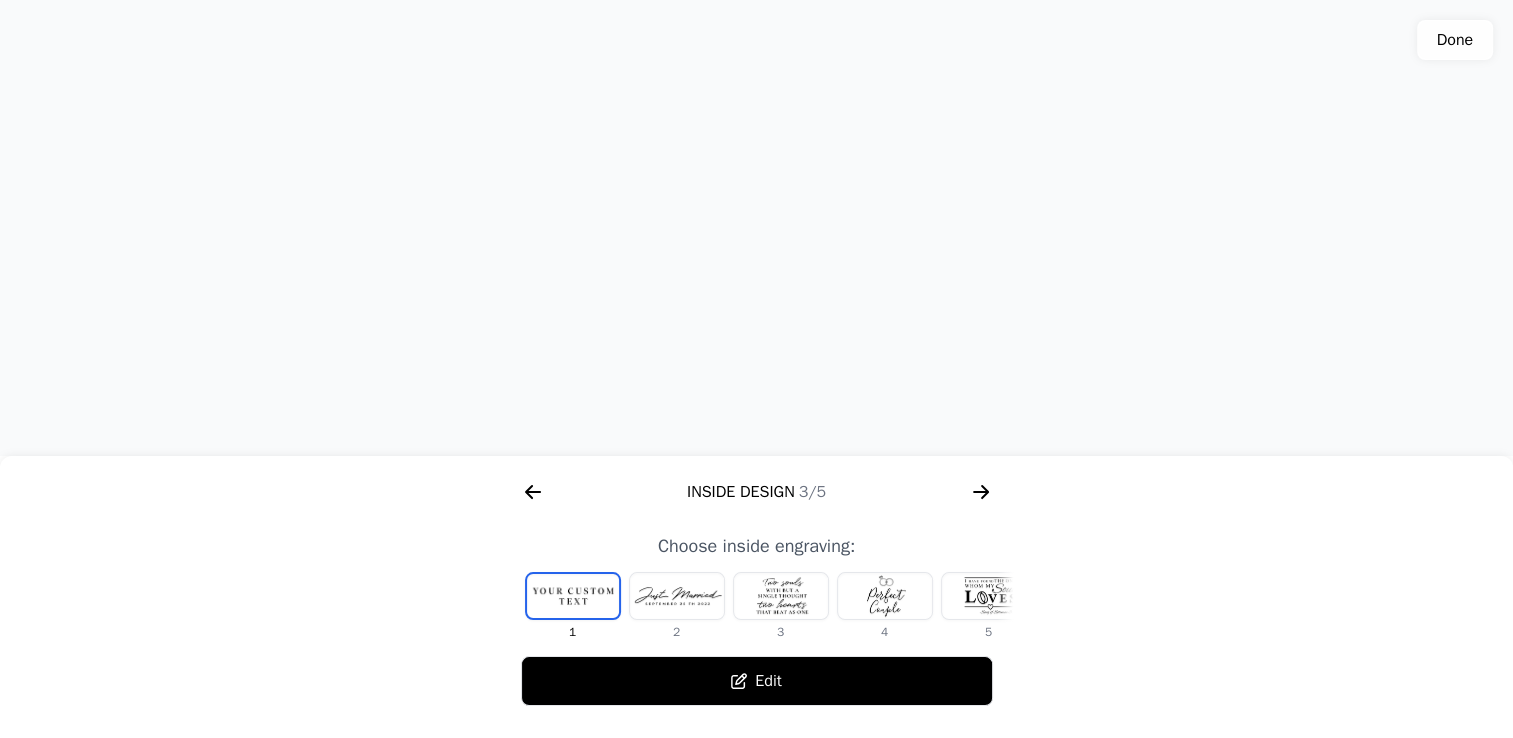 click on "Edit" at bounding box center (757, 681) 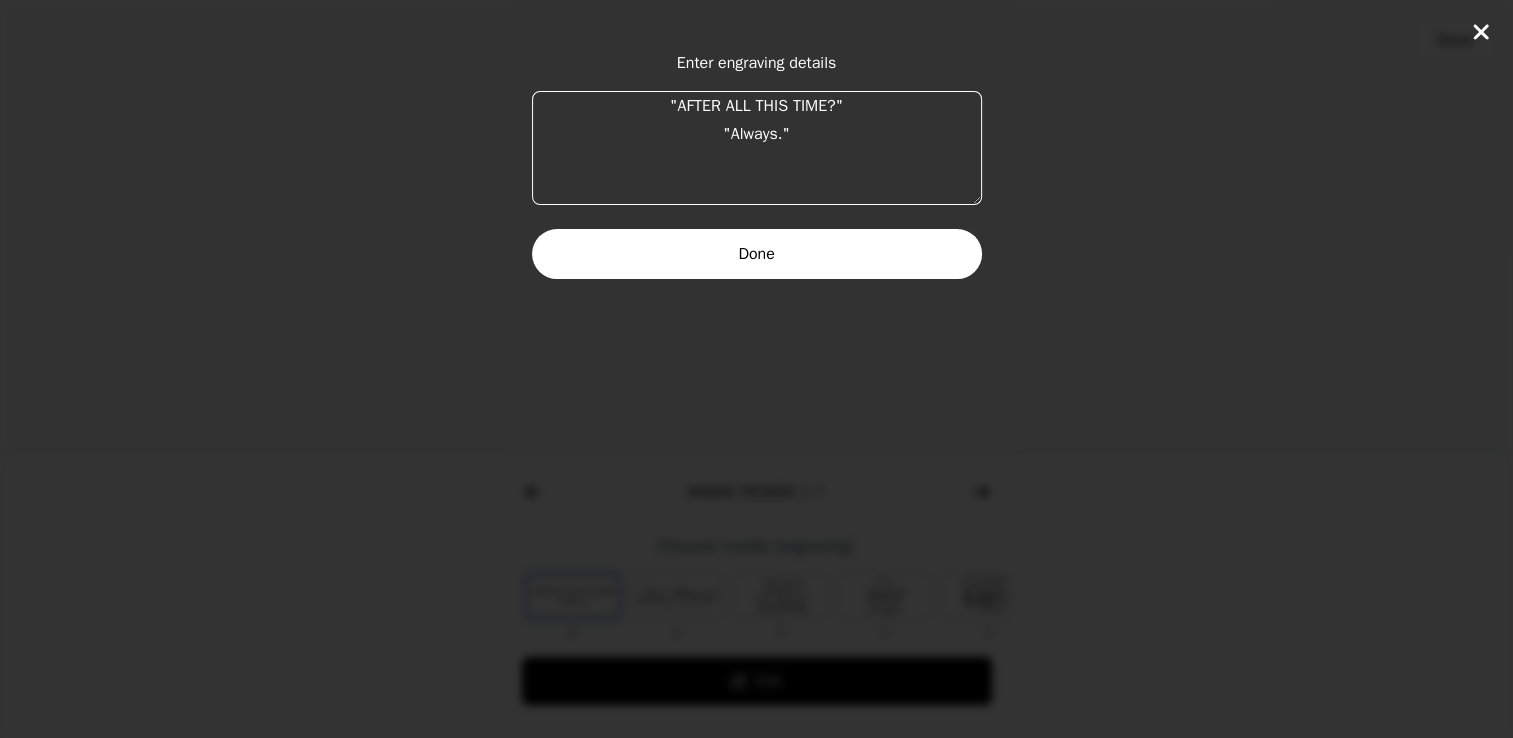 click on ""AFTER ALL THIS TIME?"
"Always."" at bounding box center [757, 148] 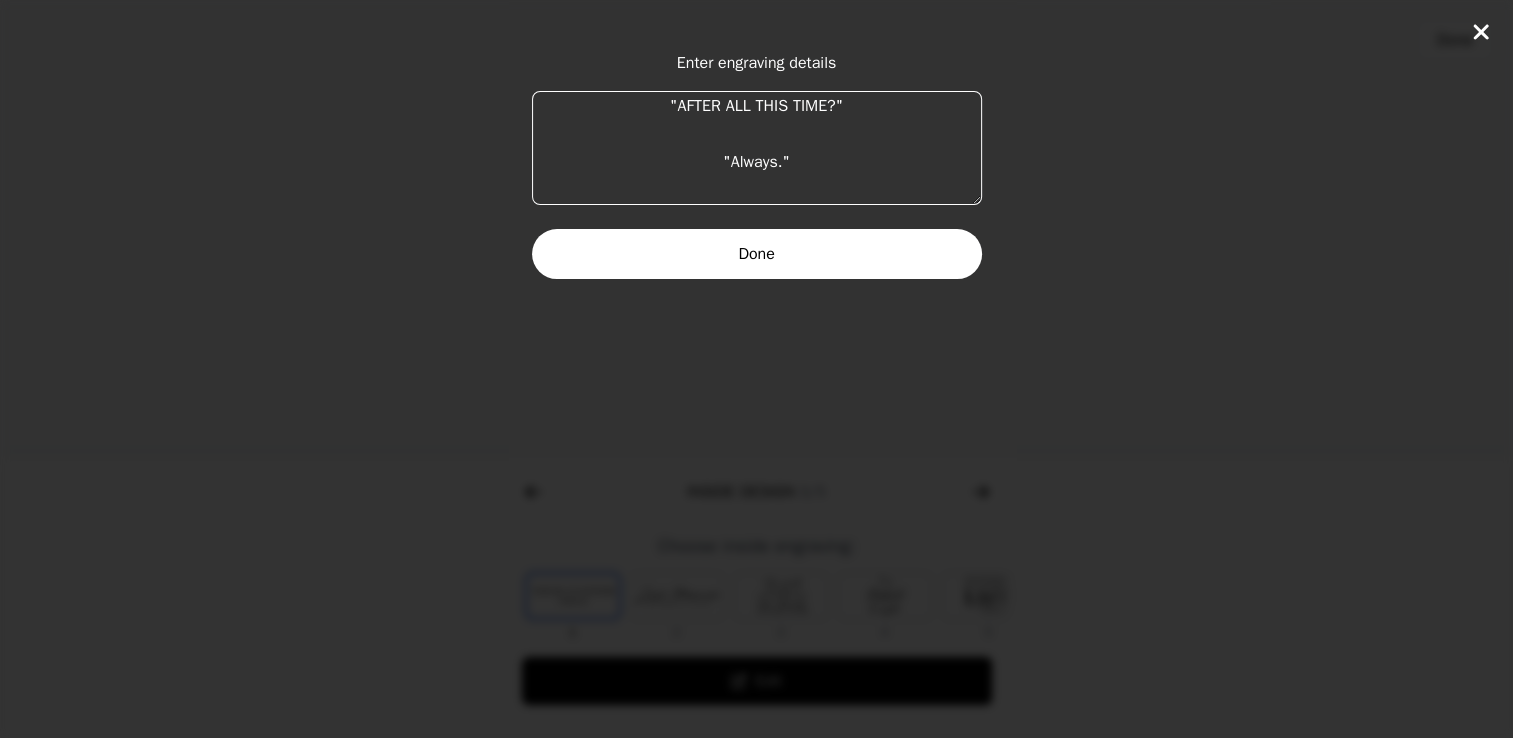 type on ""AFTER ALL THIS TIME?"
"Always."" 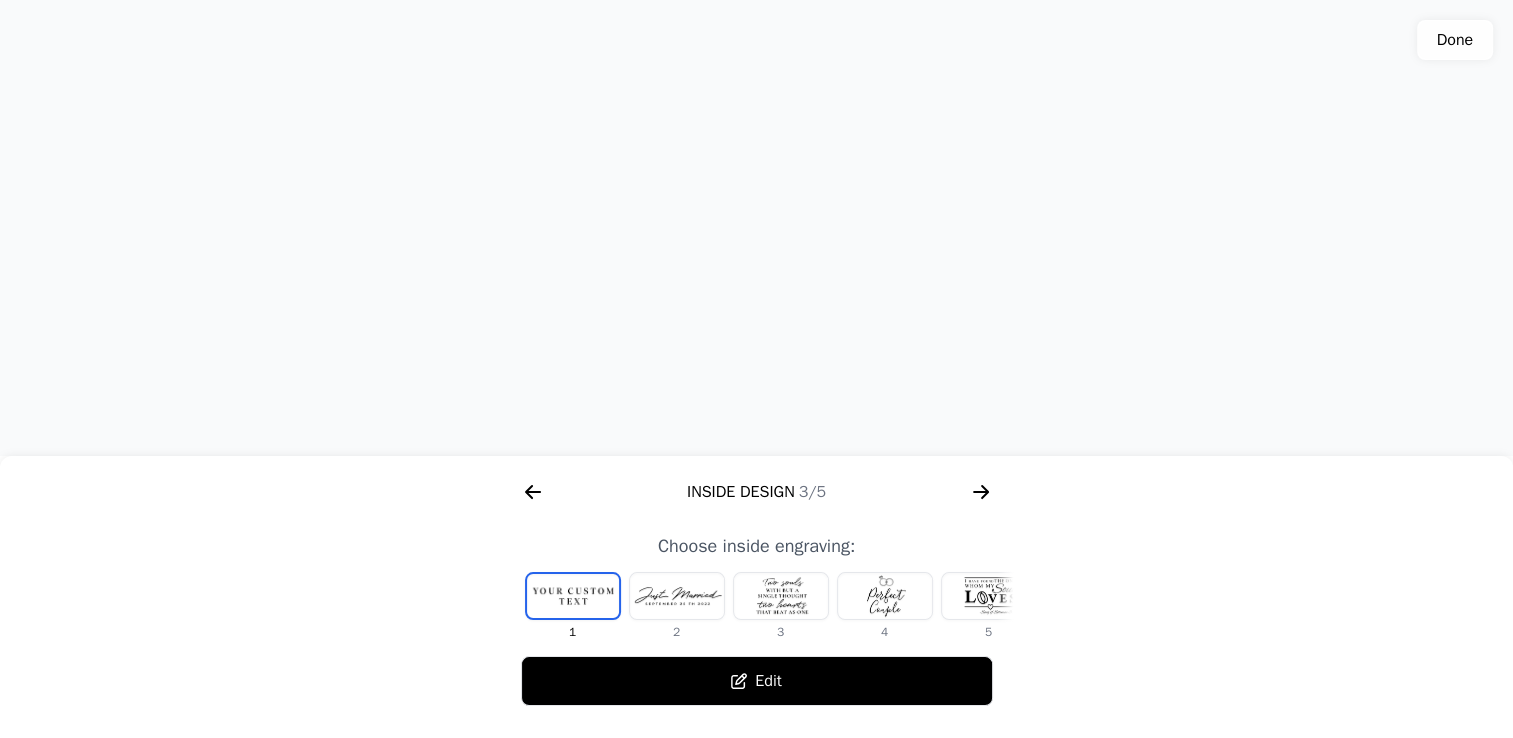 drag, startPoint x: 752, startPoint y: 272, endPoint x: 796, endPoint y: 305, distance: 55 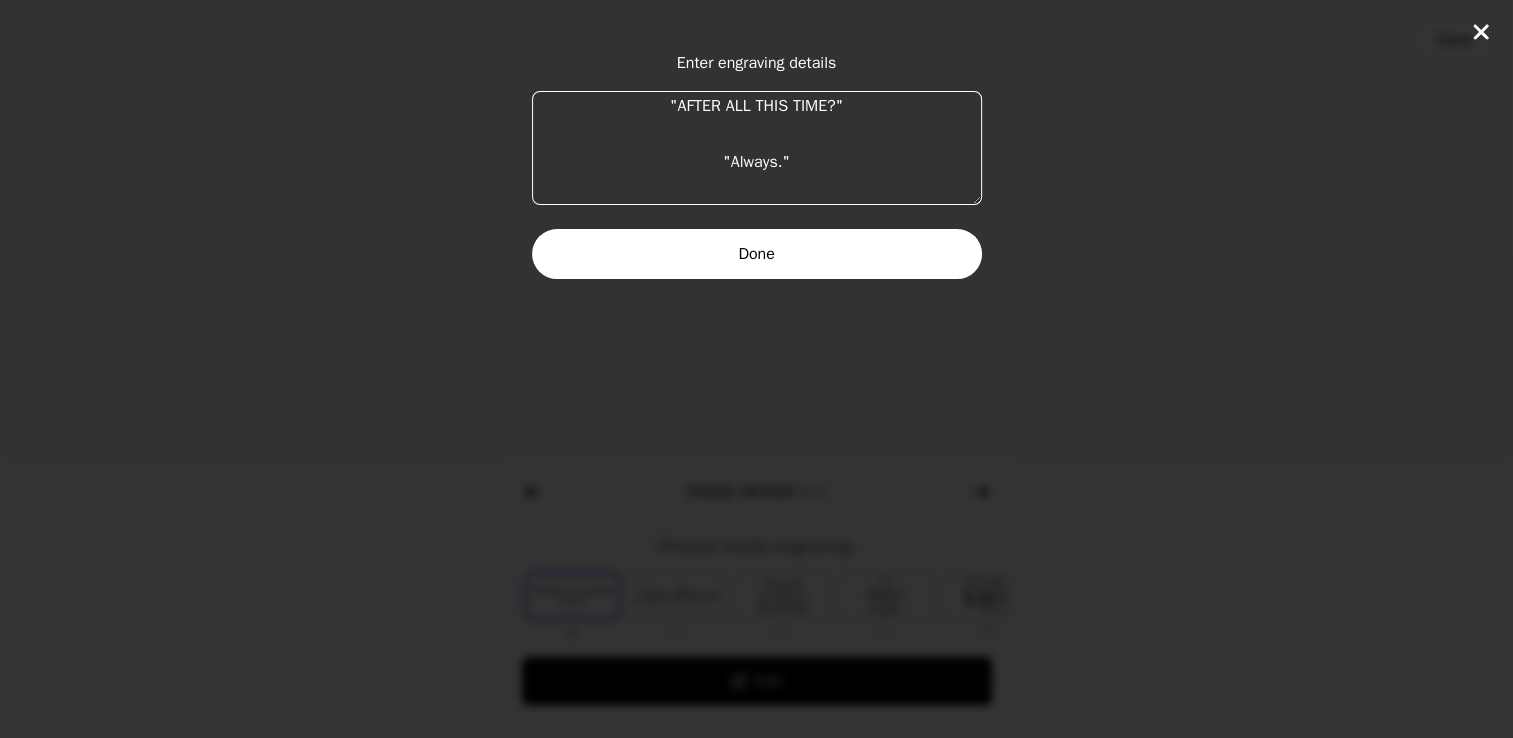 click on ""AFTER ALL THIS TIME?"
"Always."" at bounding box center (757, 148) 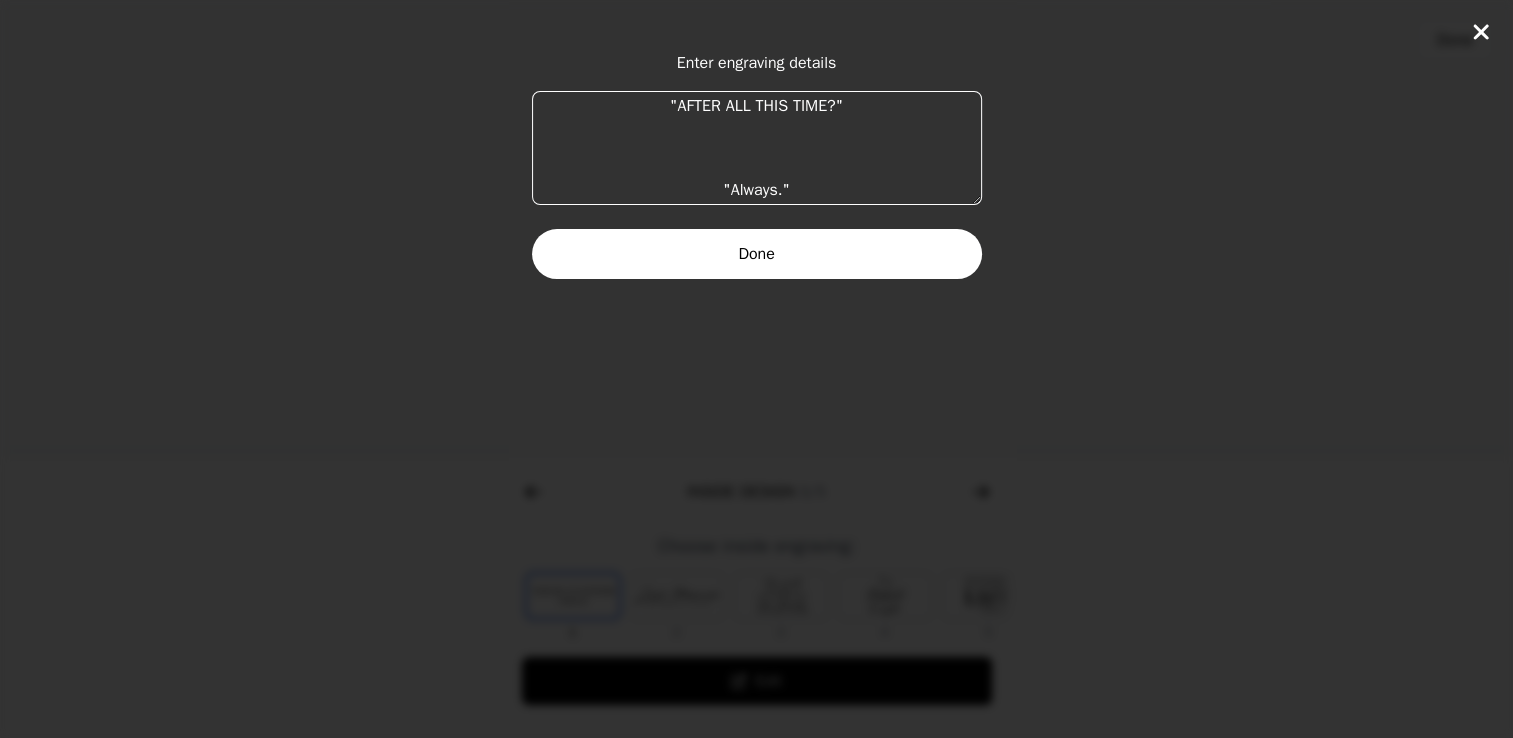 type on ""AFTER ALL THIS TIME?"
"Always."" 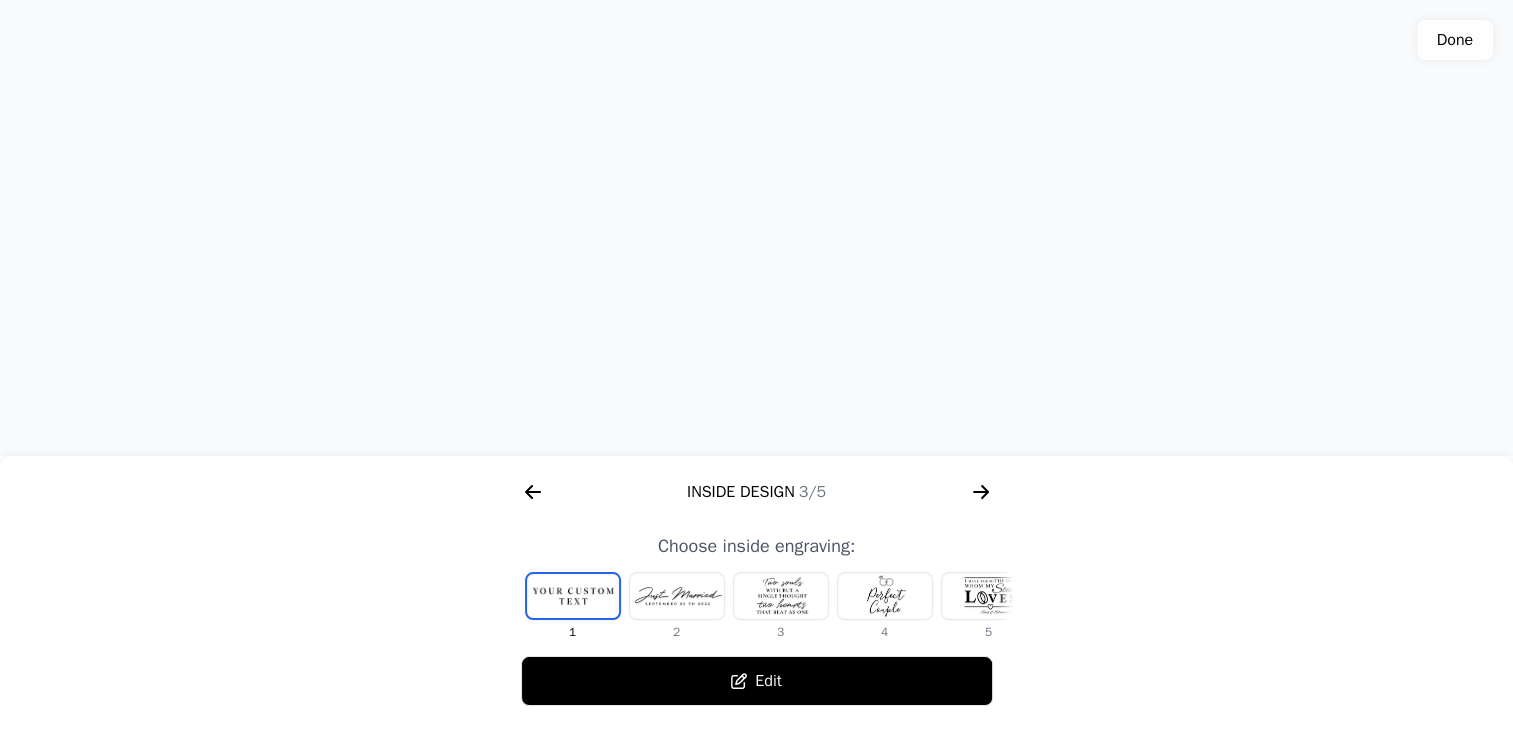 drag, startPoint x: 737, startPoint y: 336, endPoint x: 736, endPoint y: 302, distance: 34.0147 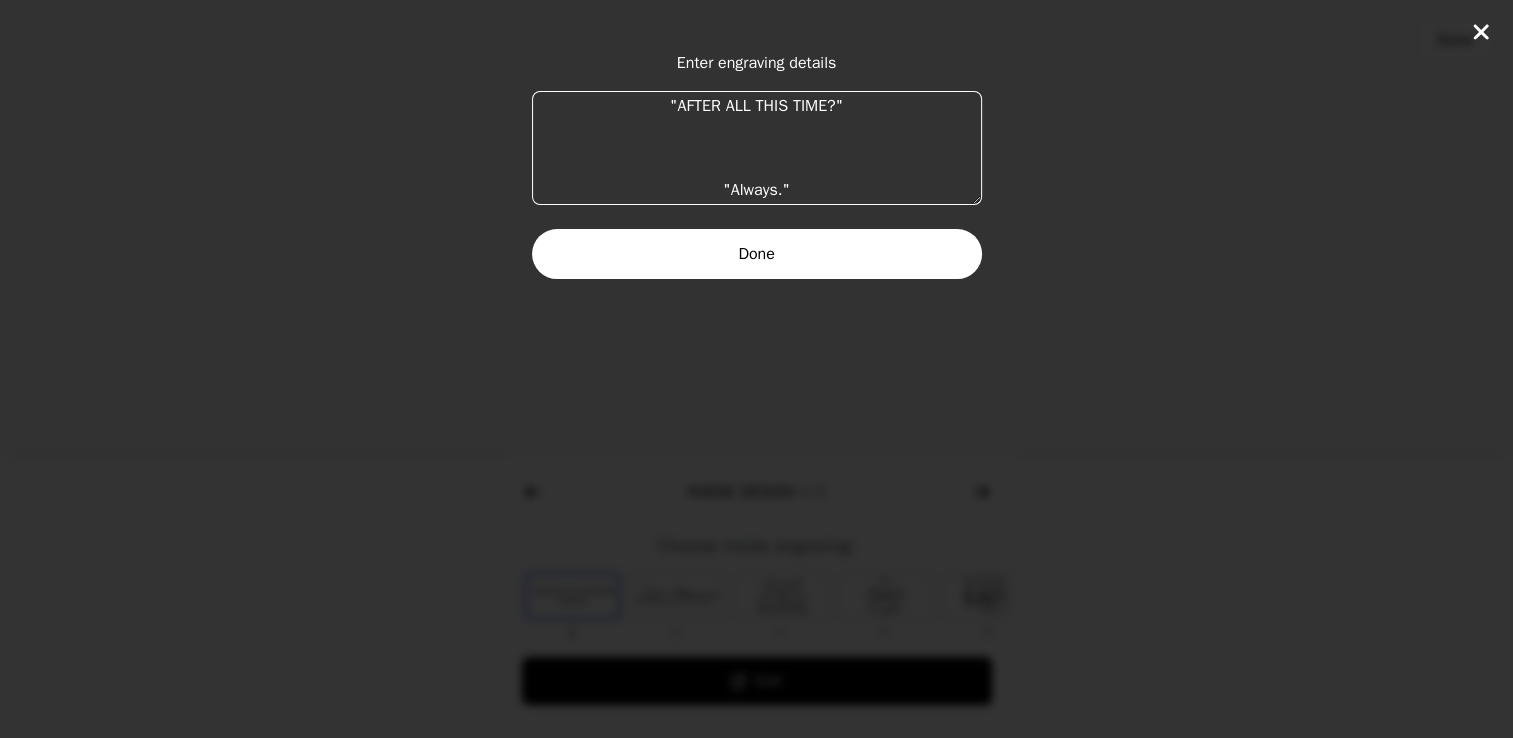 drag, startPoint x: 852, startPoint y: 108, endPoint x: 617, endPoint y: 94, distance: 235.41666 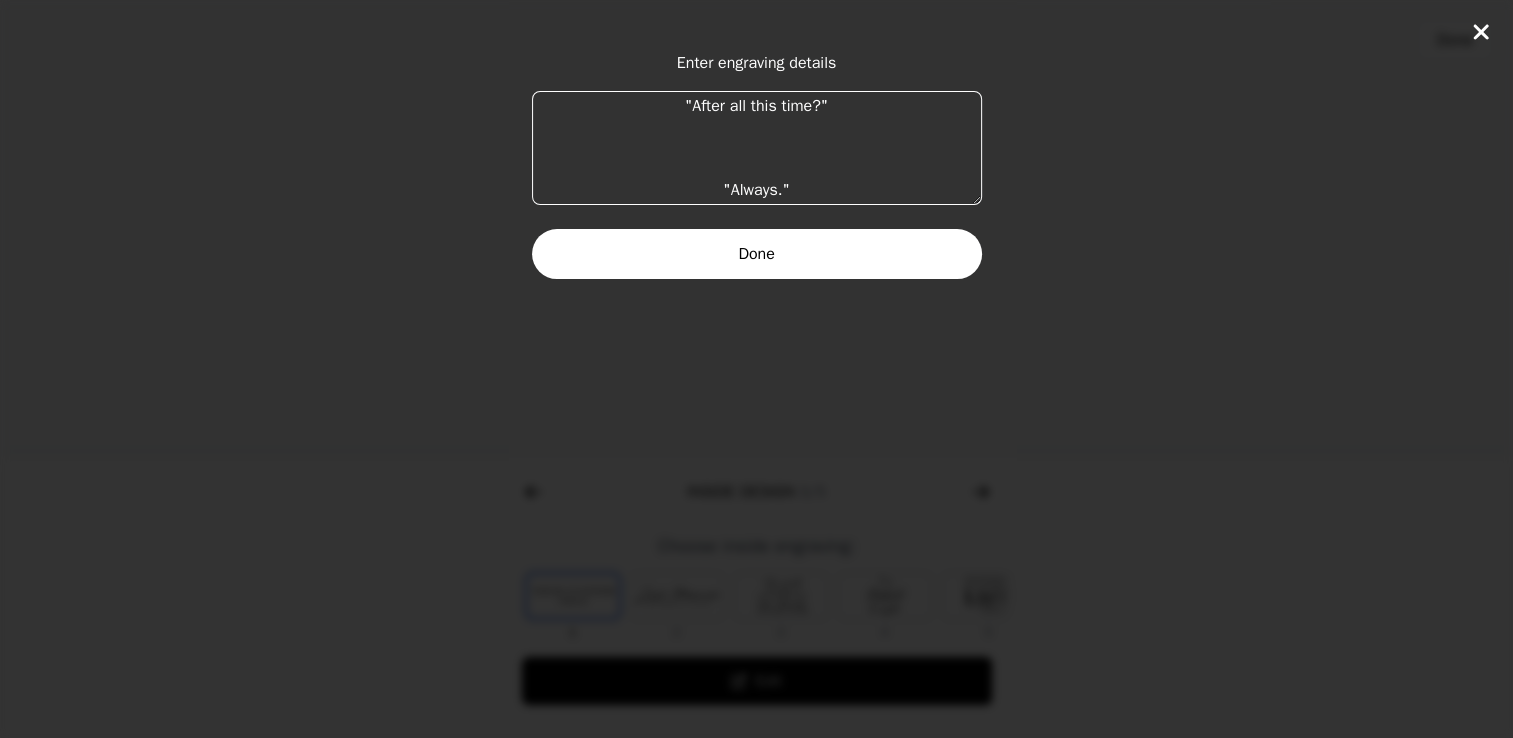 type on ""After all this time?"
"Always."" 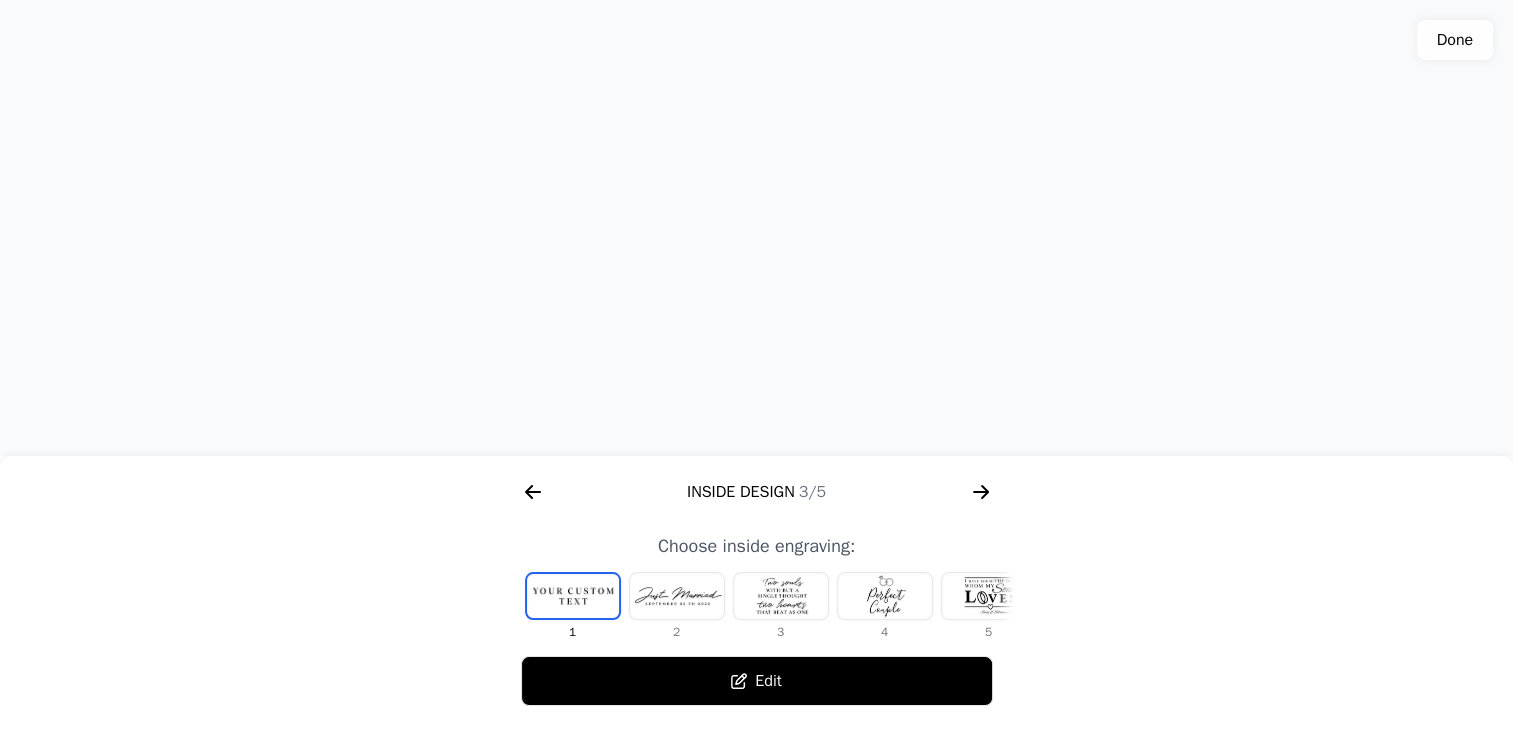 click at bounding box center (781, 596) 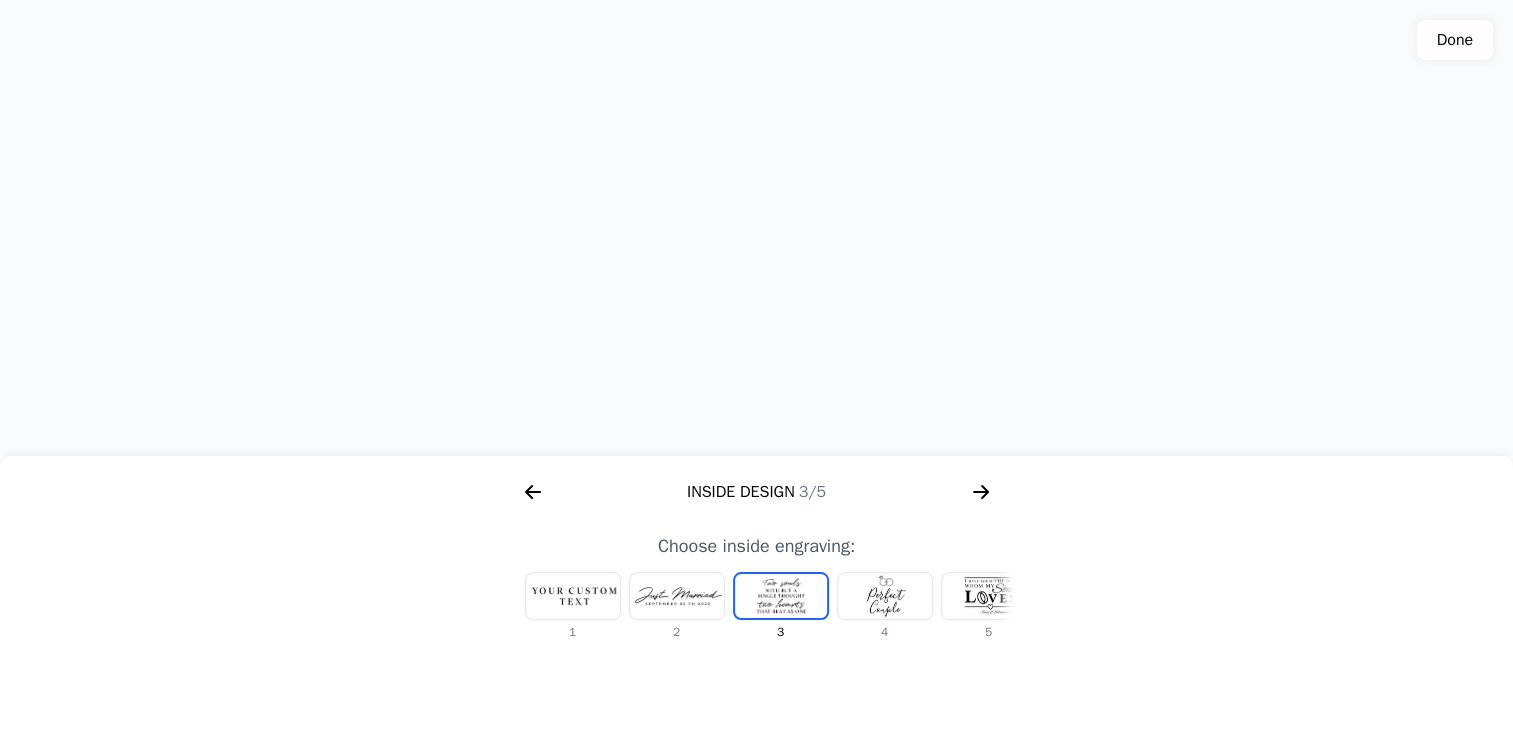 scroll, scrollTop: 0, scrollLeft: 0, axis: both 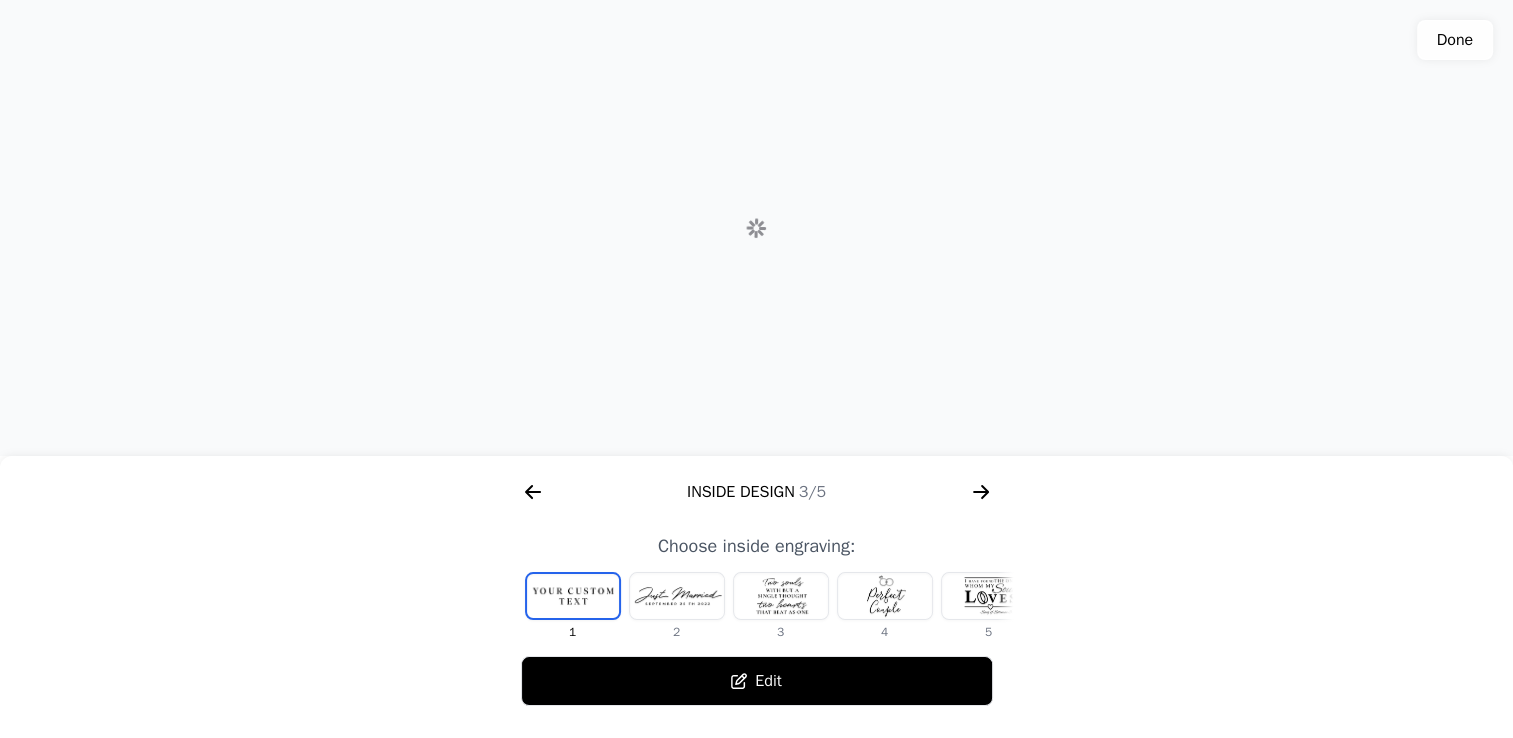 click on "Edit" at bounding box center (757, 681) 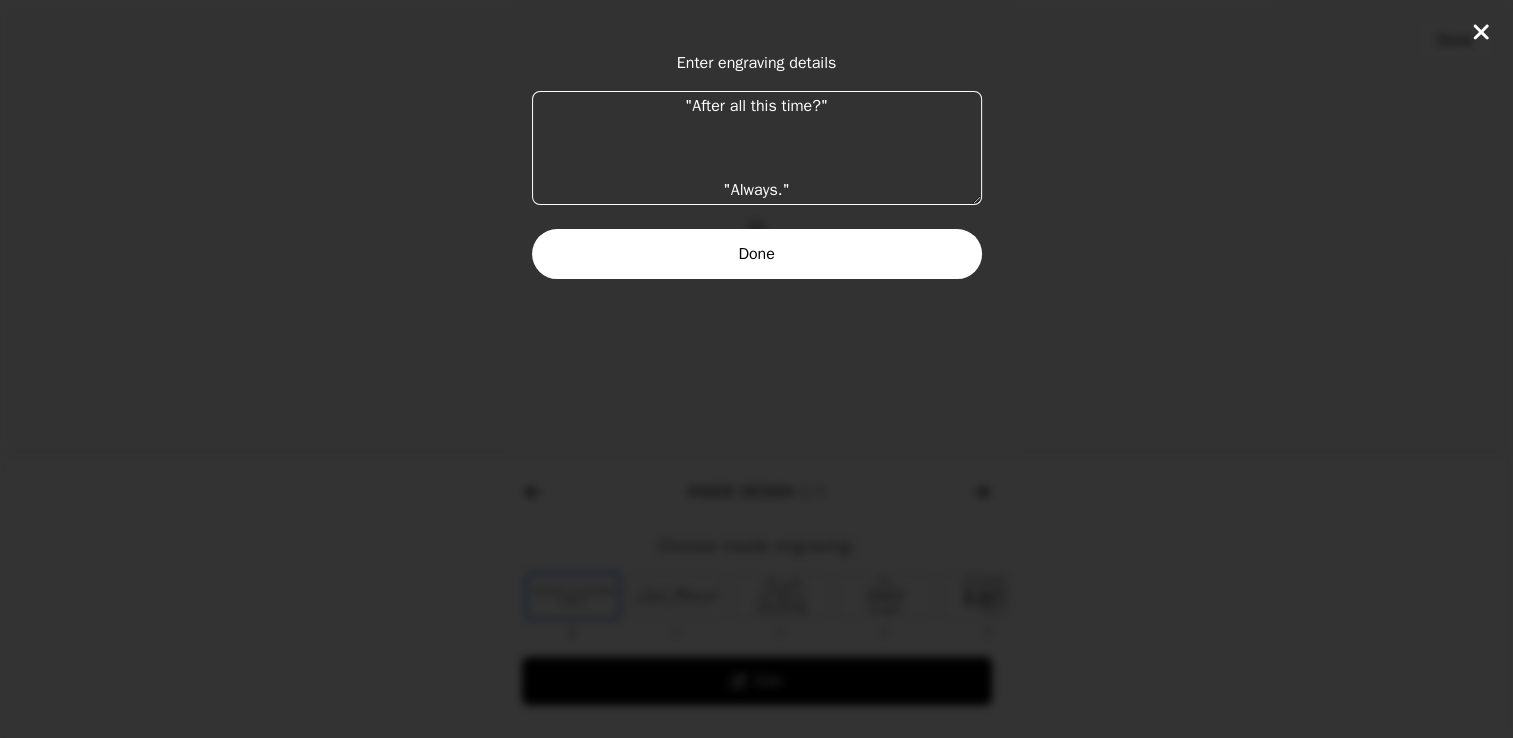 drag, startPoint x: 839, startPoint y: 94, endPoint x: 673, endPoint y: 78, distance: 166.7693 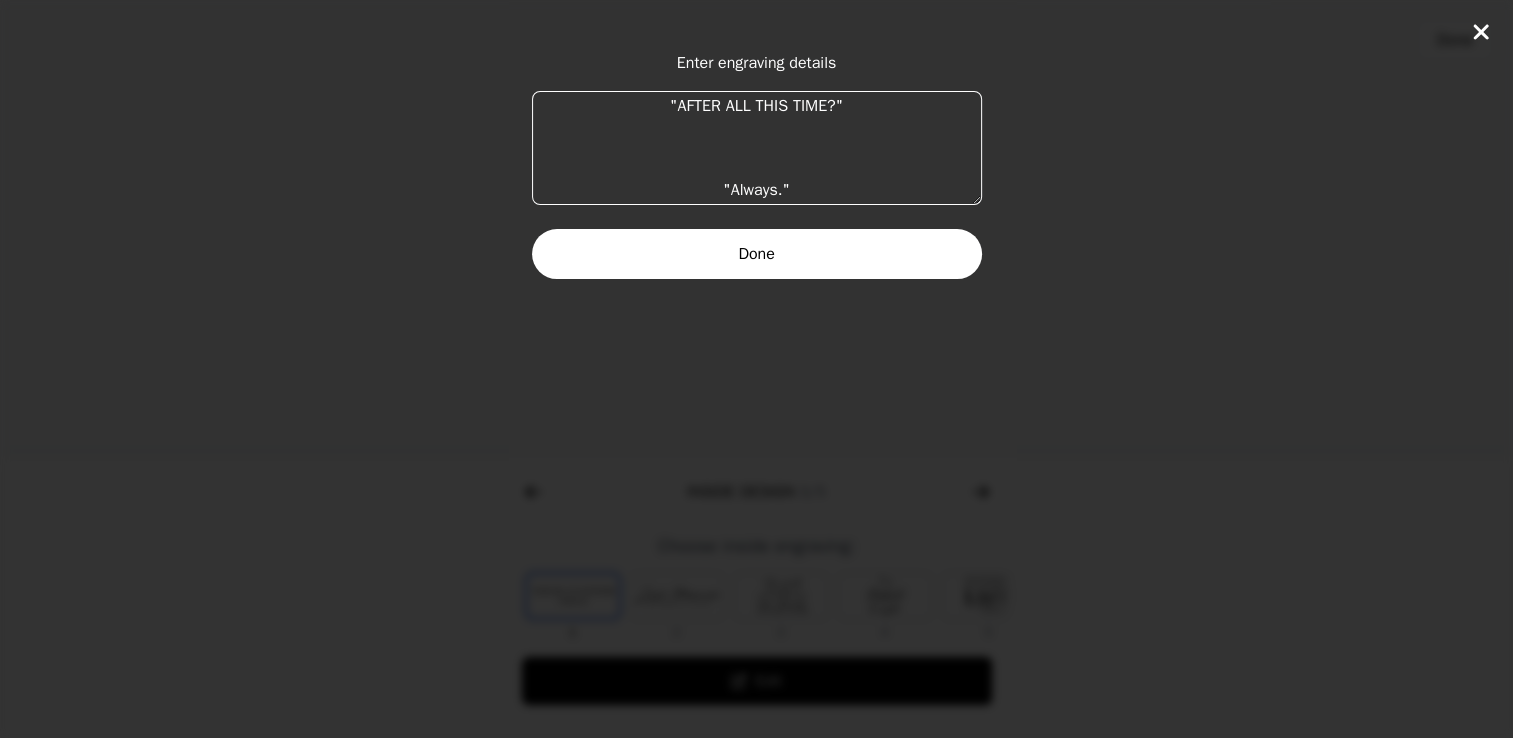 type on ""AFTER ALL THIS TIME?"
"Always."" 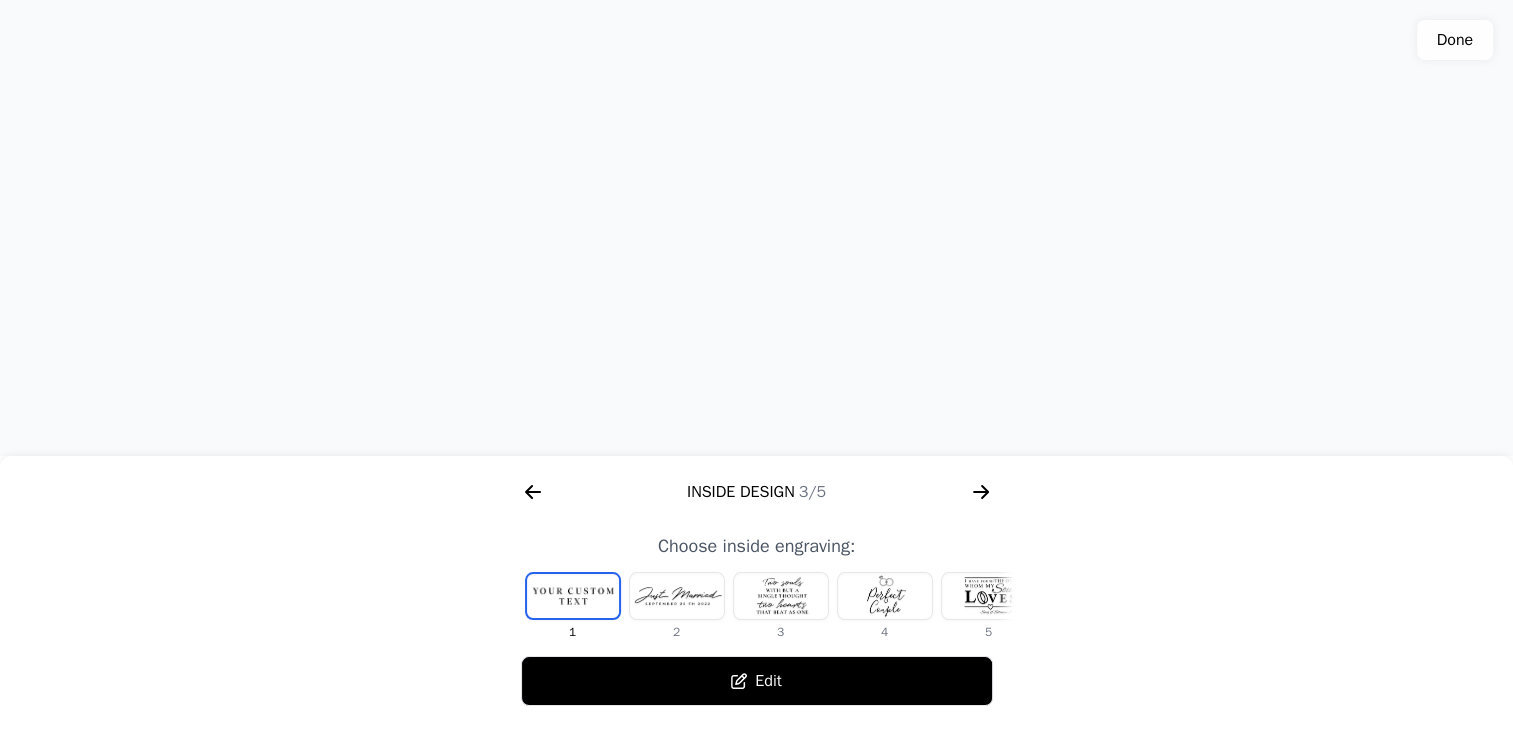 click 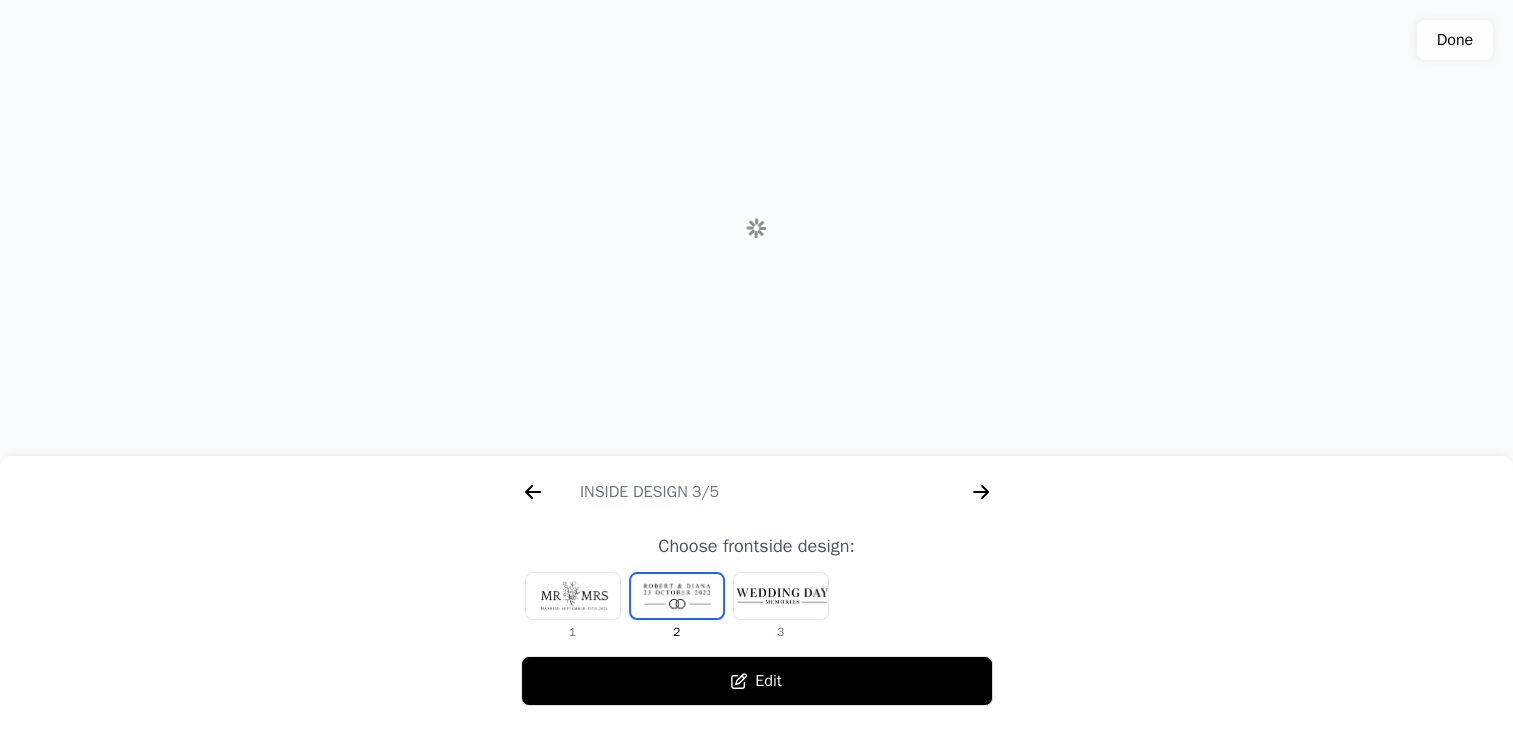 scroll, scrollTop: 0, scrollLeft: 1792, axis: horizontal 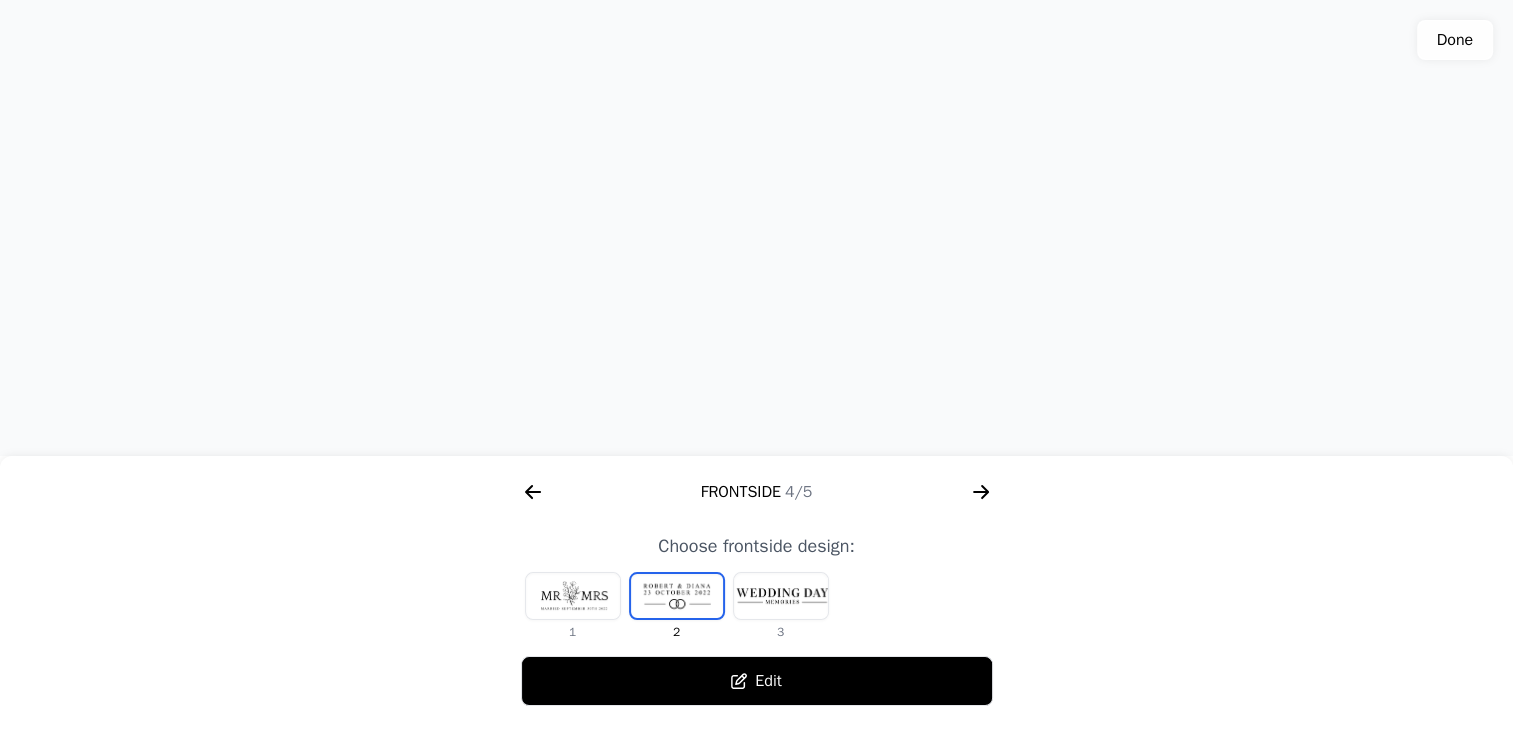 click 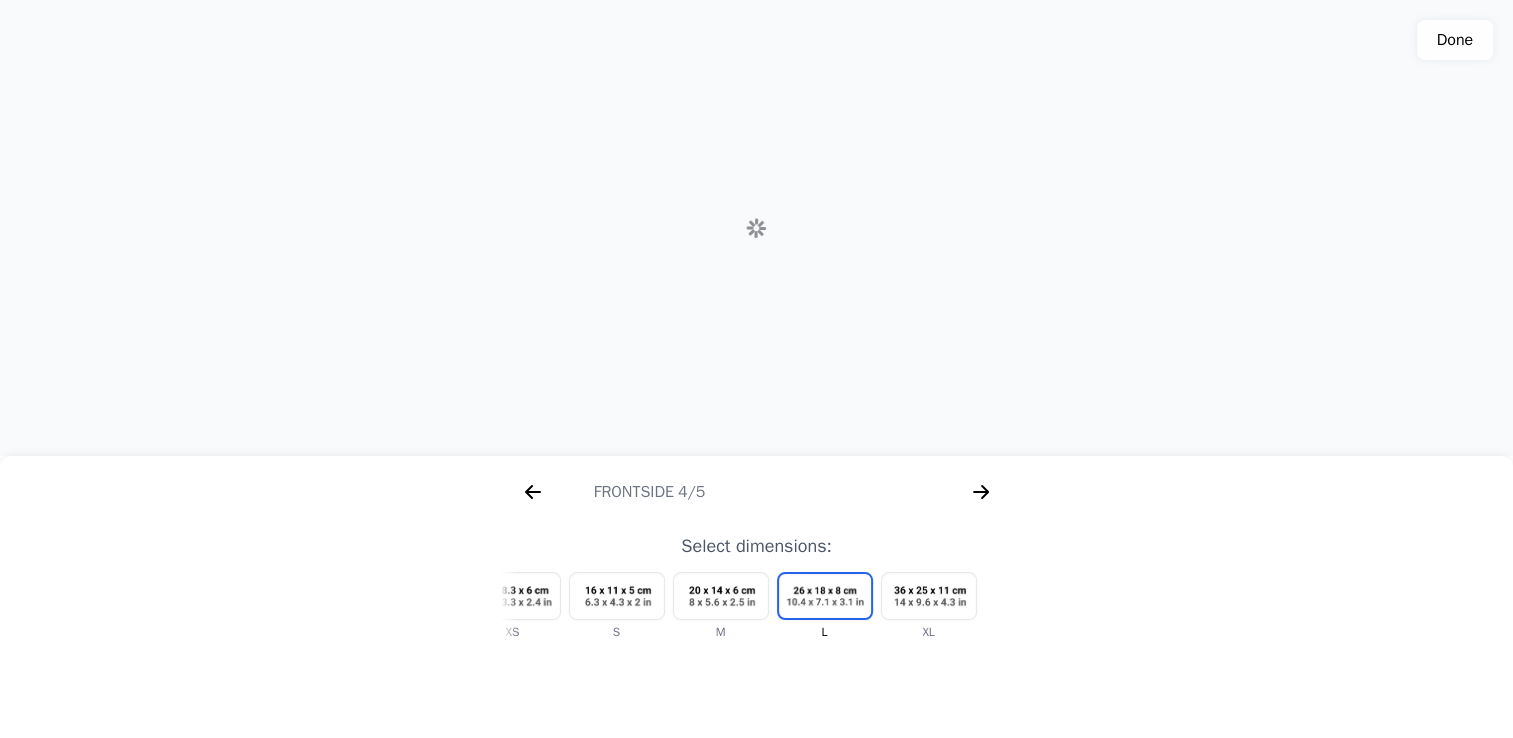 scroll, scrollTop: 0, scrollLeft: 2304, axis: horizontal 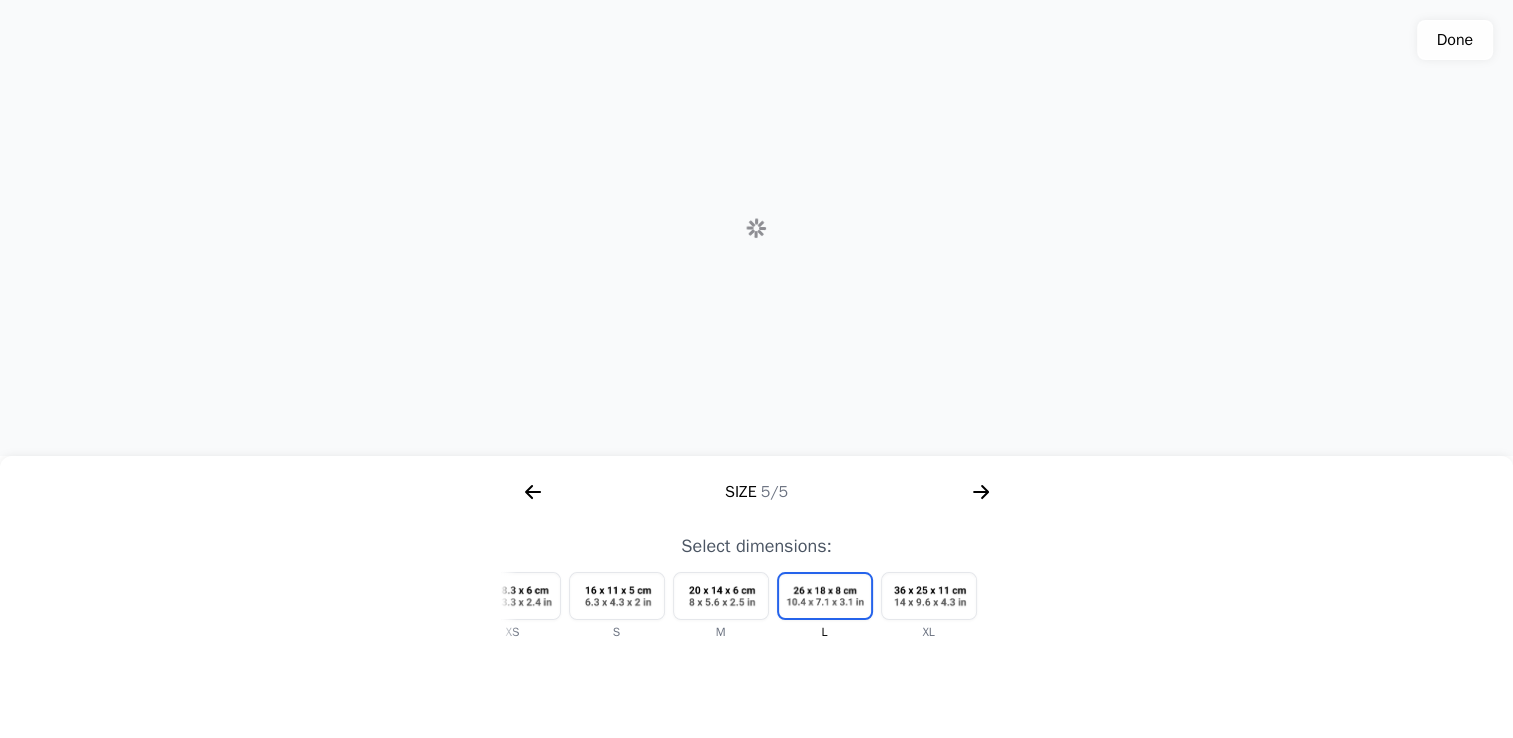 click 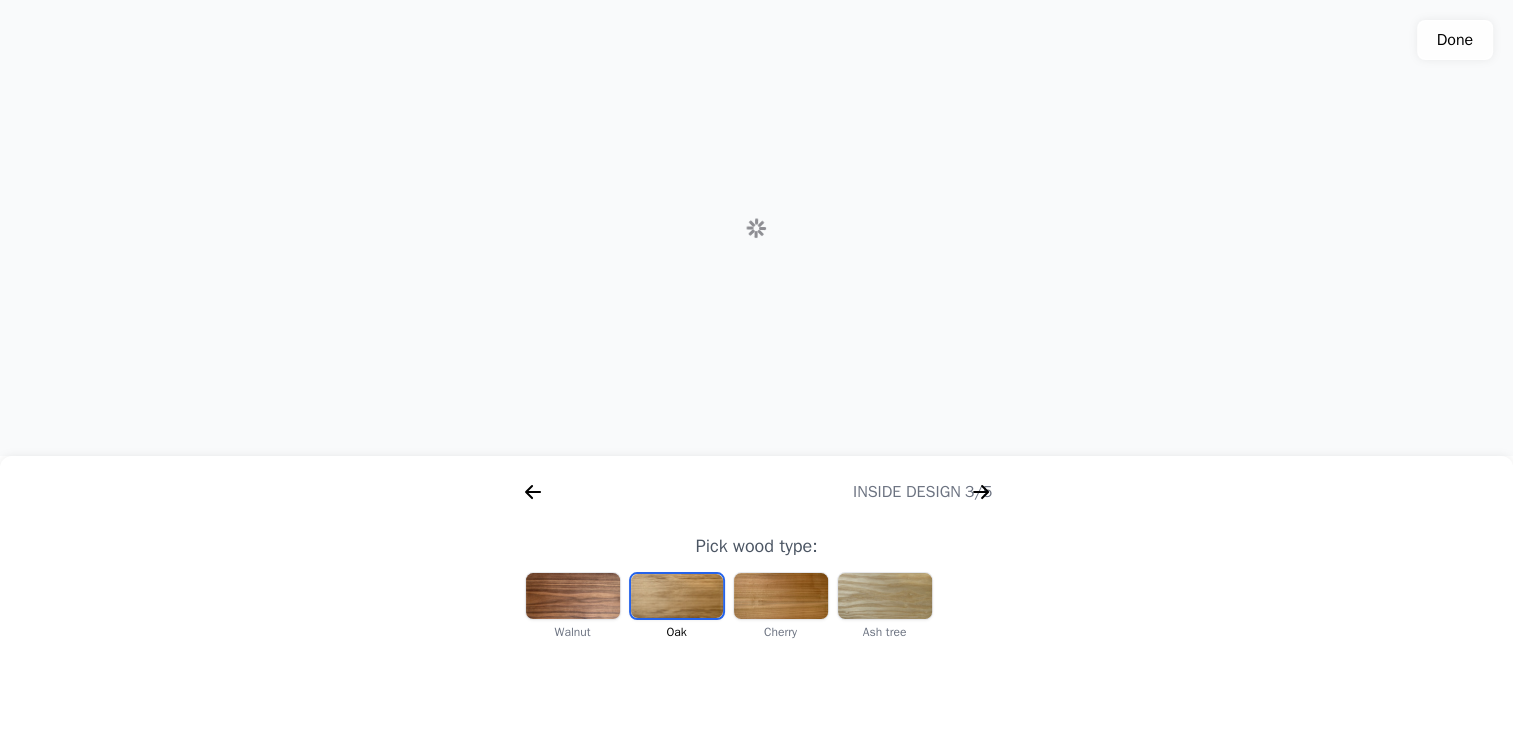 scroll, scrollTop: 0, scrollLeft: 256, axis: horizontal 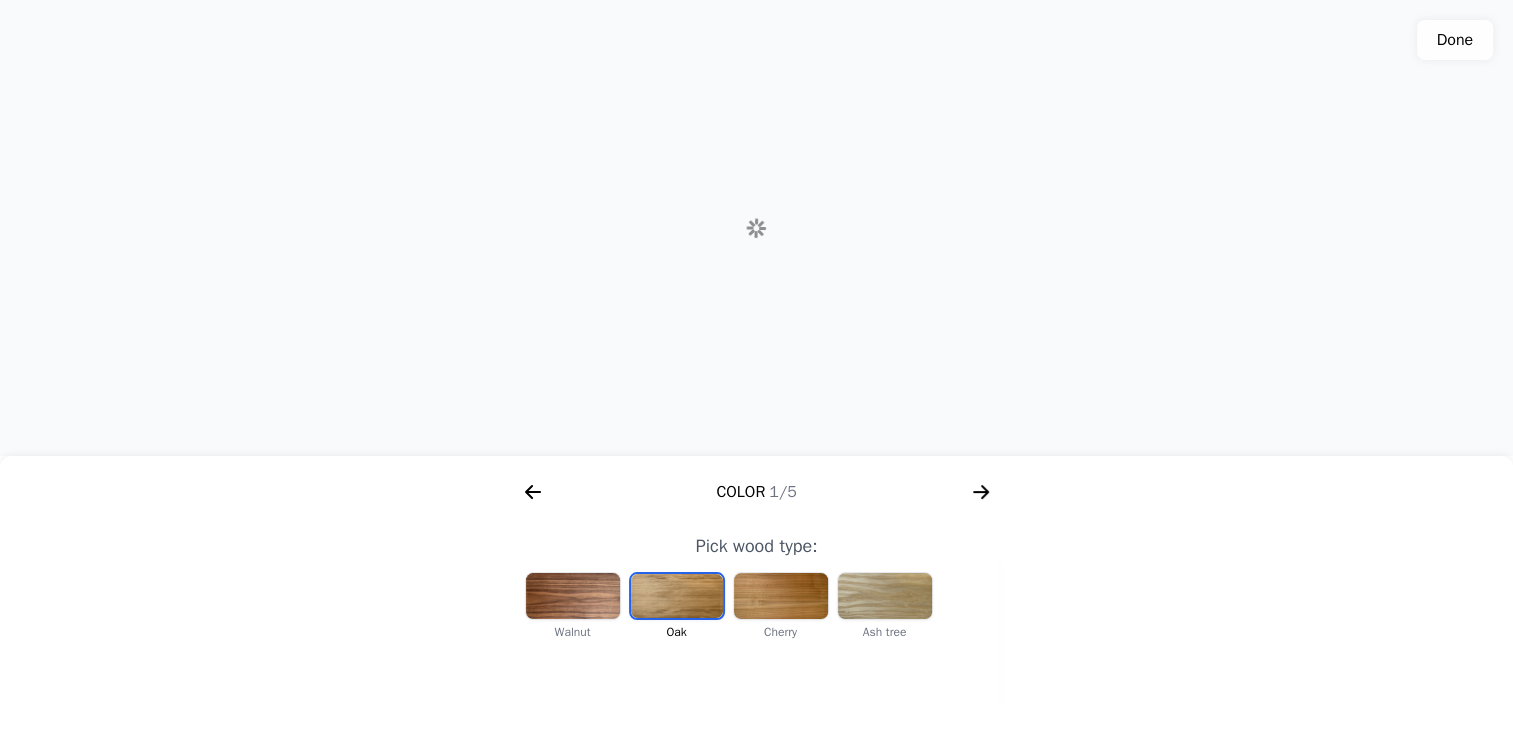 click on "Done" 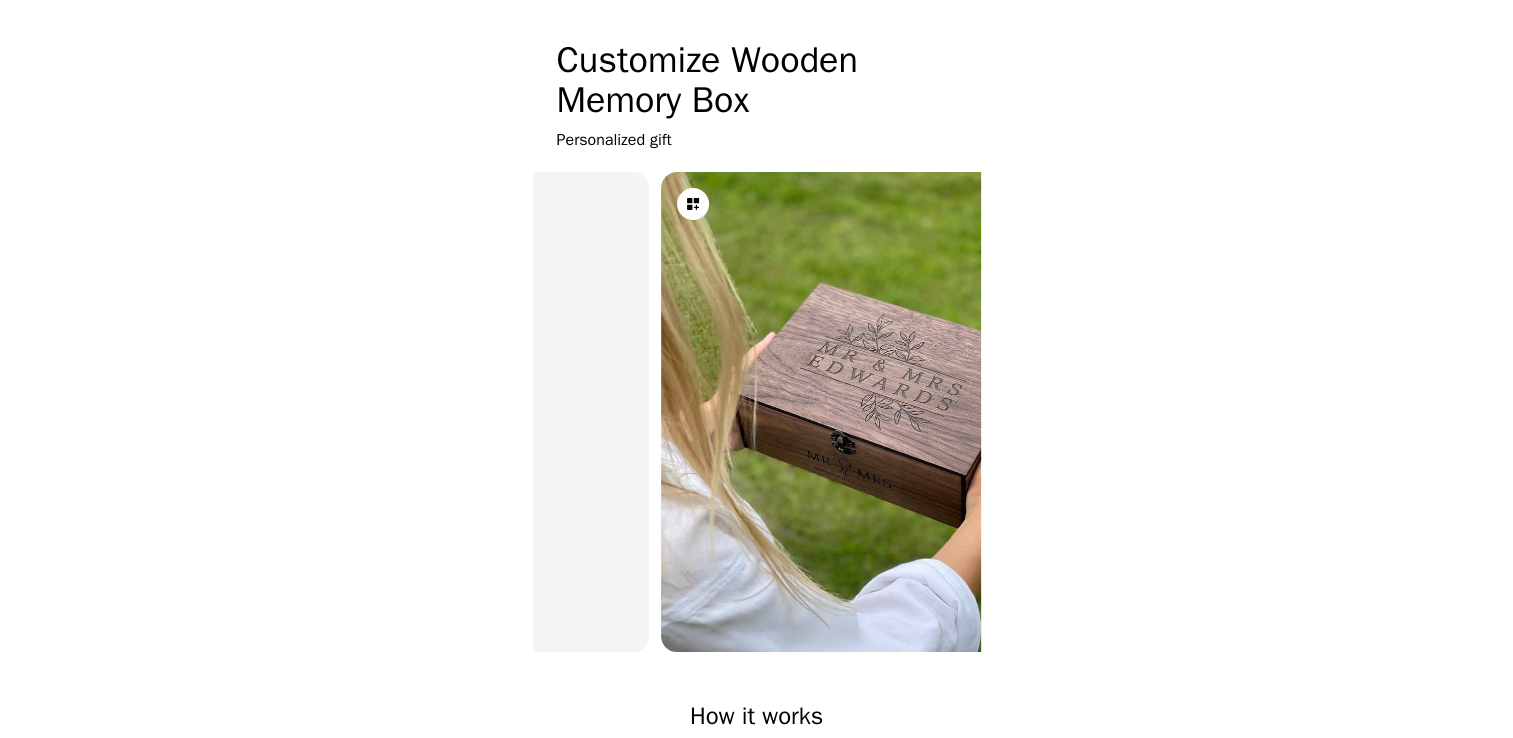 type on "Box size: L
1. Box color: Col-2 (Oak)
2. Inside design: In-1
3. Frontside design: Fr-2
4. Outside design: Out-1
5. Text information:
customText: "AFTER ALL THIS TIME?"
"Always."
familyName: [LAST_NAME]
name1: [NAME]
name2: [NAME]
date: [DATE]" 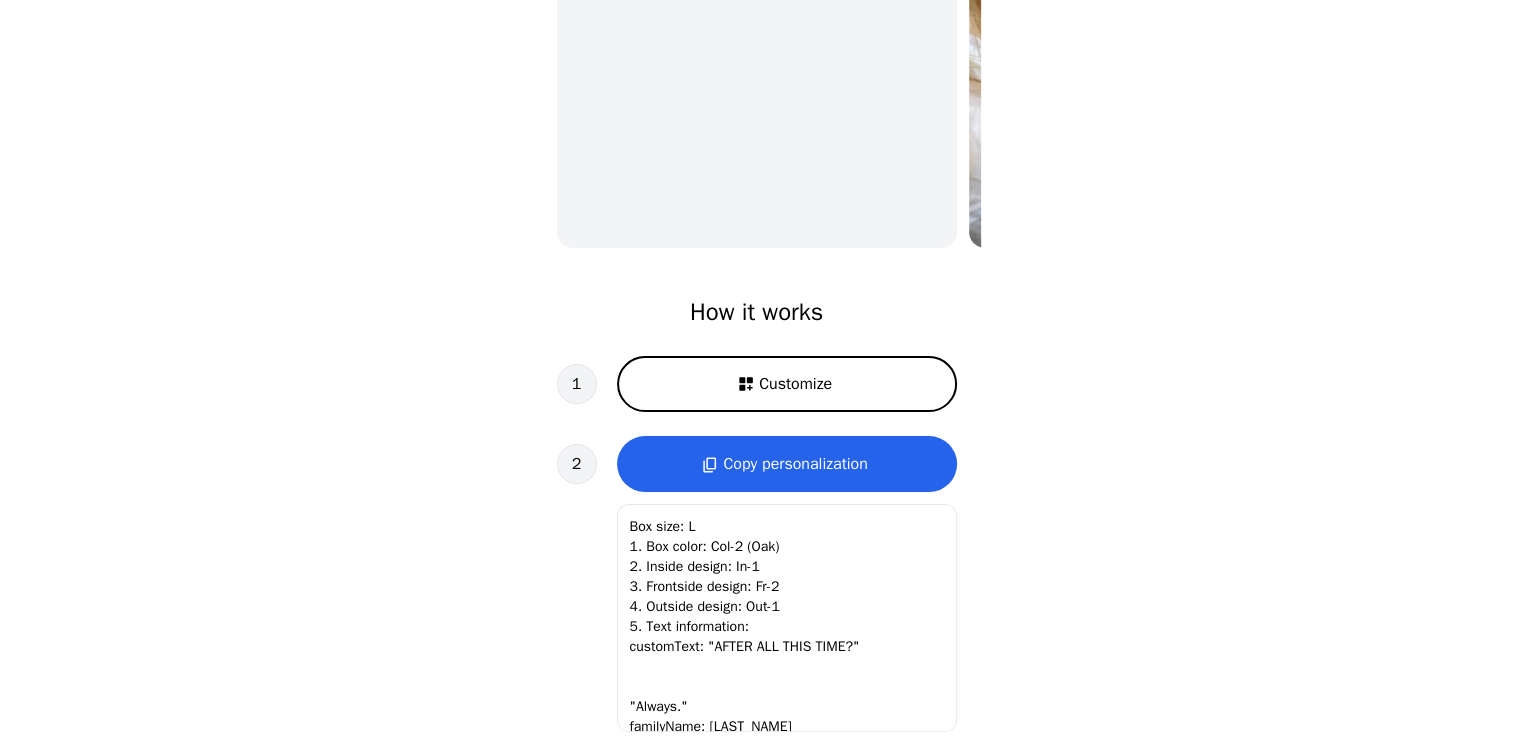 scroll, scrollTop: 408, scrollLeft: 0, axis: vertical 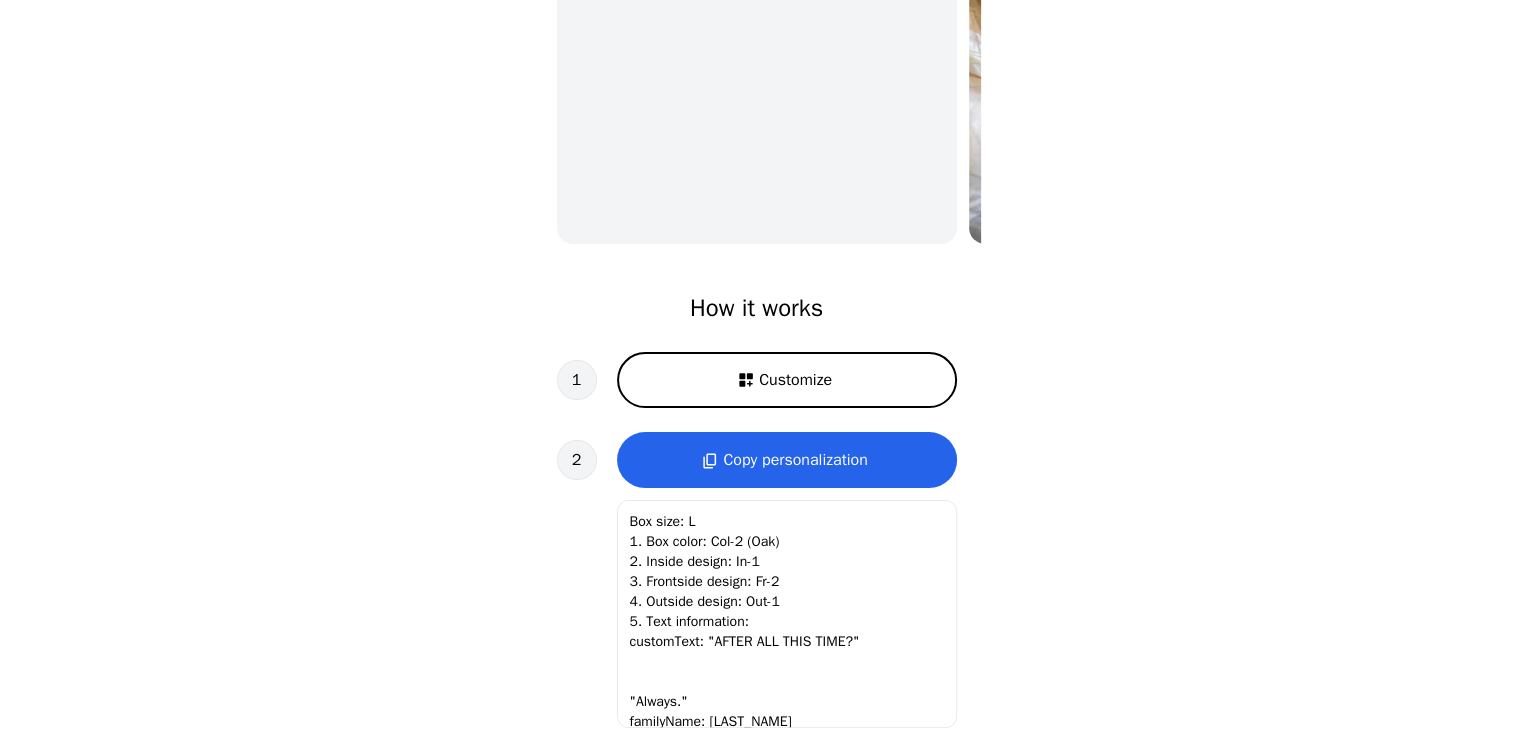 click on "Box size: L
1. Box color: Col-2 (Oak)
2. Inside design: In-1
3. Frontside design: Fr-2
4. Outside design: Out-1
5. Text information:
customText: "AFTER ALL THIS TIME?"
"Always."
familyName: [LAST_NAME]
name1: [NAME]
name2: [NAME]
date: [DATE]" 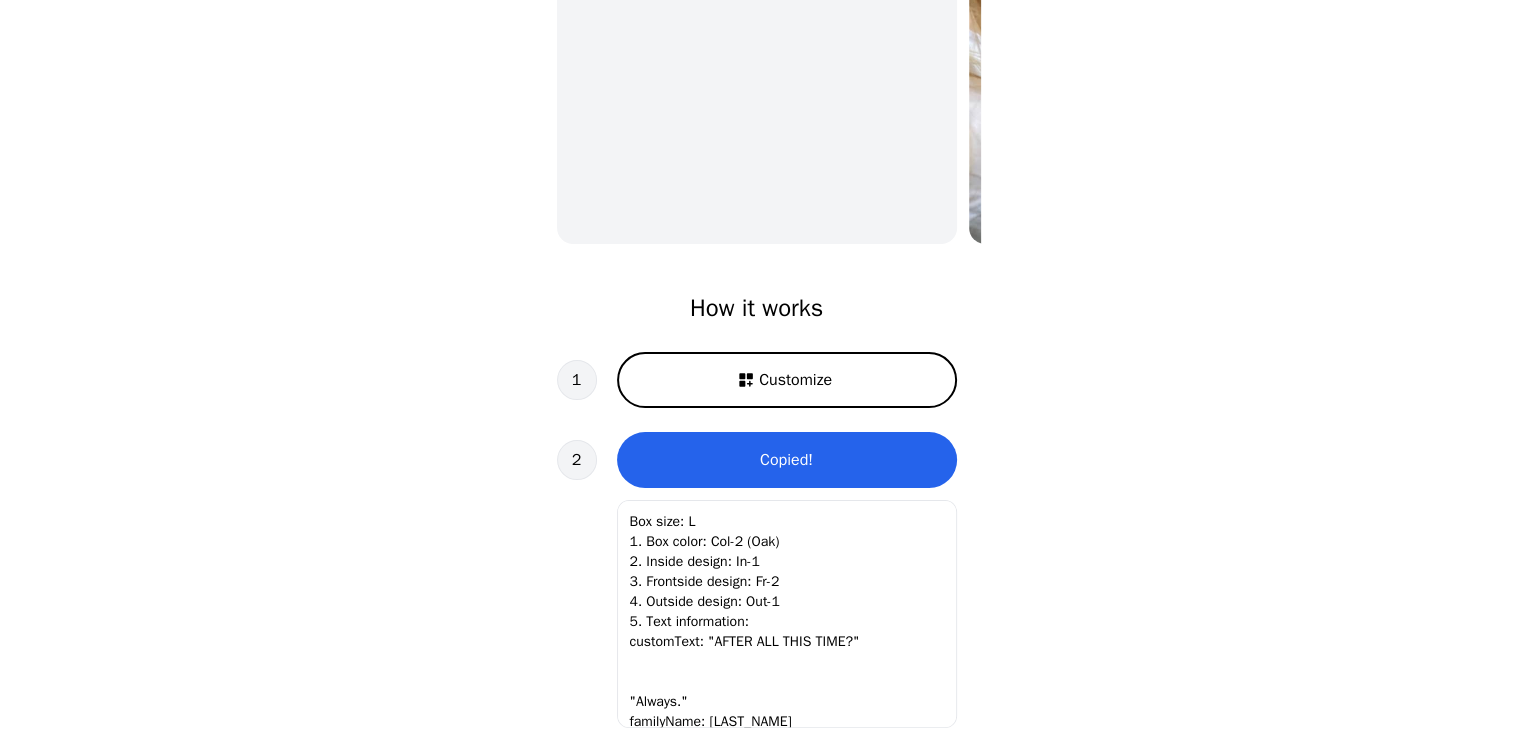 click on "Box size: L
1. Box color: Col-2 (Oak)
2. Inside design: In-1
3. Frontside design: Fr-2
4. Outside design: Out-1
5. Text information:
customText: "AFTER ALL THIS TIME?"
"Always."
familyName: [LAST_NAME]
name1: [NAME]
name2: [NAME]
date: [DATE]" 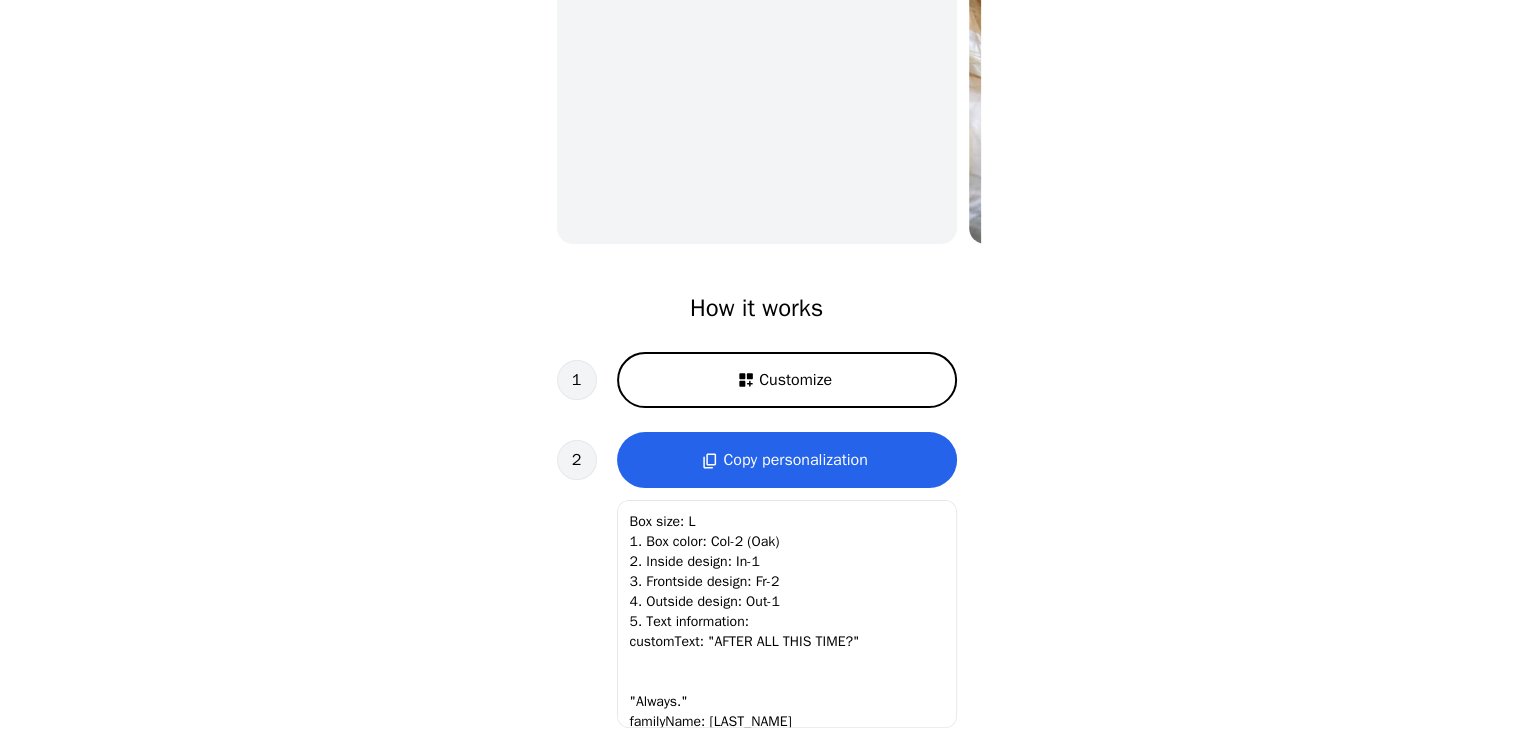 scroll, scrollTop: 408, scrollLeft: 0, axis: vertical 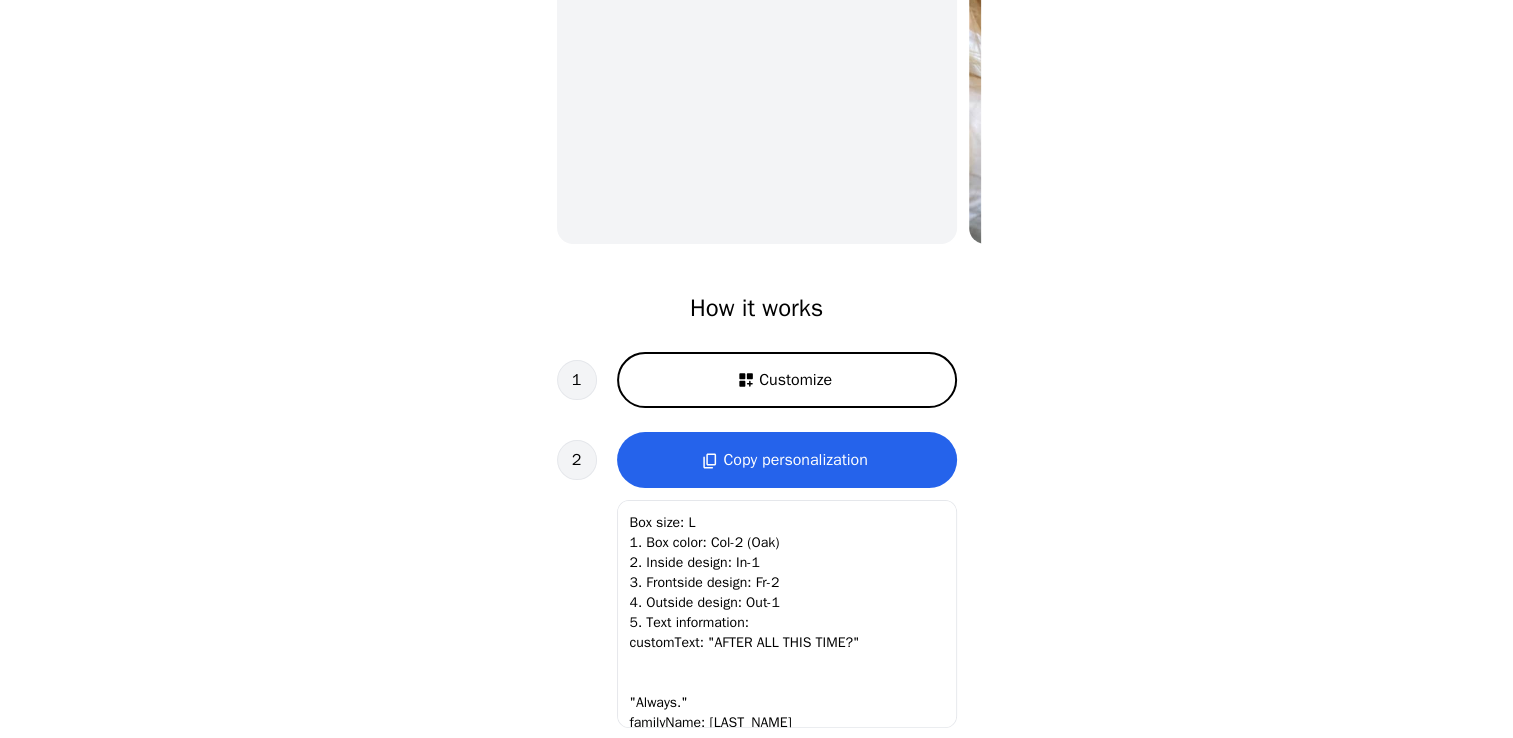 drag, startPoint x: 778, startPoint y: 490, endPoint x: 662, endPoint y: 287, distance: 233.80548 